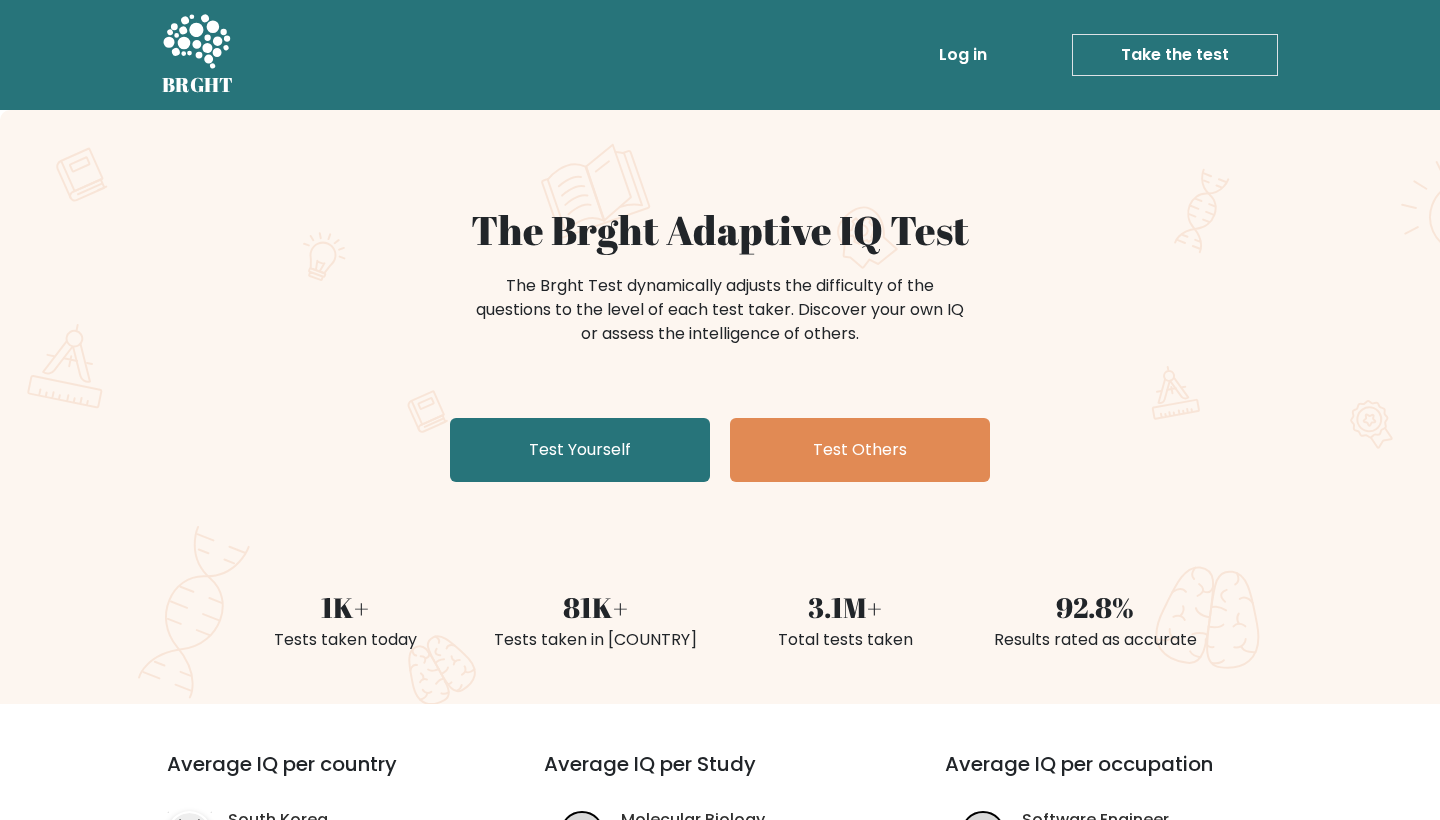 scroll, scrollTop: 0, scrollLeft: 0, axis: both 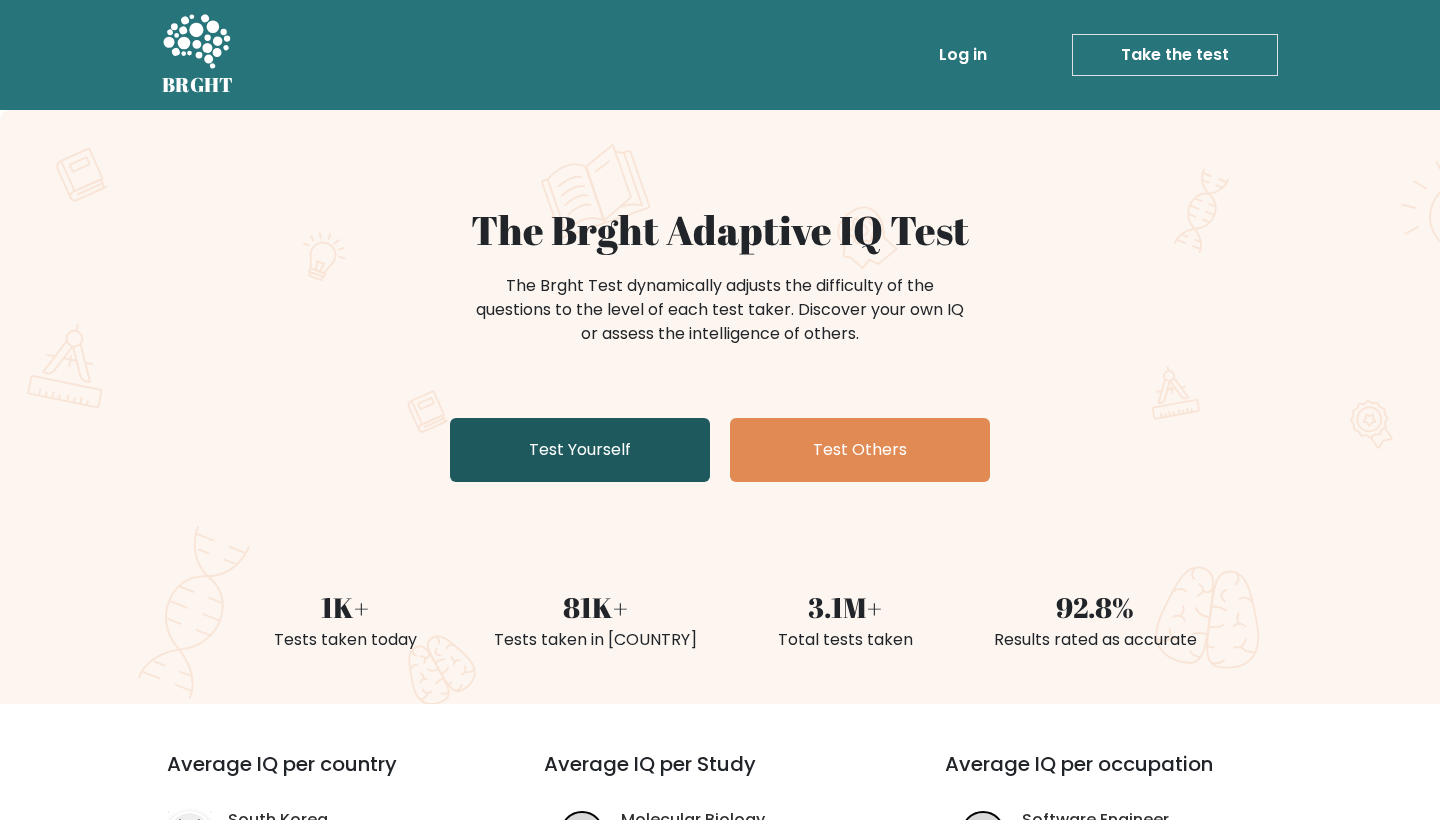 click on "Test Yourself" at bounding box center (580, 450) 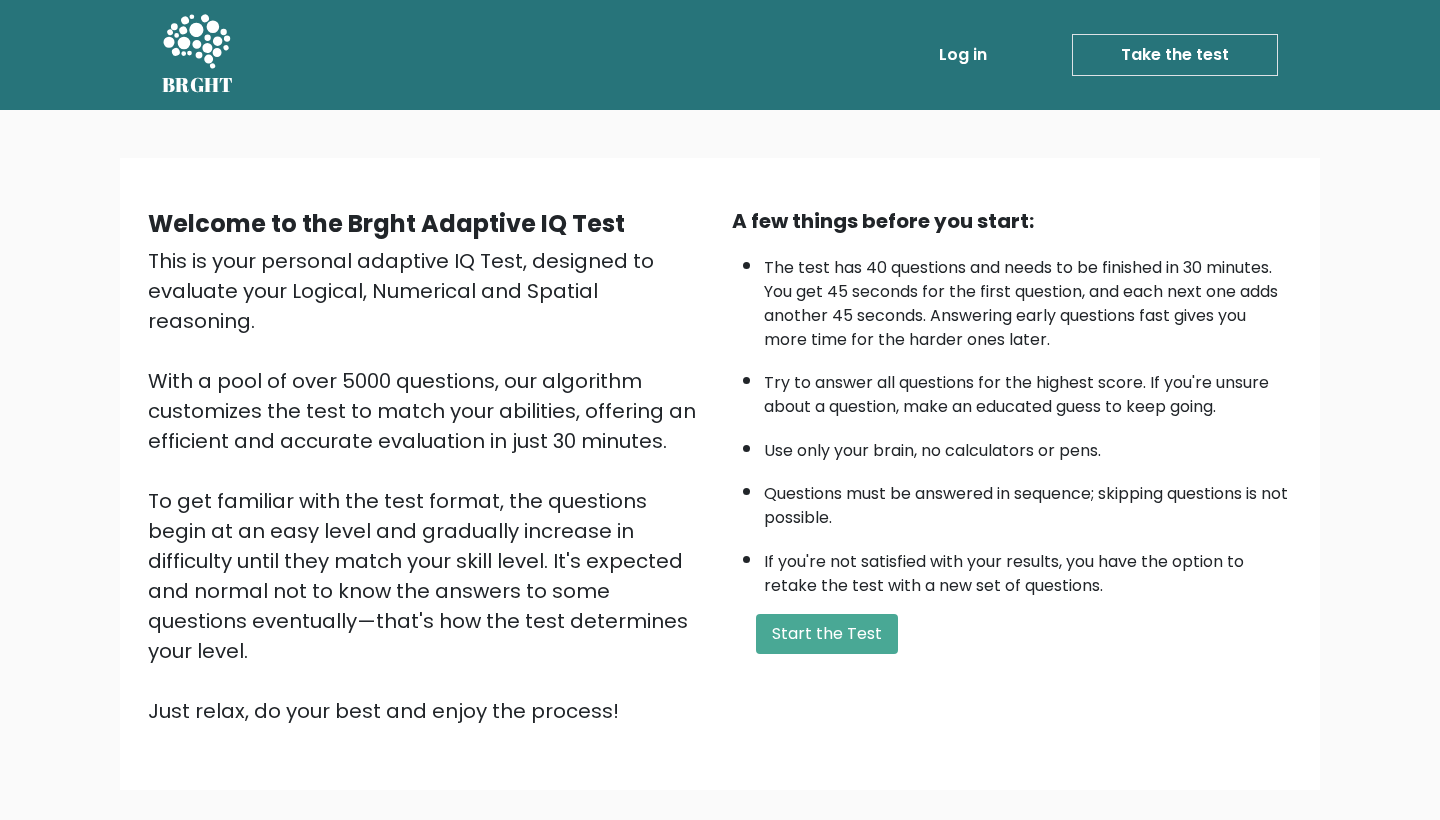 scroll, scrollTop: 0, scrollLeft: 0, axis: both 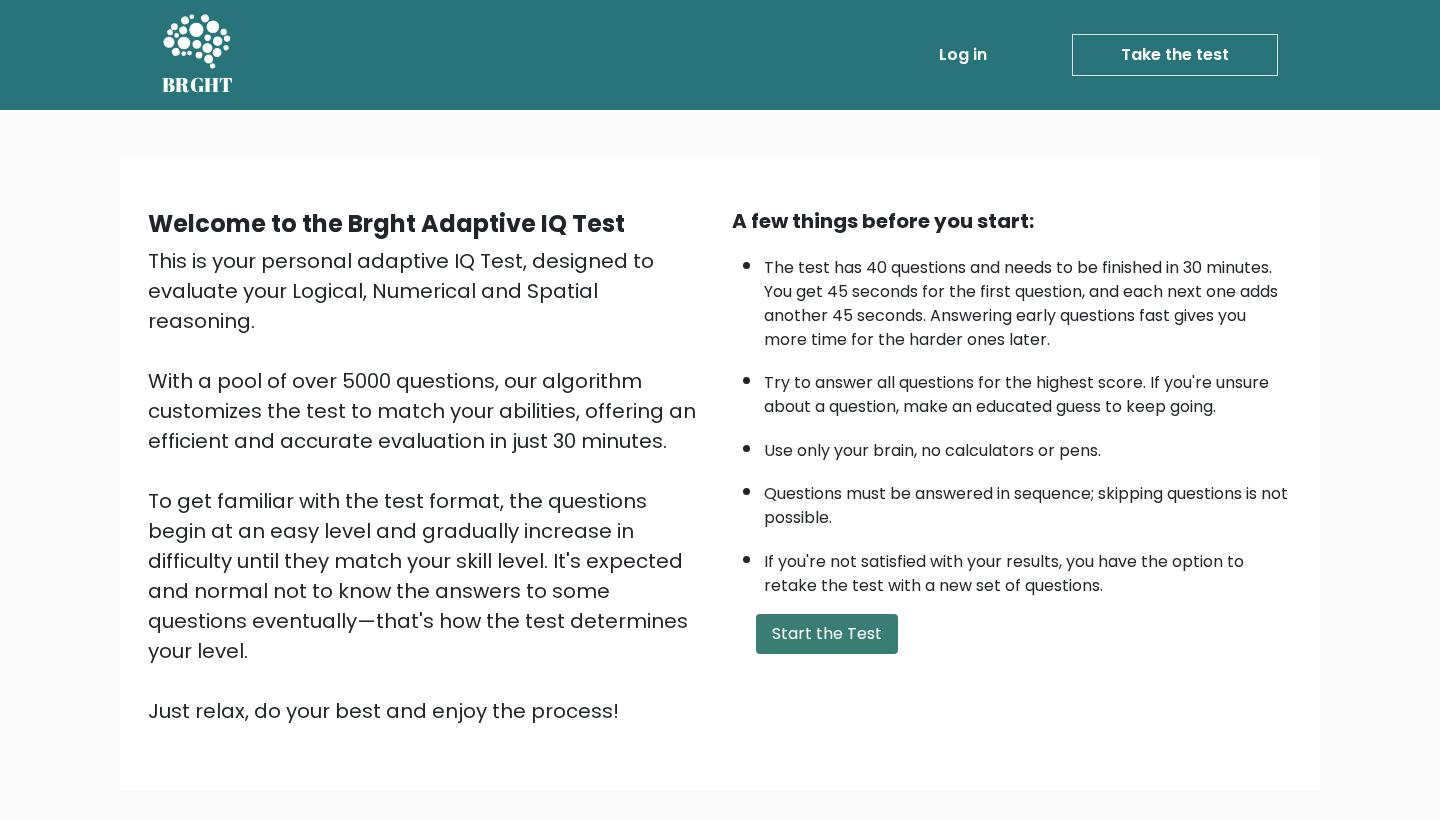 click on "Start the Test" at bounding box center (827, 634) 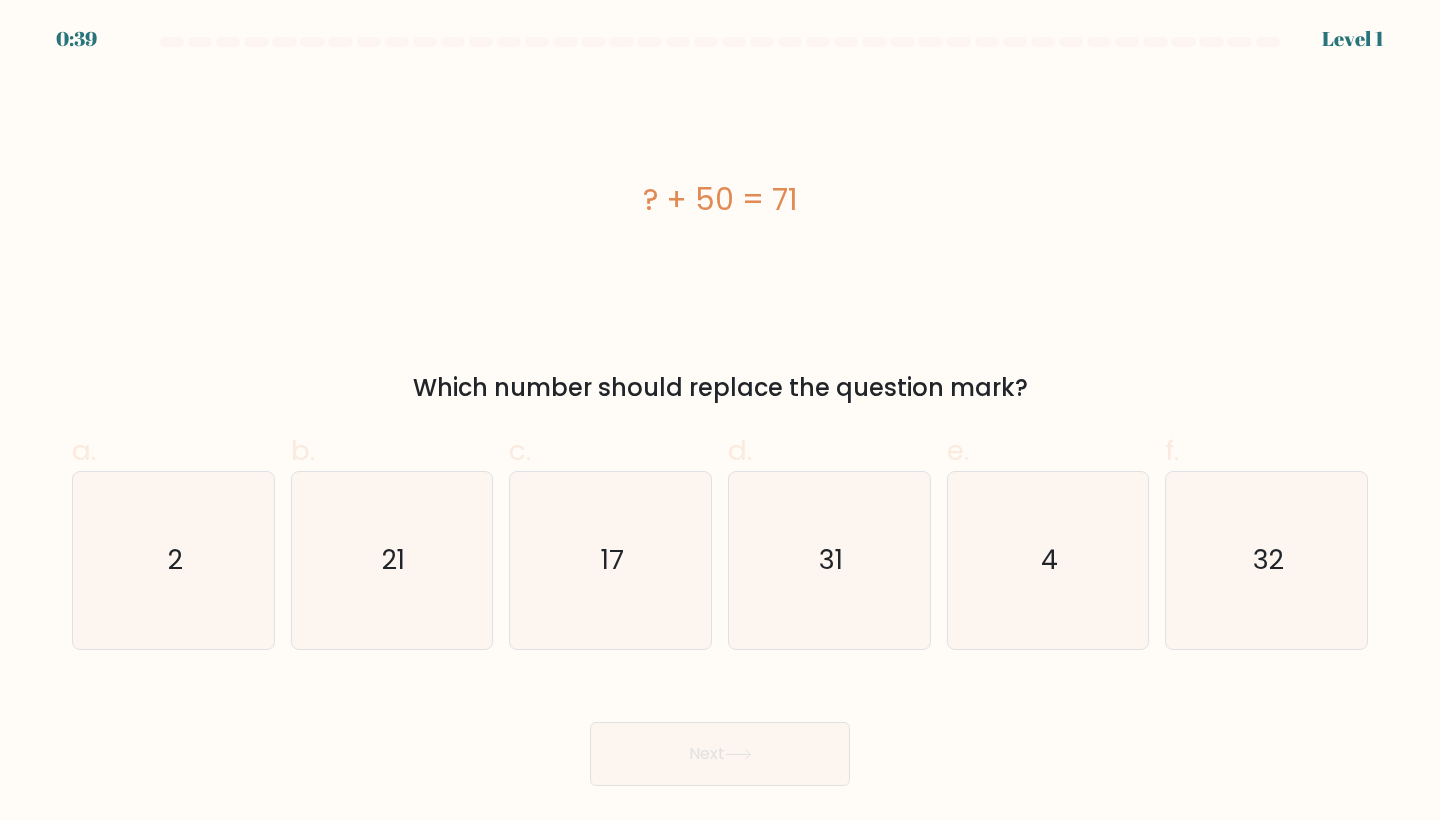 scroll, scrollTop: 0, scrollLeft: 0, axis: both 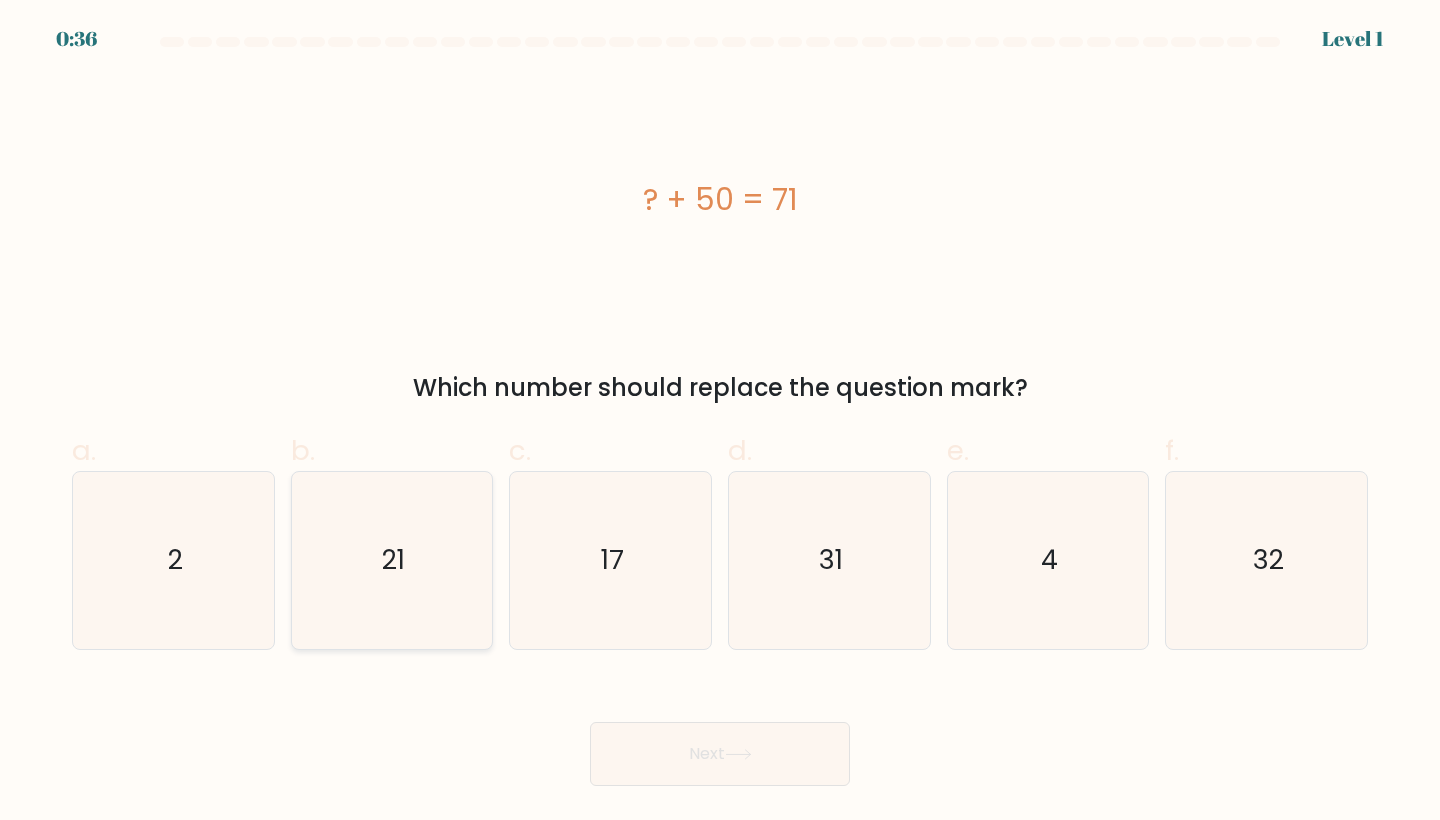 click on "21" at bounding box center (392, 560) 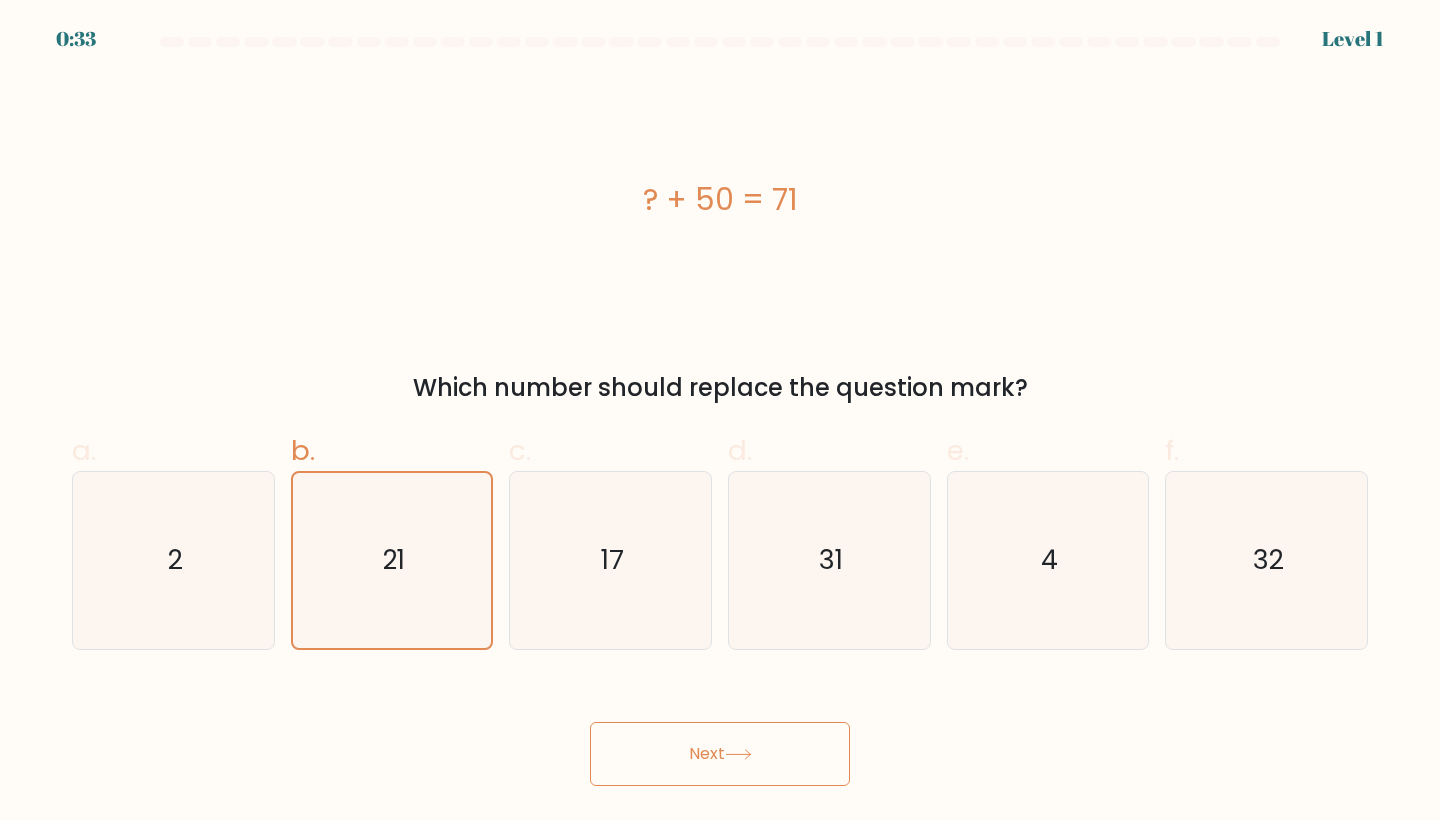 click on "Next" at bounding box center [720, 754] 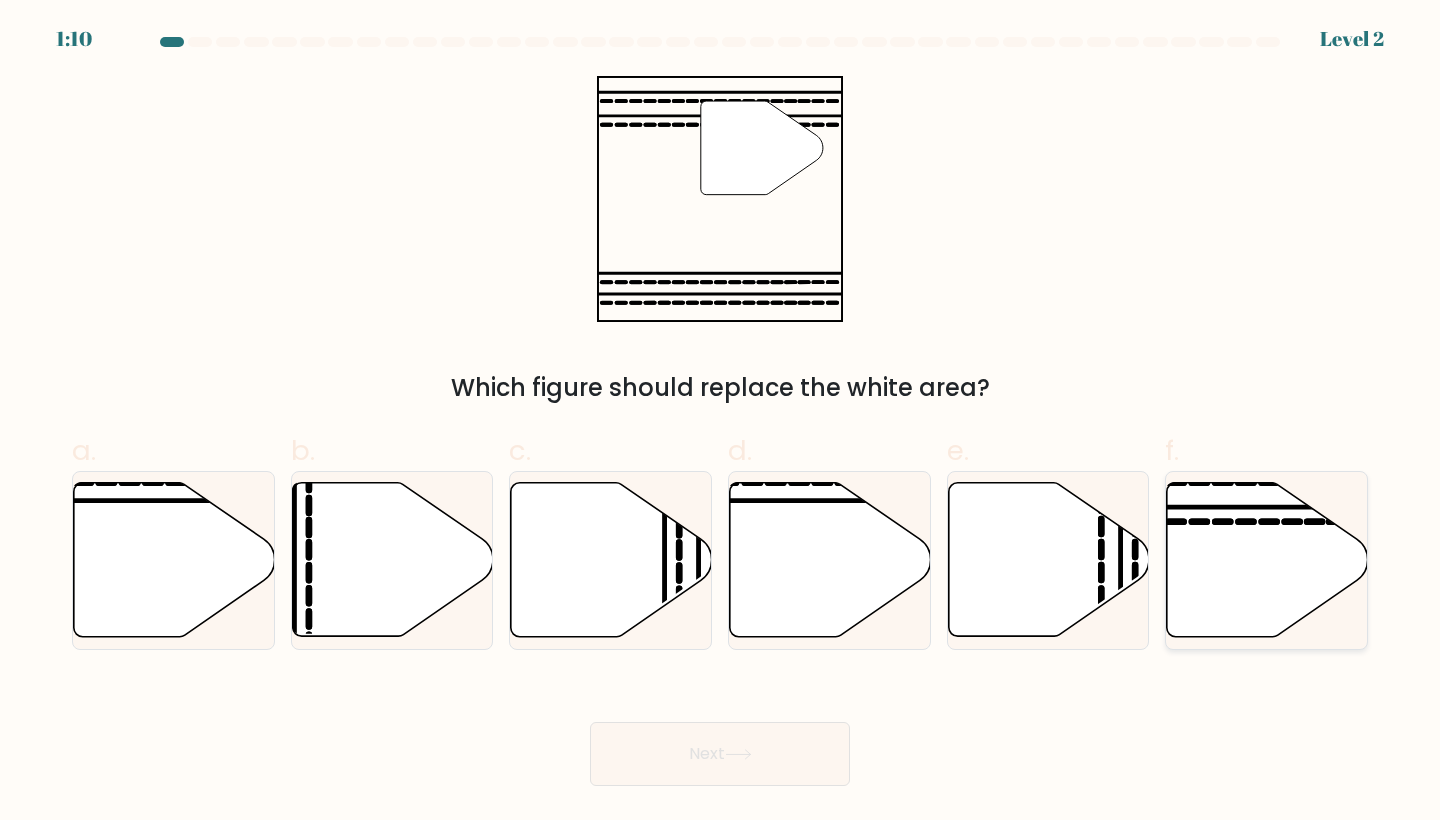 click at bounding box center [1267, 560] 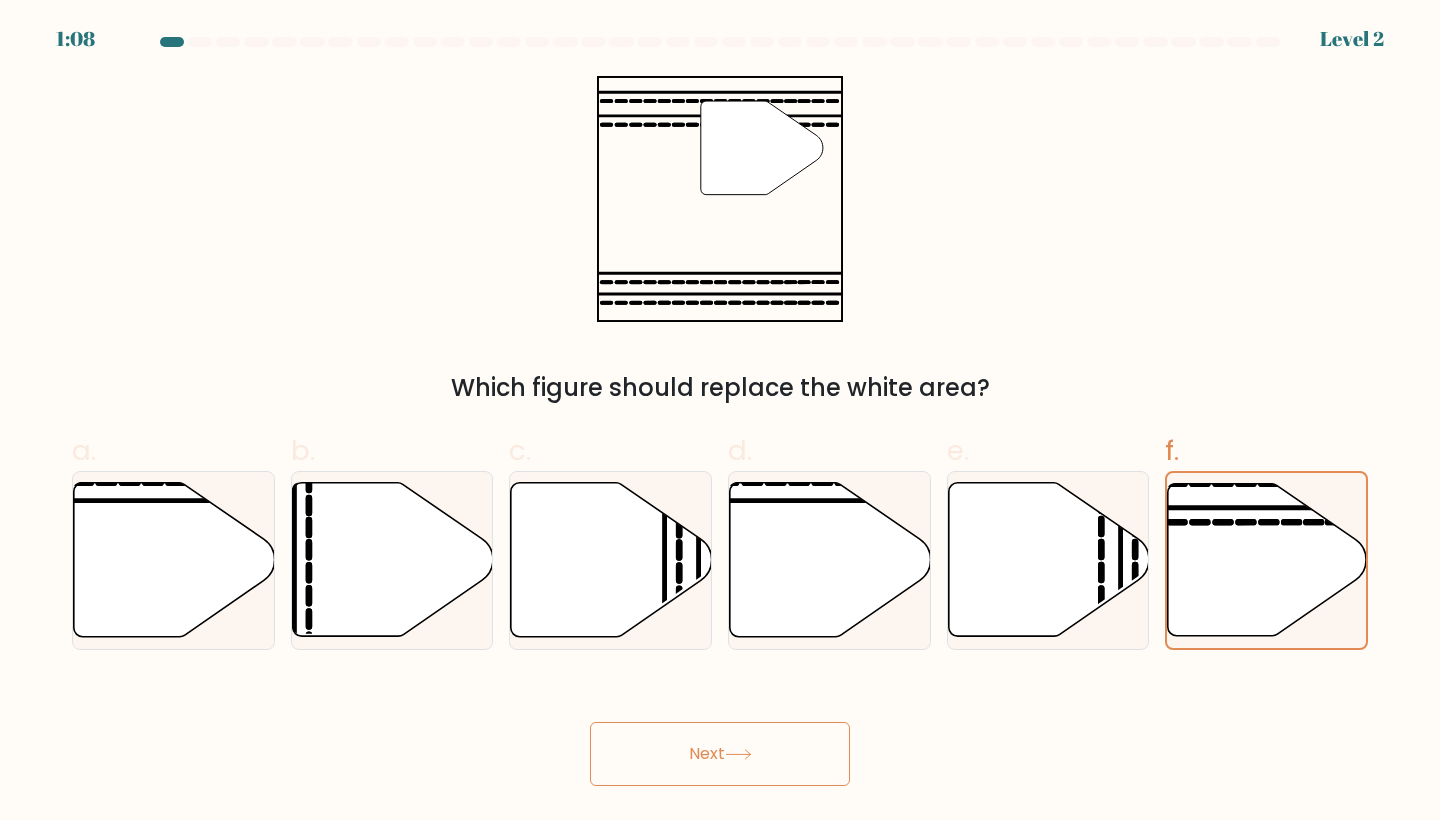 click on "Next" at bounding box center [720, 754] 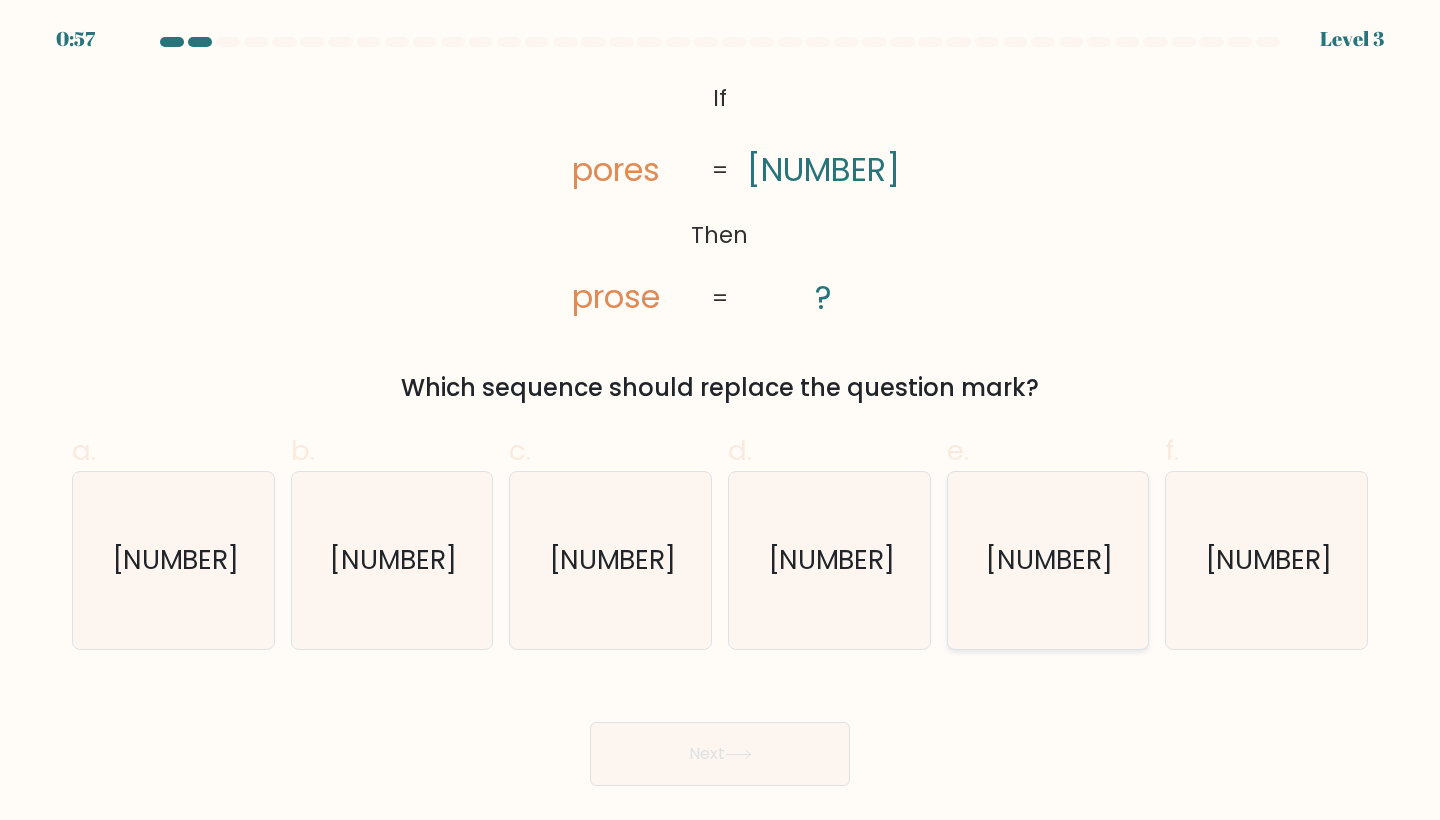click on "97035" at bounding box center (1048, 560) 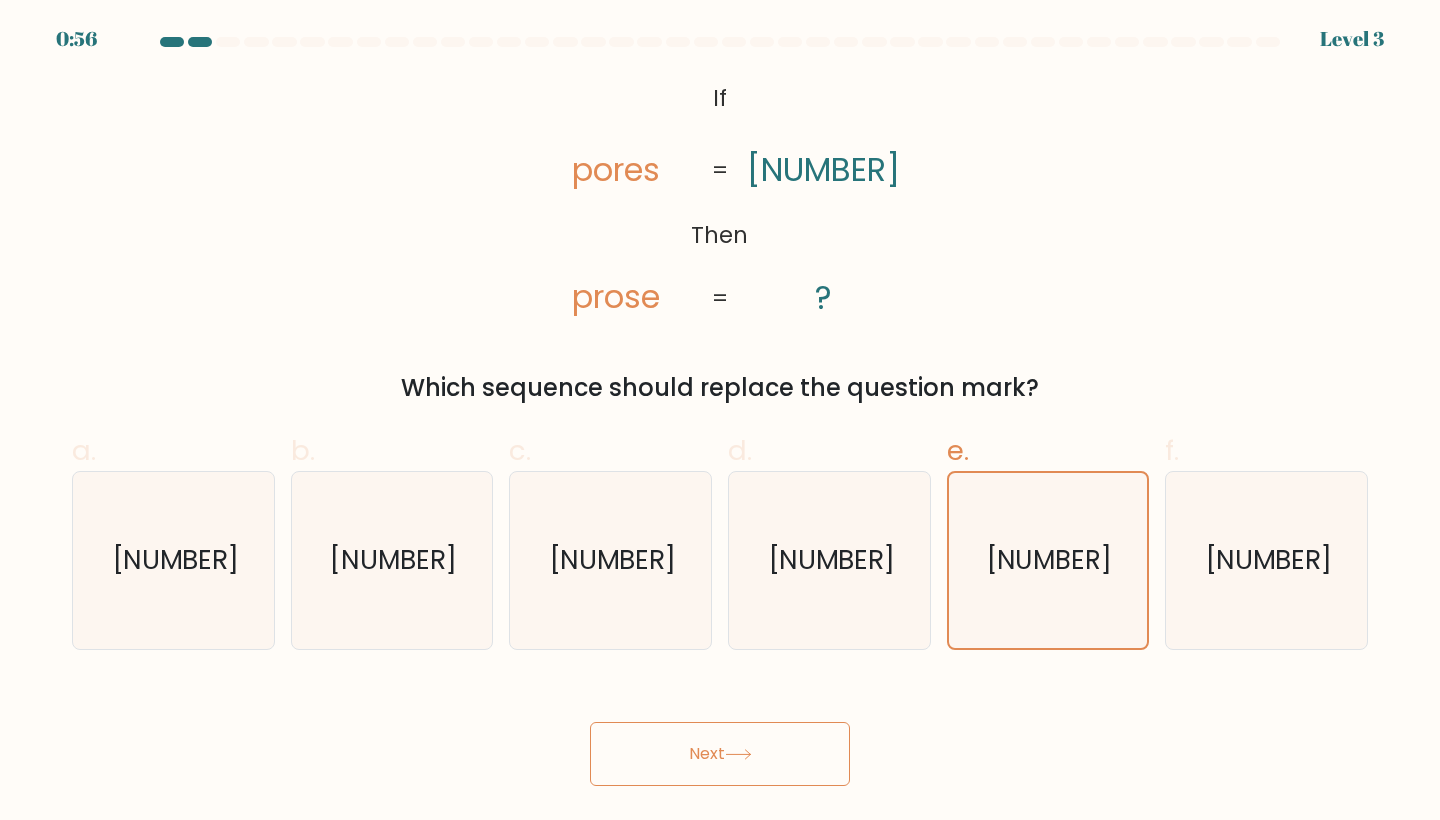 click on "Next" at bounding box center [720, 754] 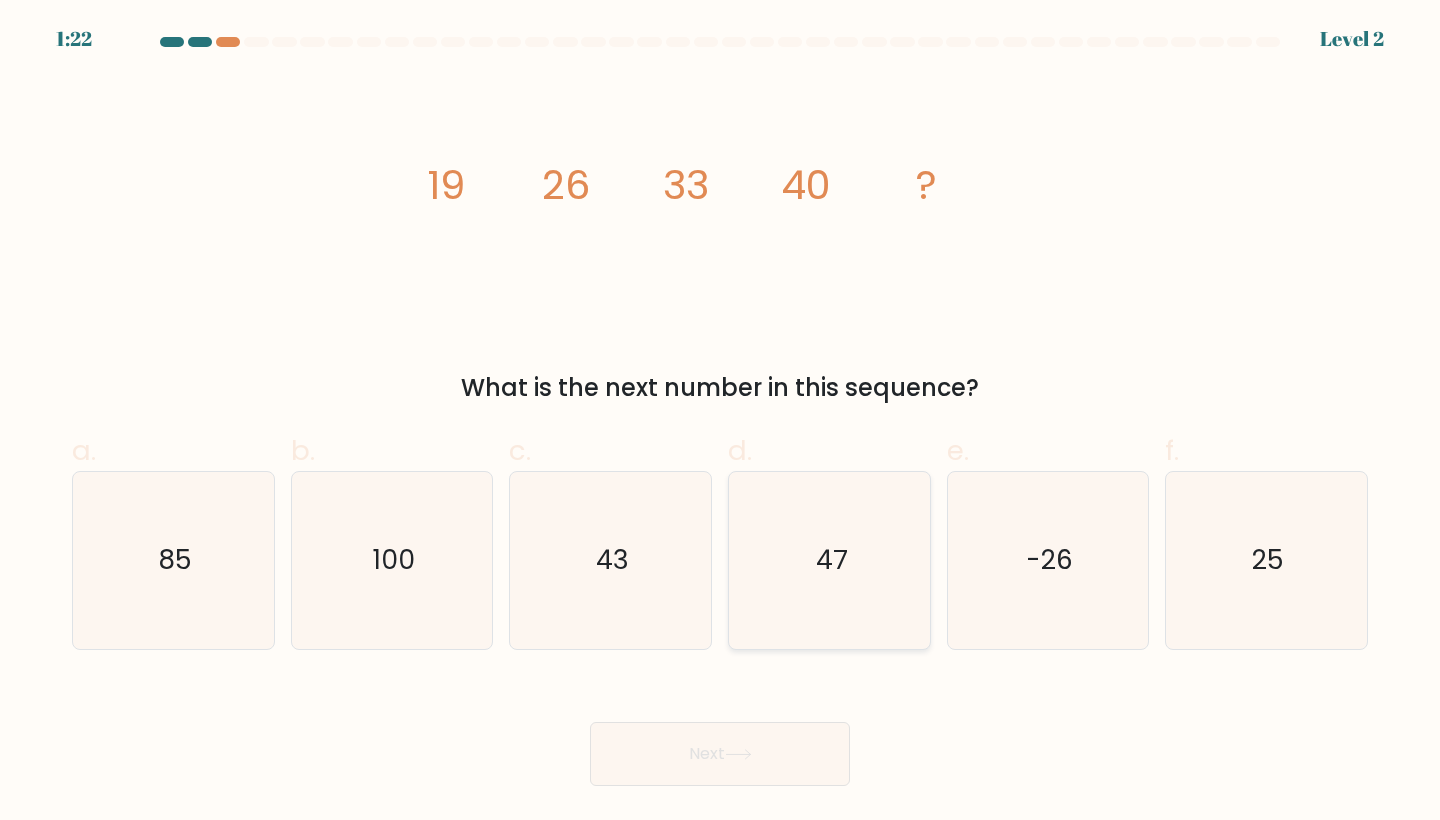 click on "47" at bounding box center [829, 560] 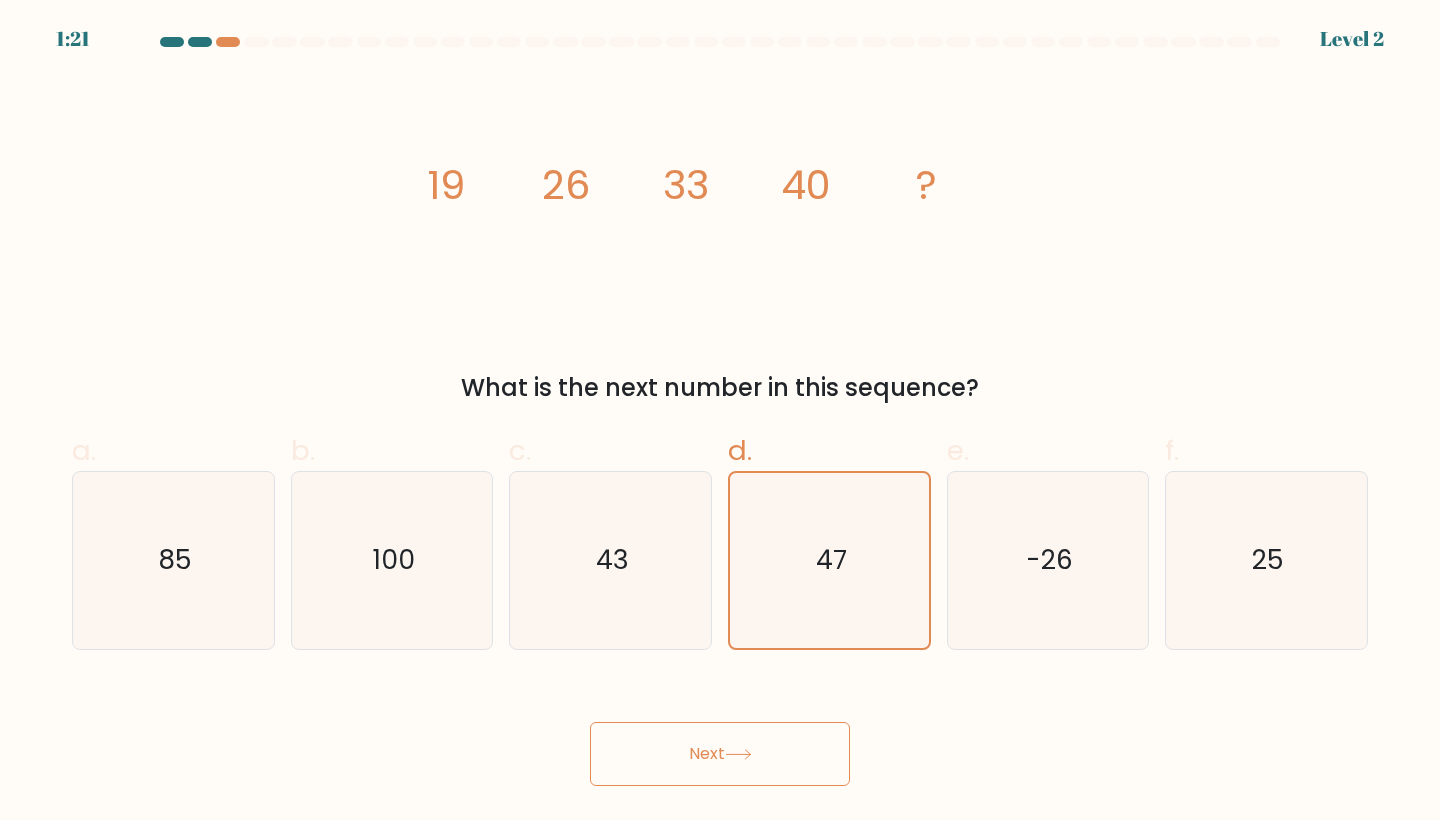 click on "Next" at bounding box center (720, 754) 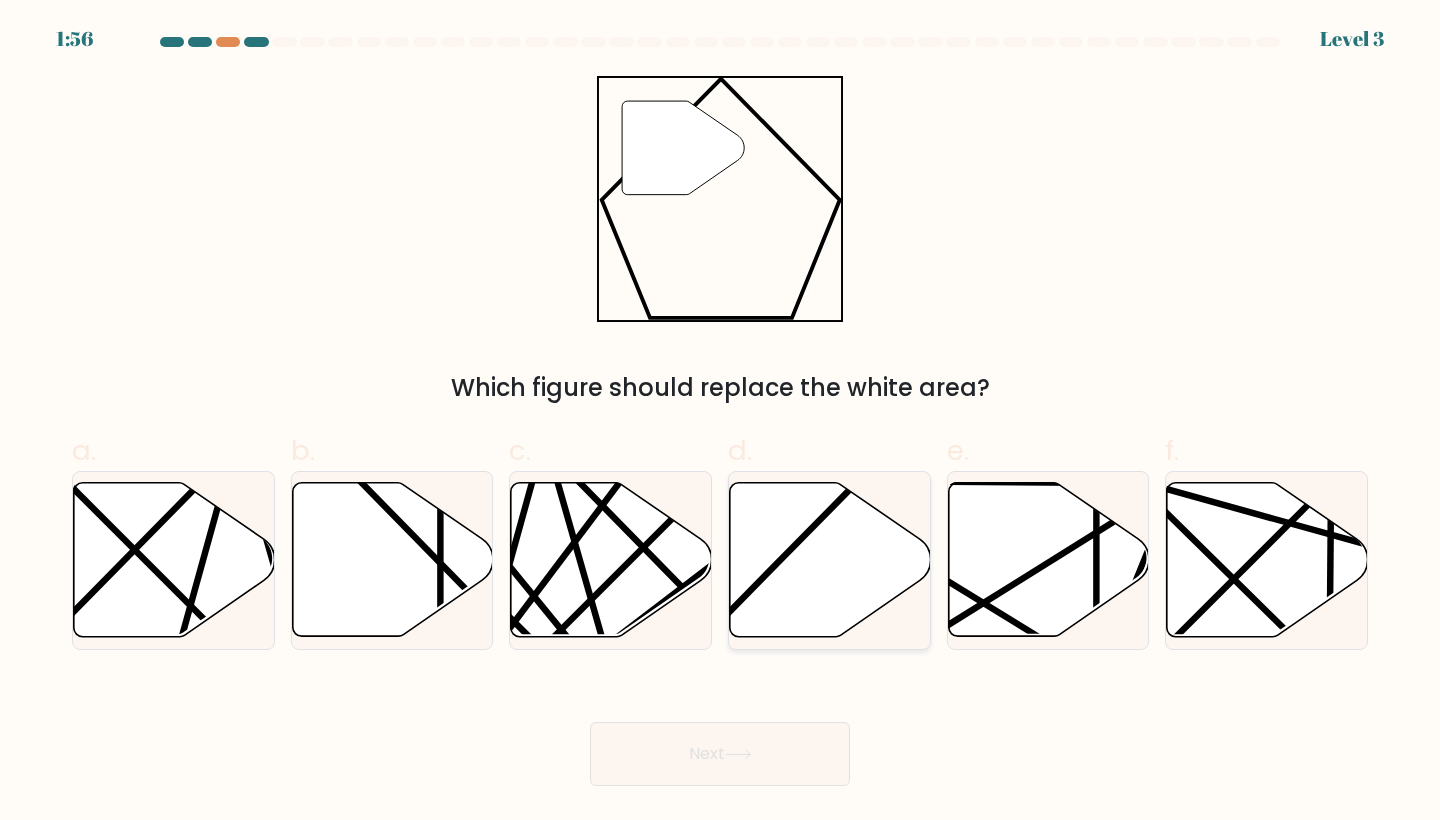 click at bounding box center [830, 560] 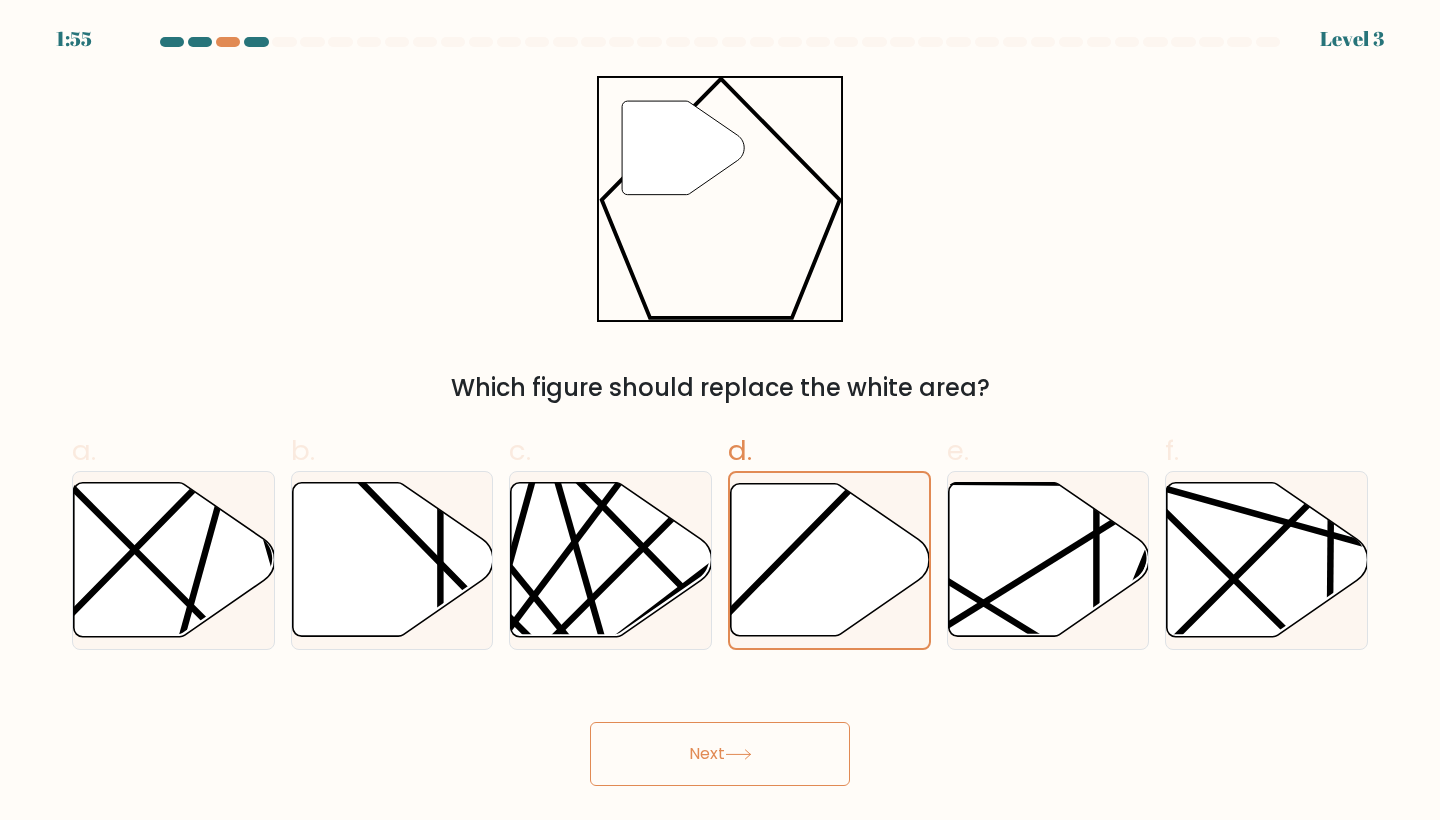 click on "Next" at bounding box center (720, 754) 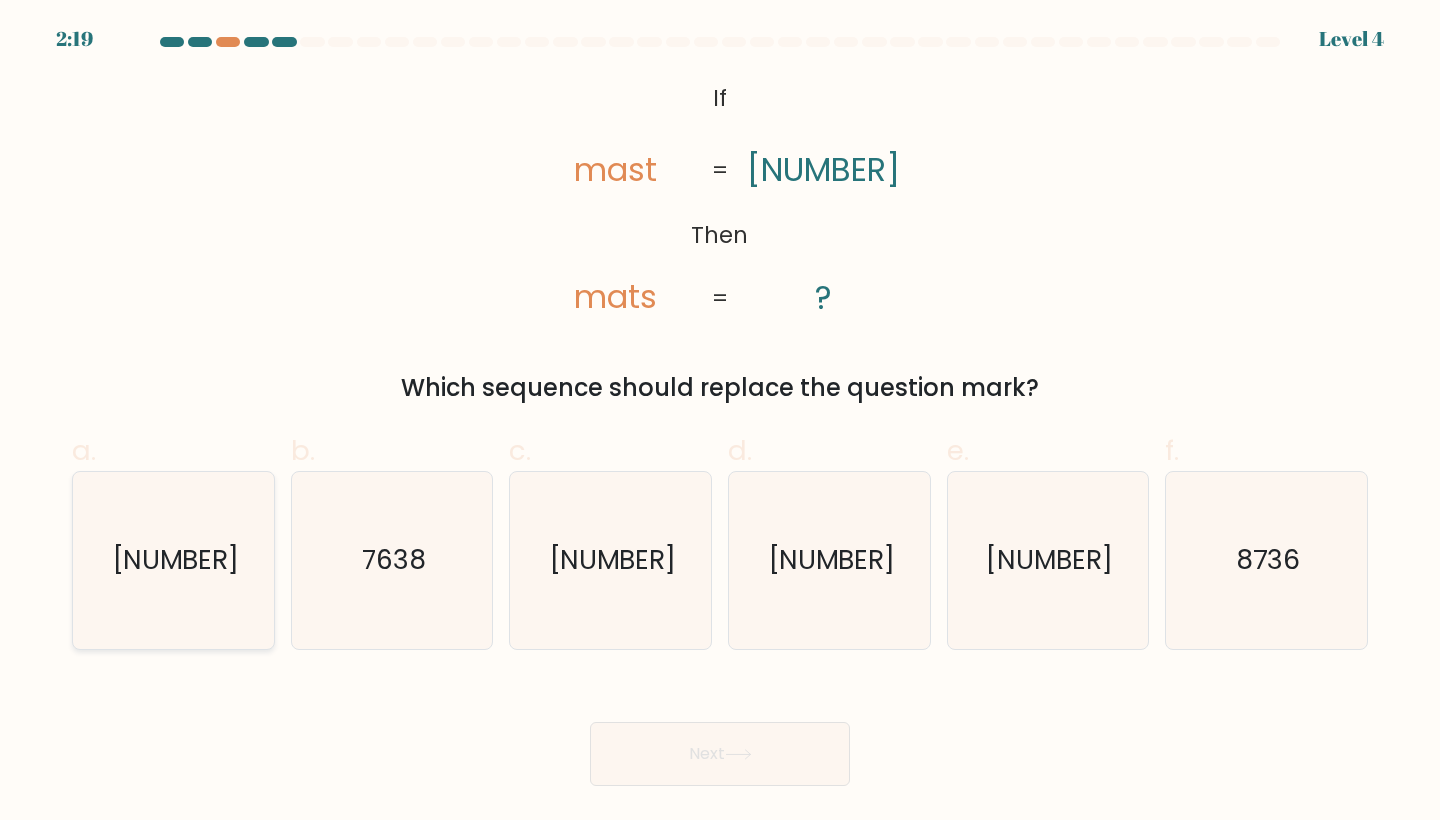 click on "3786" at bounding box center [173, 560] 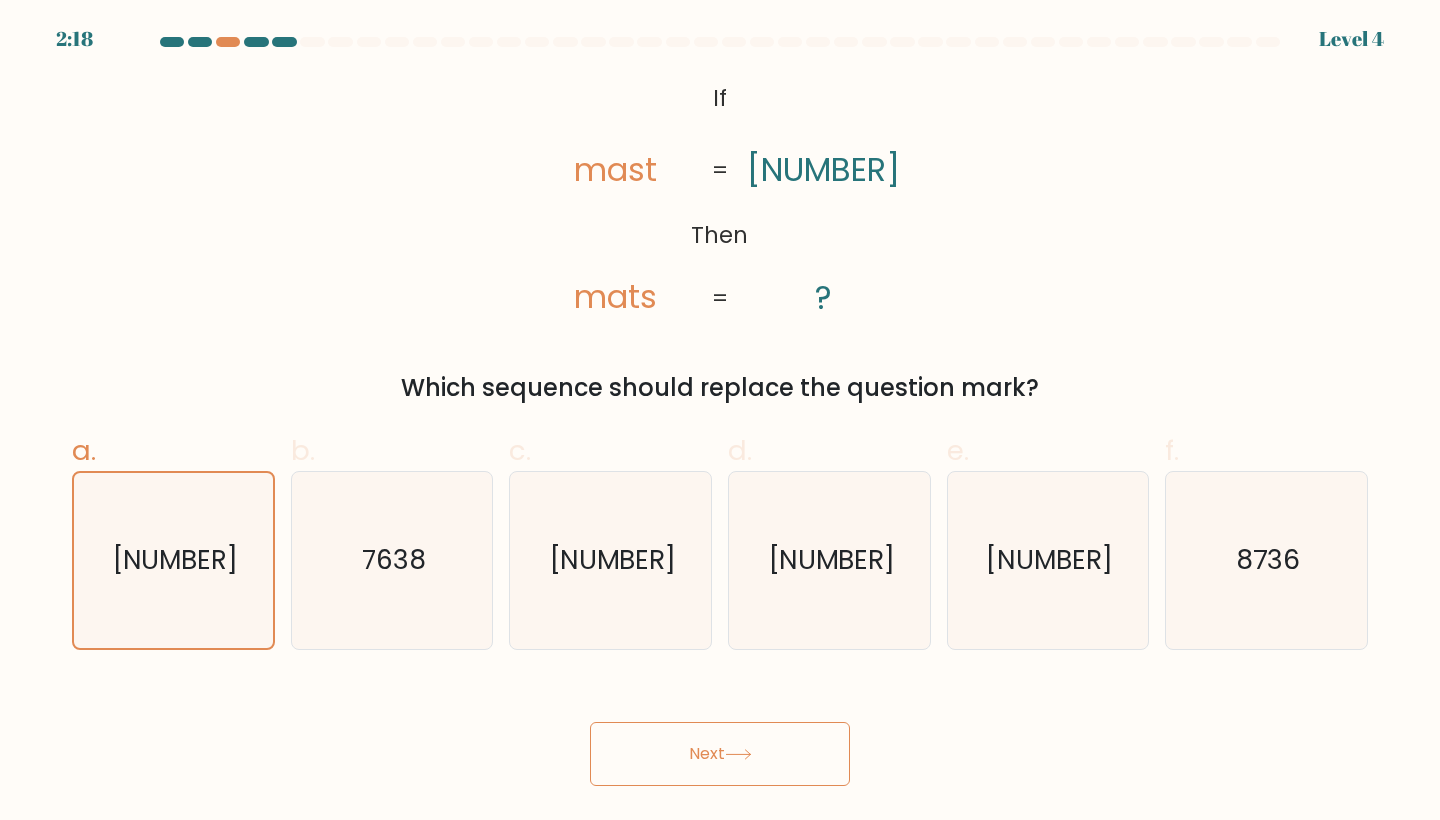 click on "Next" at bounding box center [720, 754] 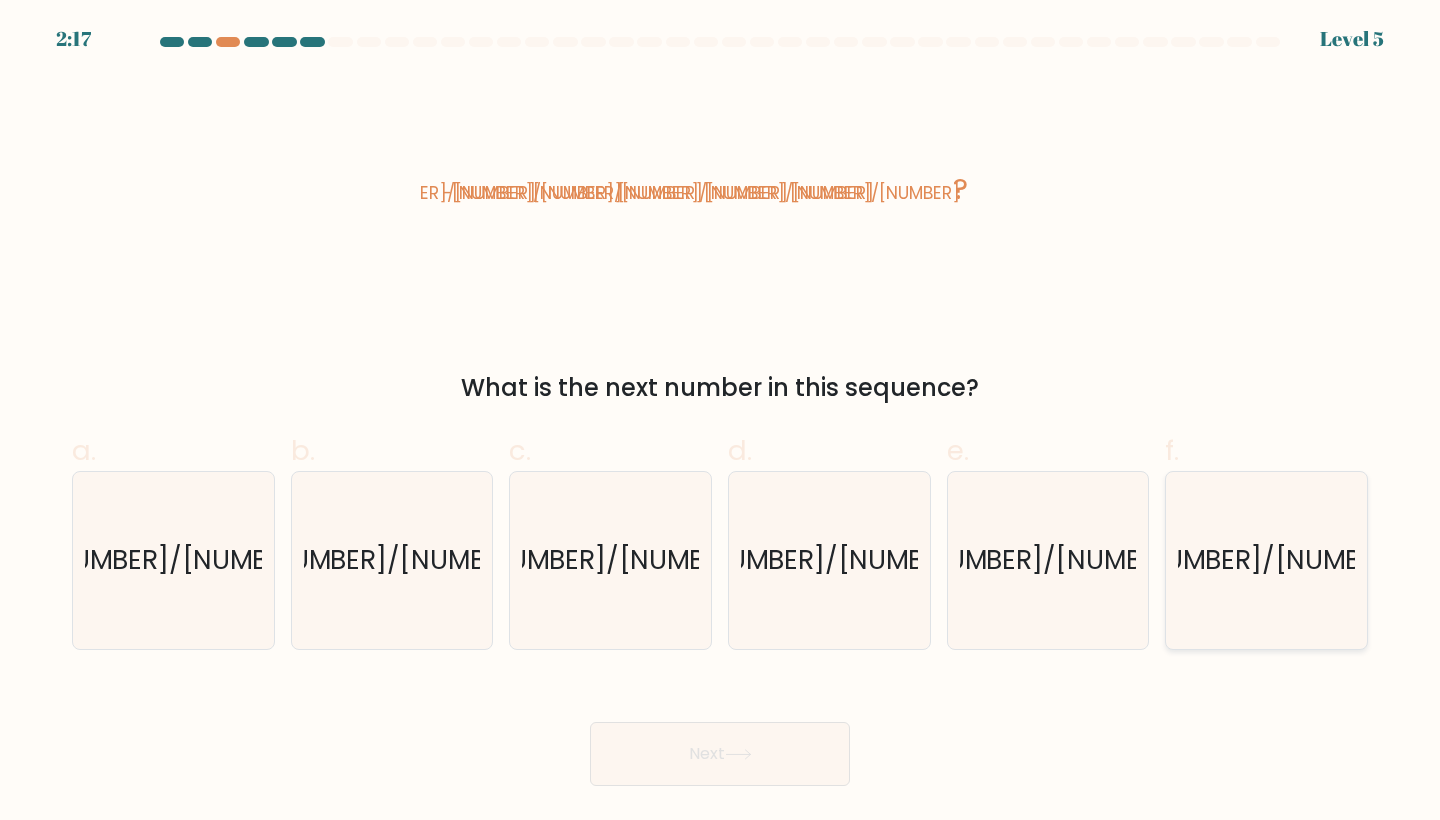 click on "9/35" at bounding box center (1266, 560) 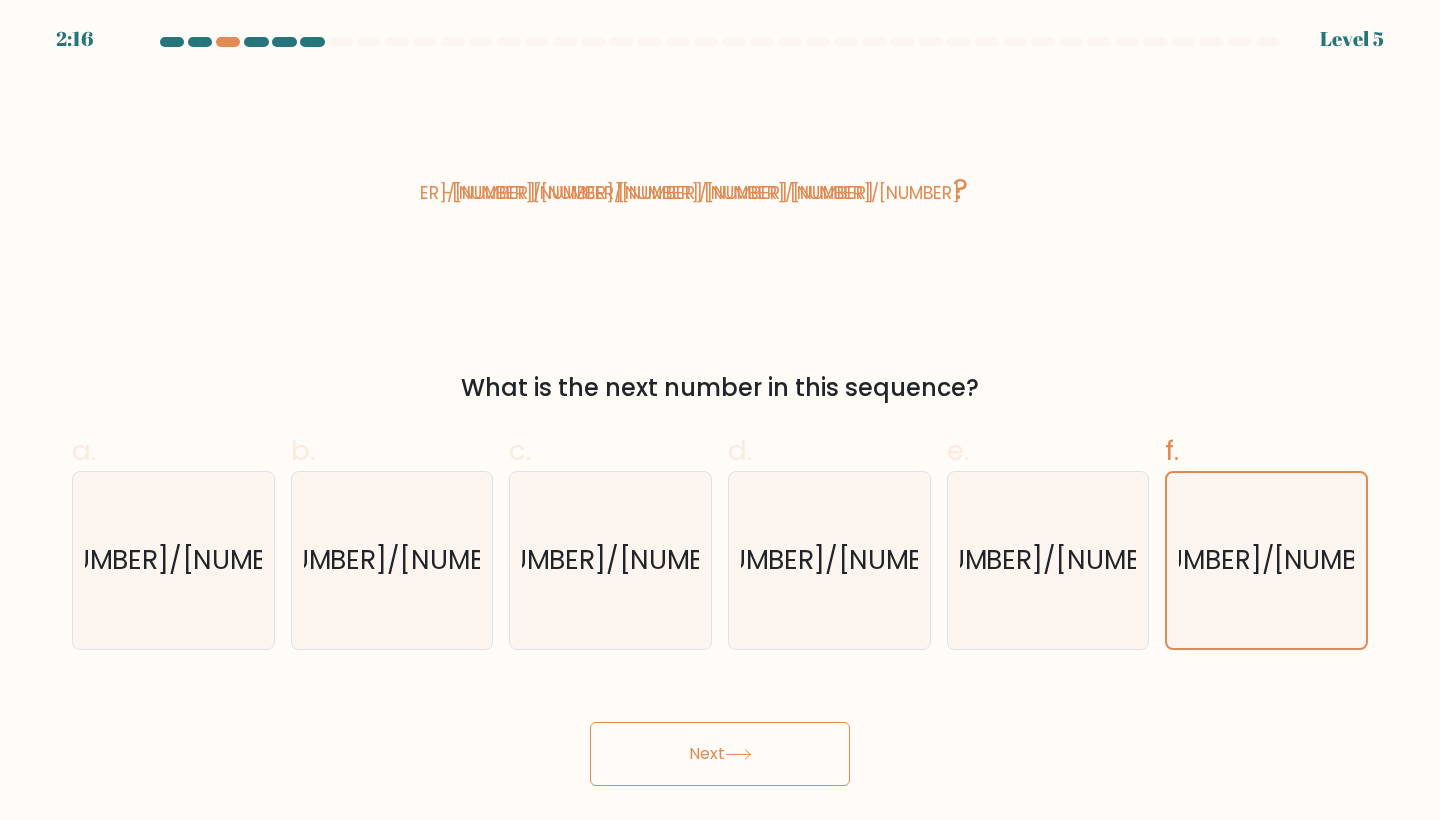 click on "Next" at bounding box center (720, 754) 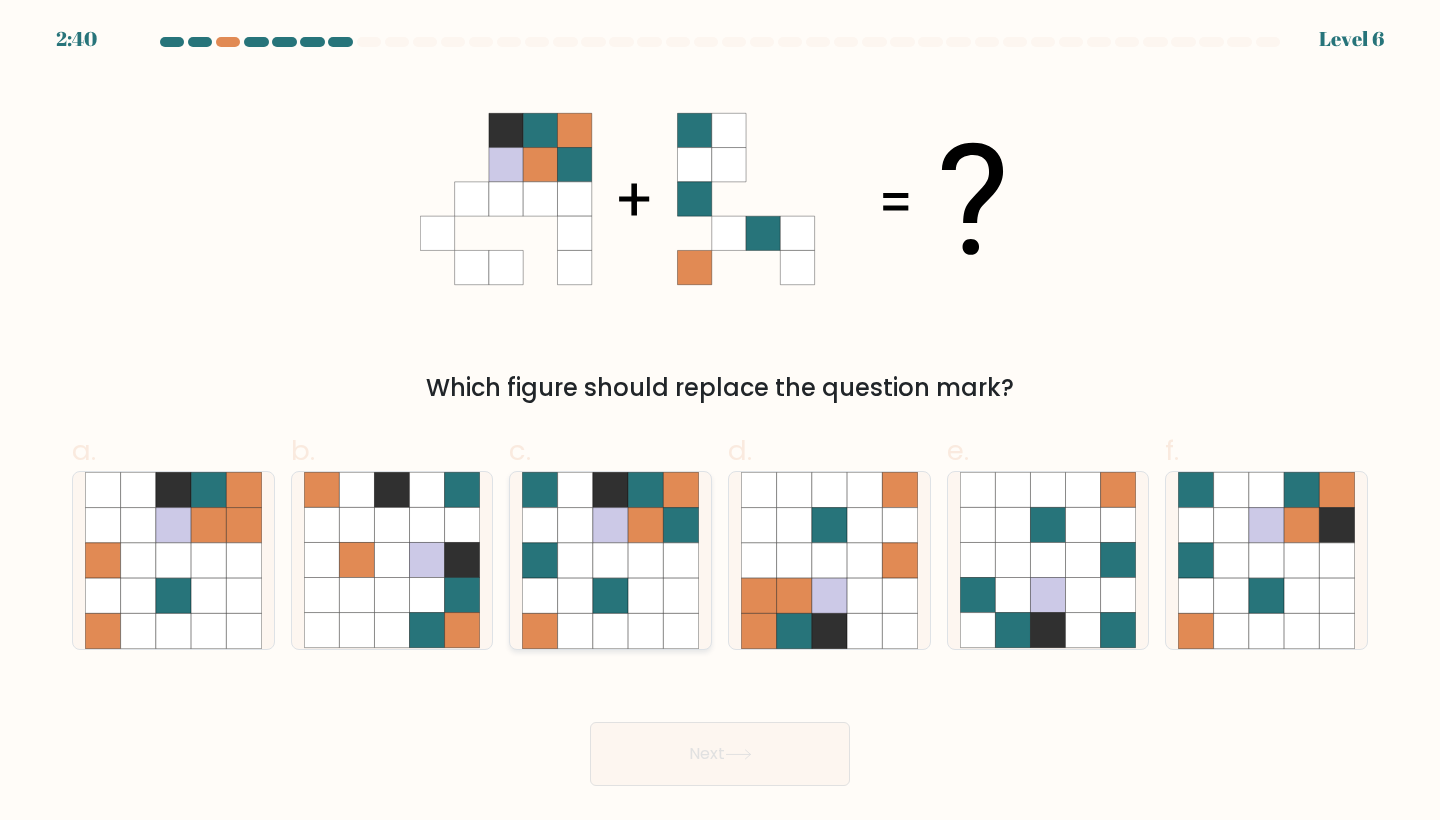 click at bounding box center [645, 595] 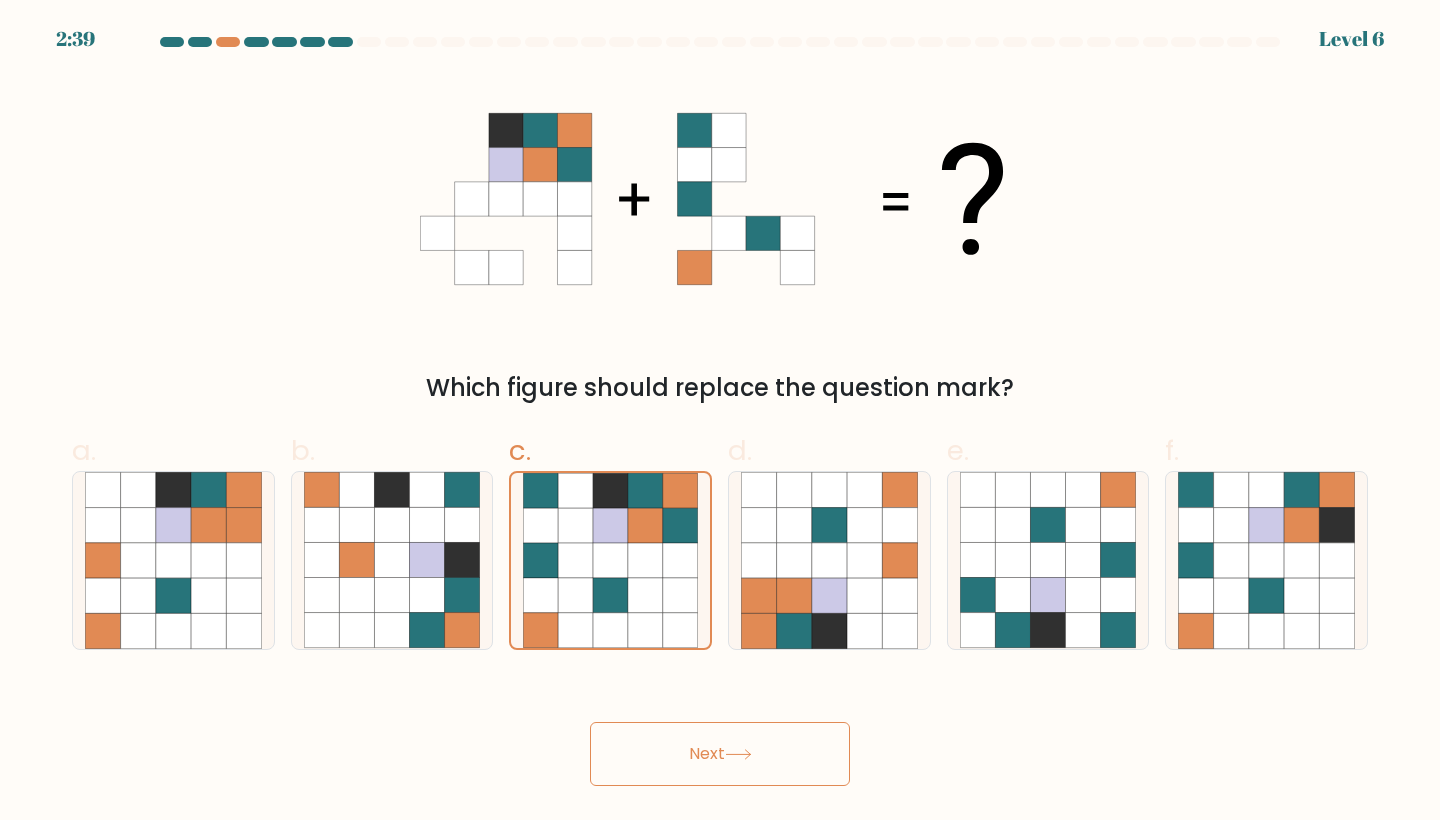click on "Next" at bounding box center (720, 754) 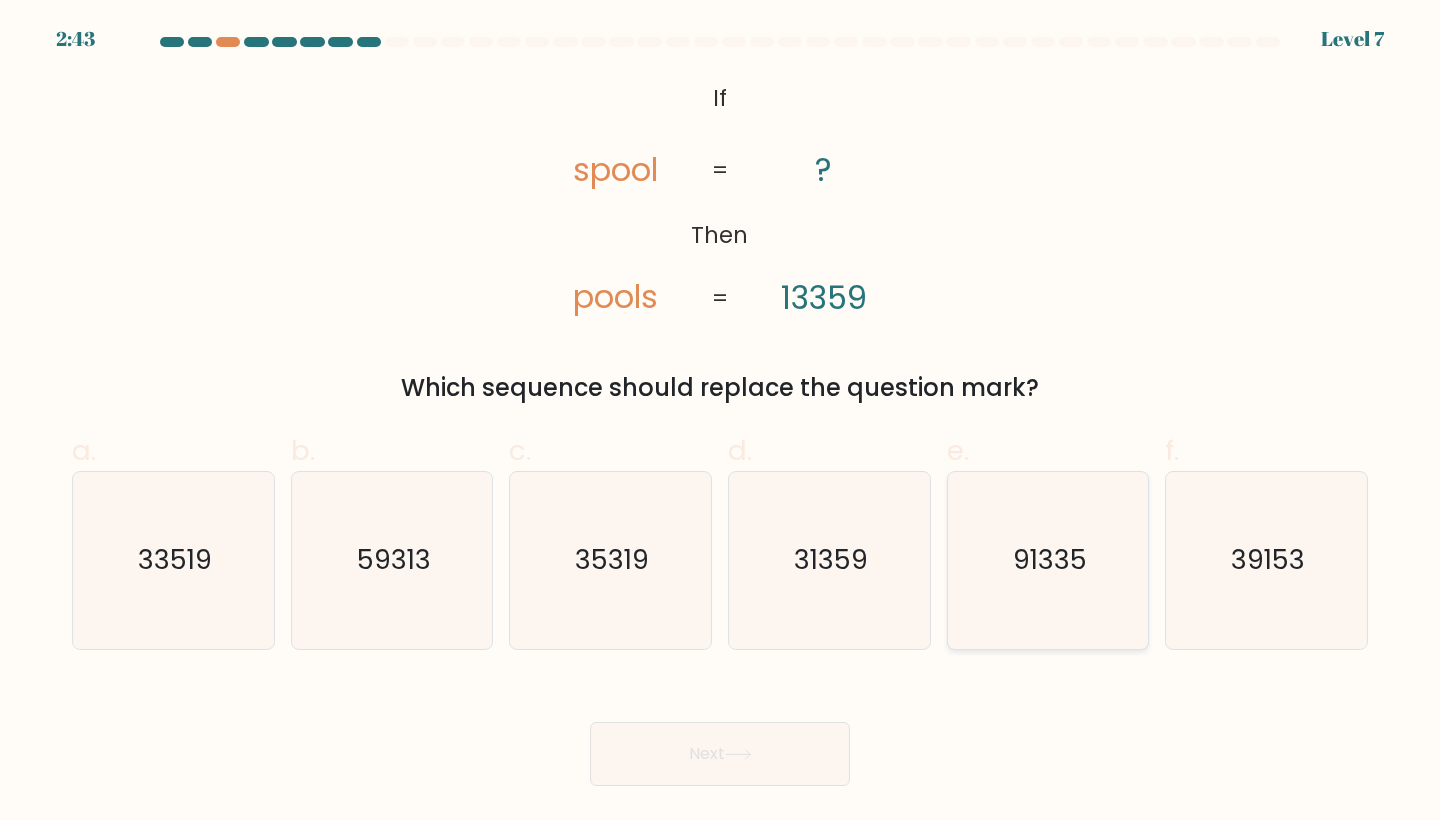 click on "91335" at bounding box center (1048, 560) 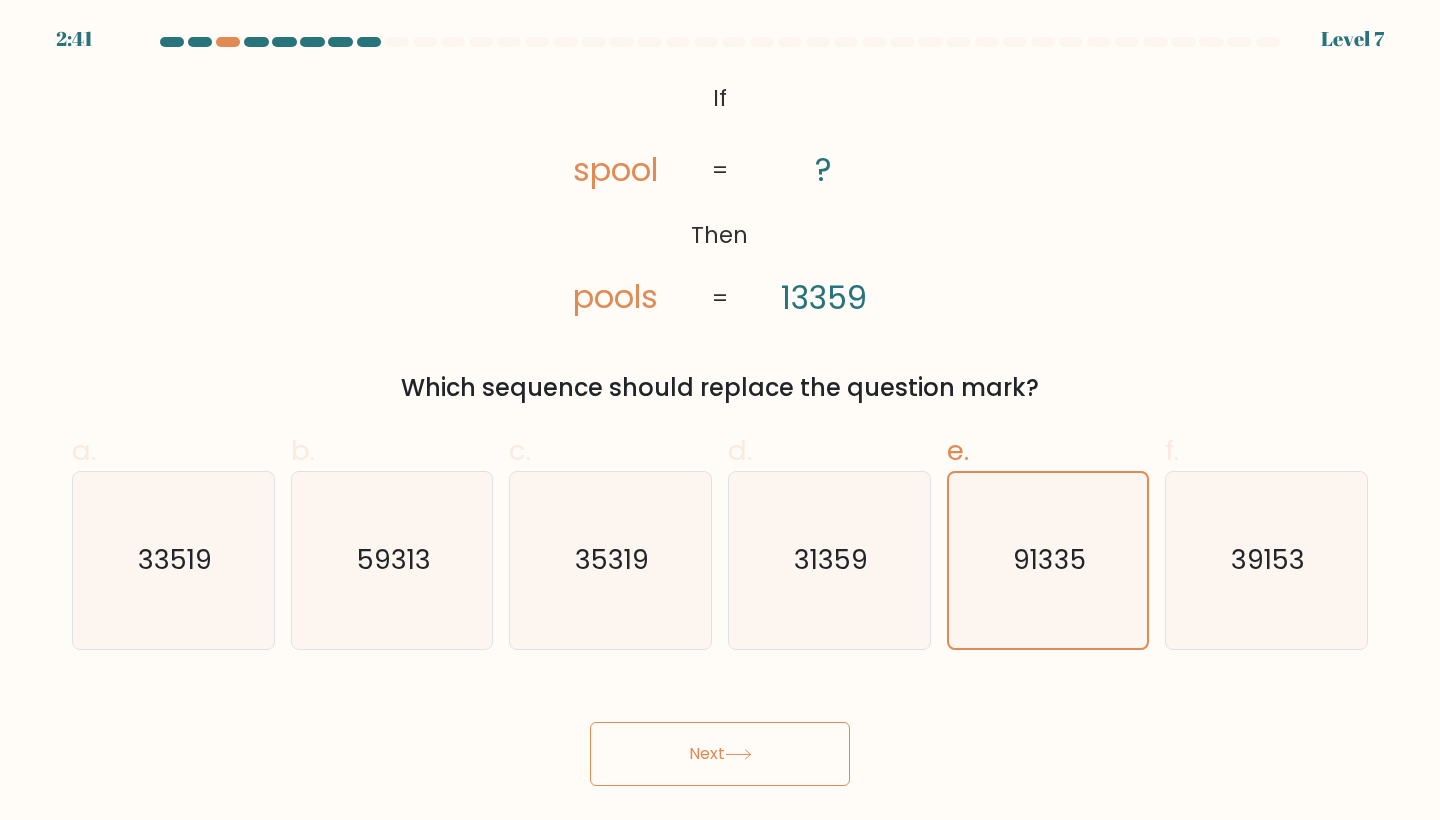 click on "Next" at bounding box center [720, 754] 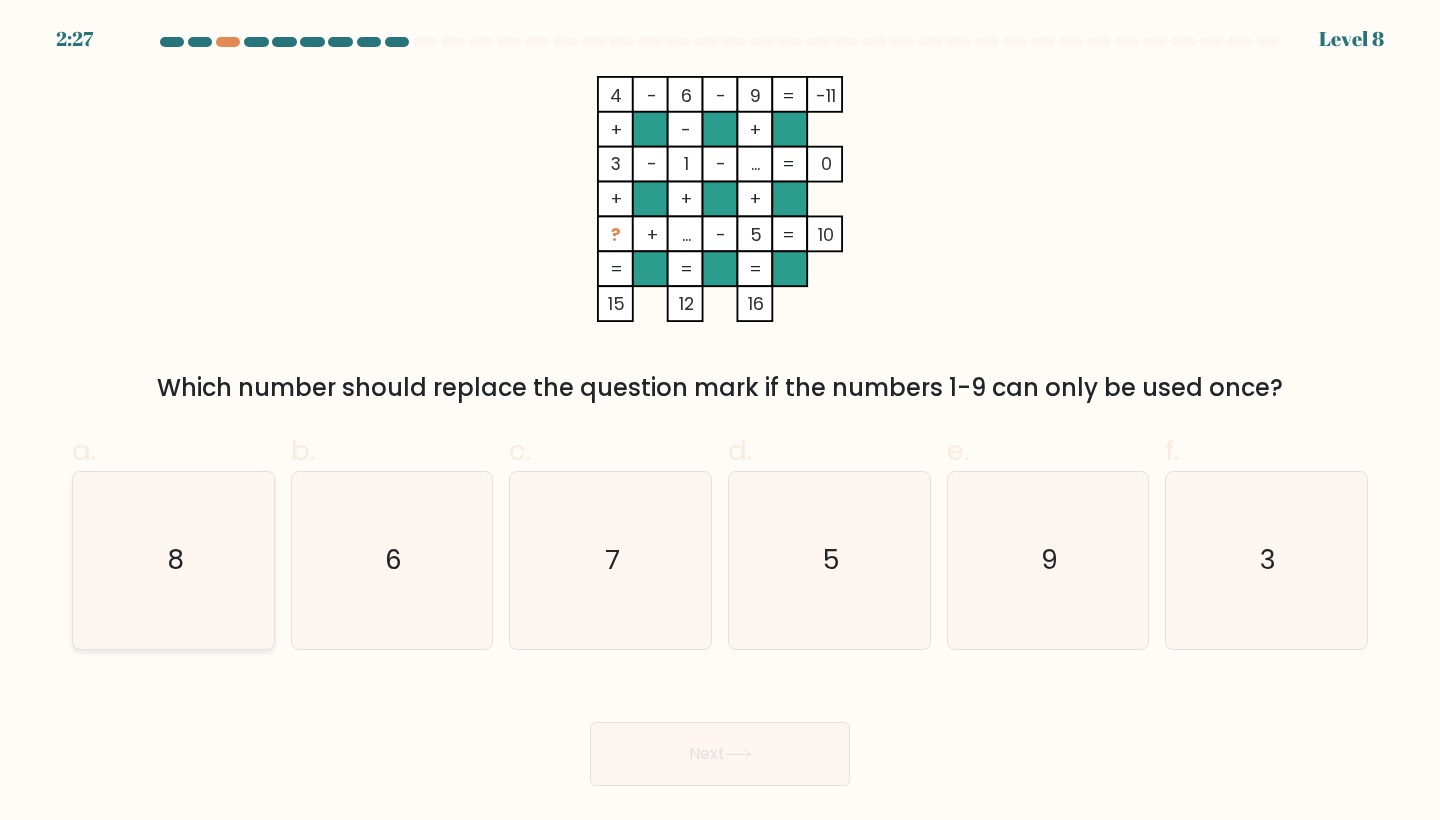 click on "8" at bounding box center [173, 560] 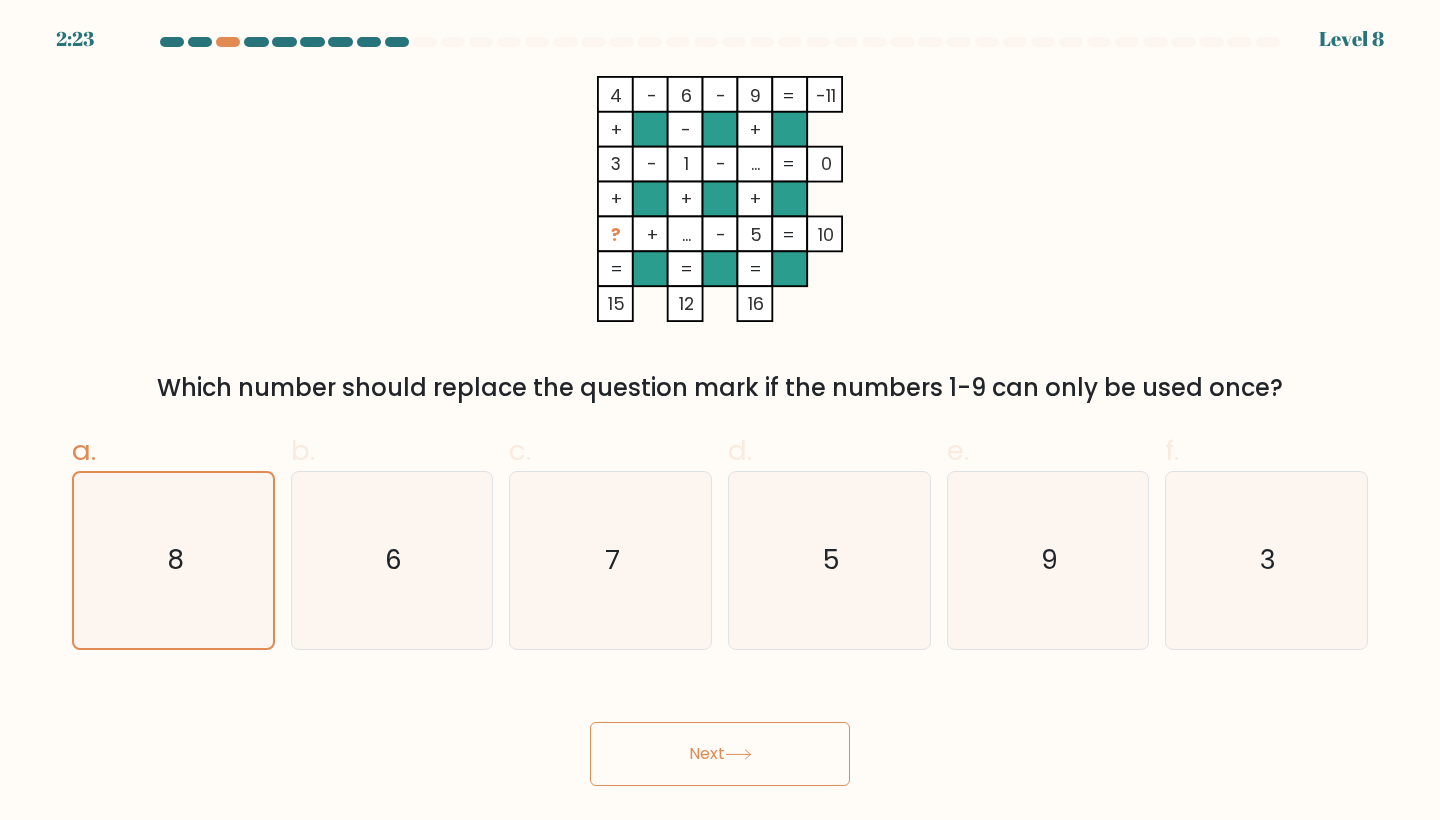 click on "Next" at bounding box center [720, 754] 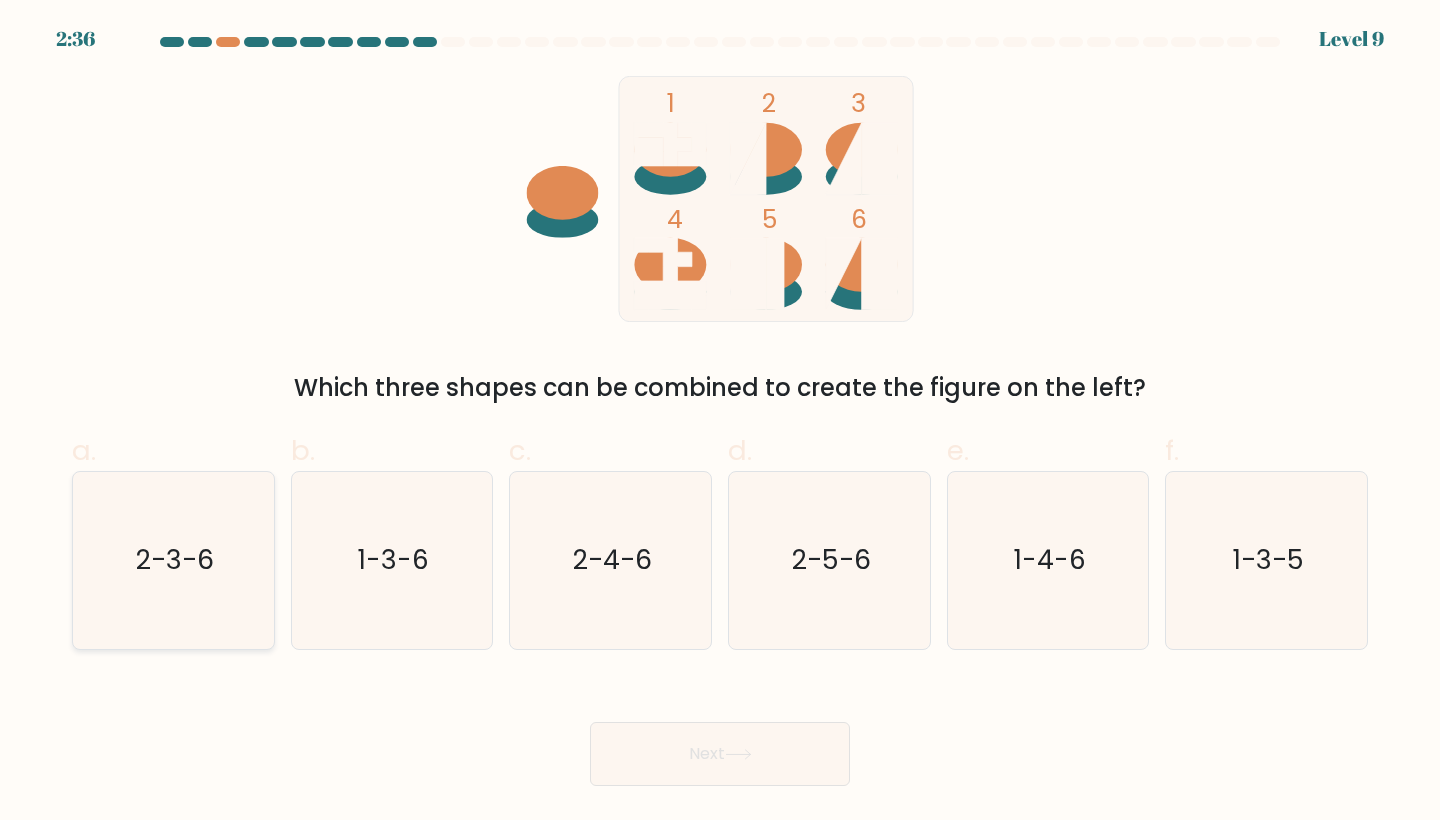 click on "2-3-6" at bounding box center [173, 560] 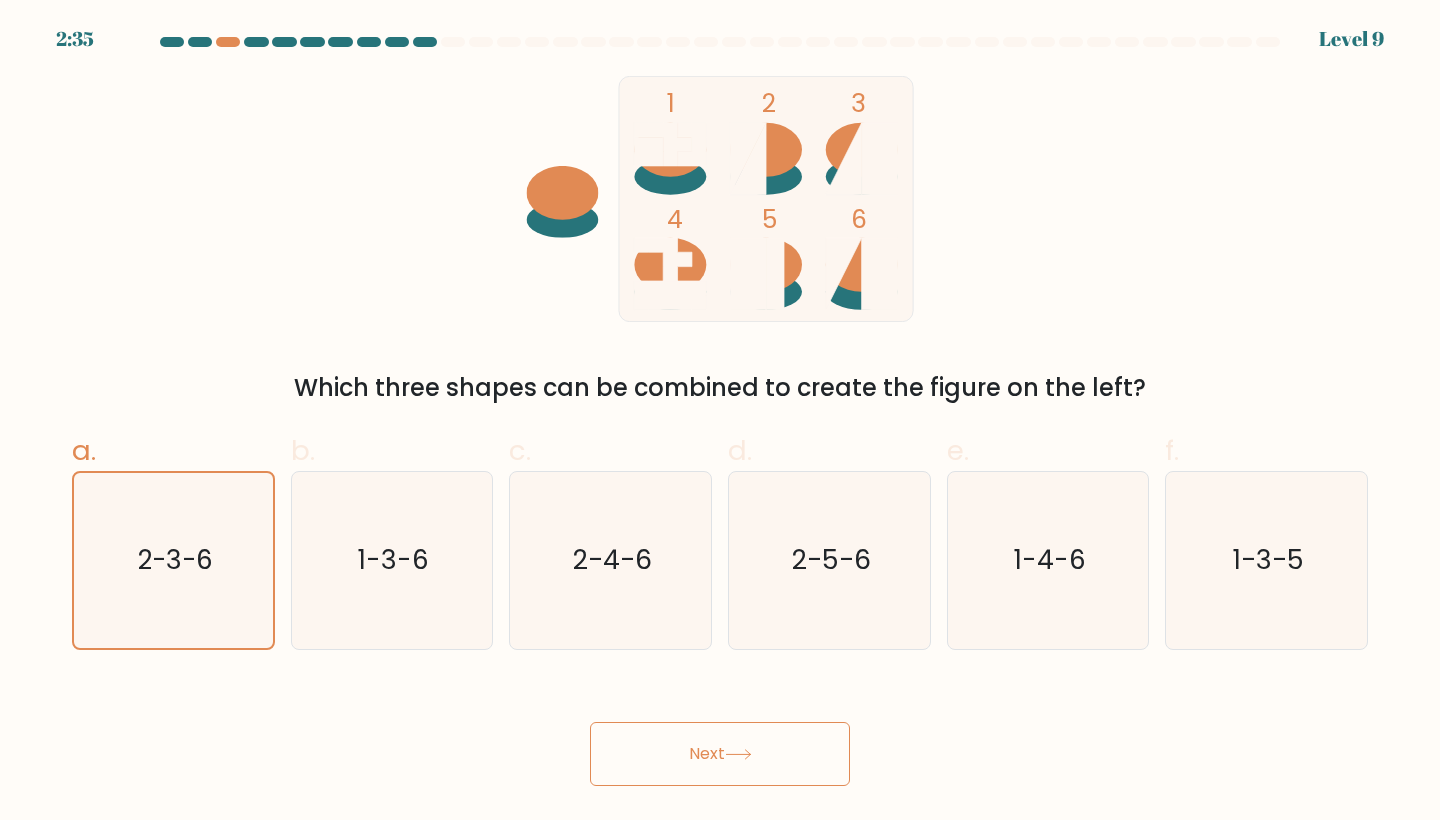 click on "Next" at bounding box center [720, 754] 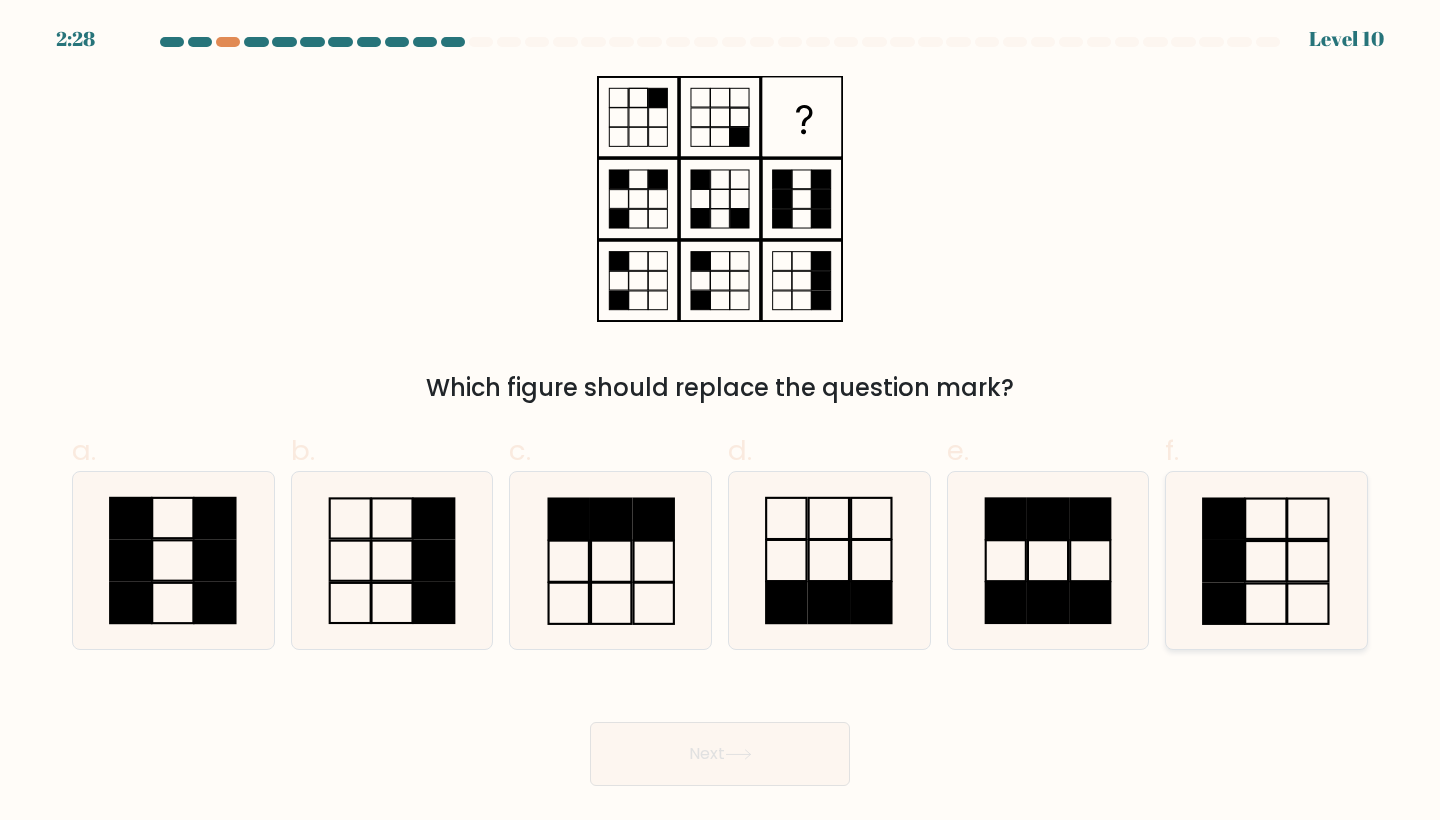 click at bounding box center (1223, 519) 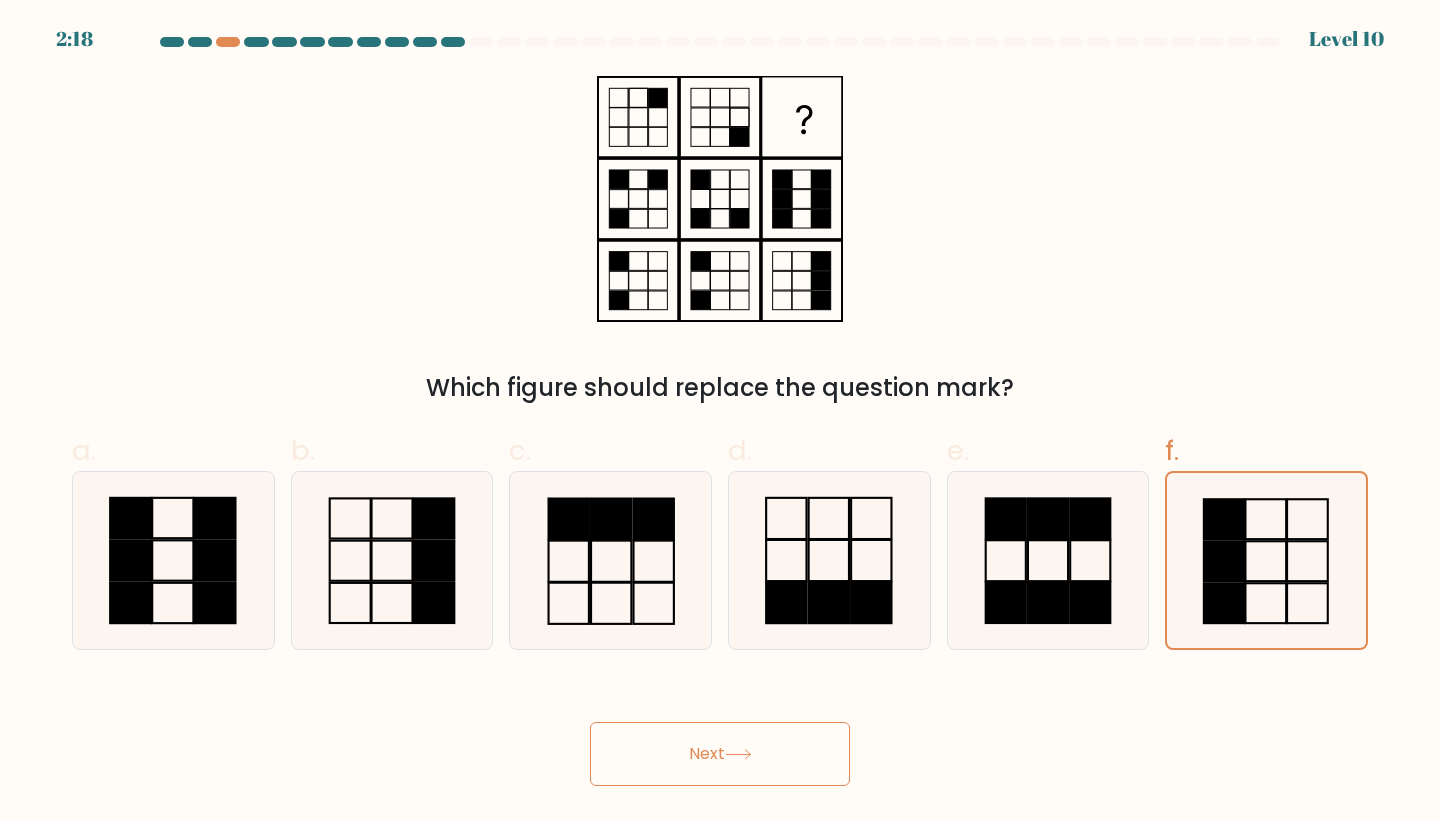 click on "Next" at bounding box center [720, 754] 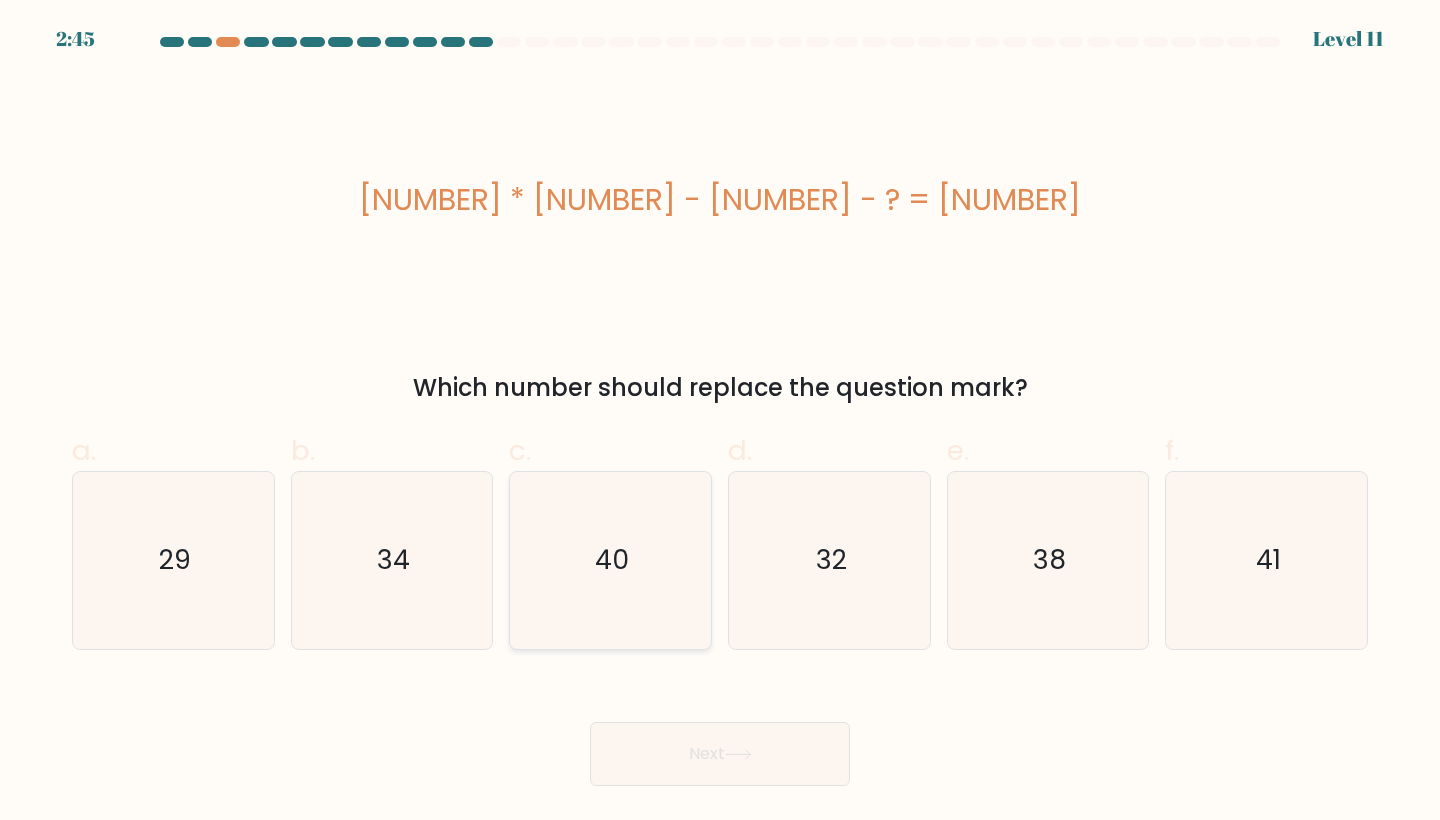click on "40" at bounding box center [610, 560] 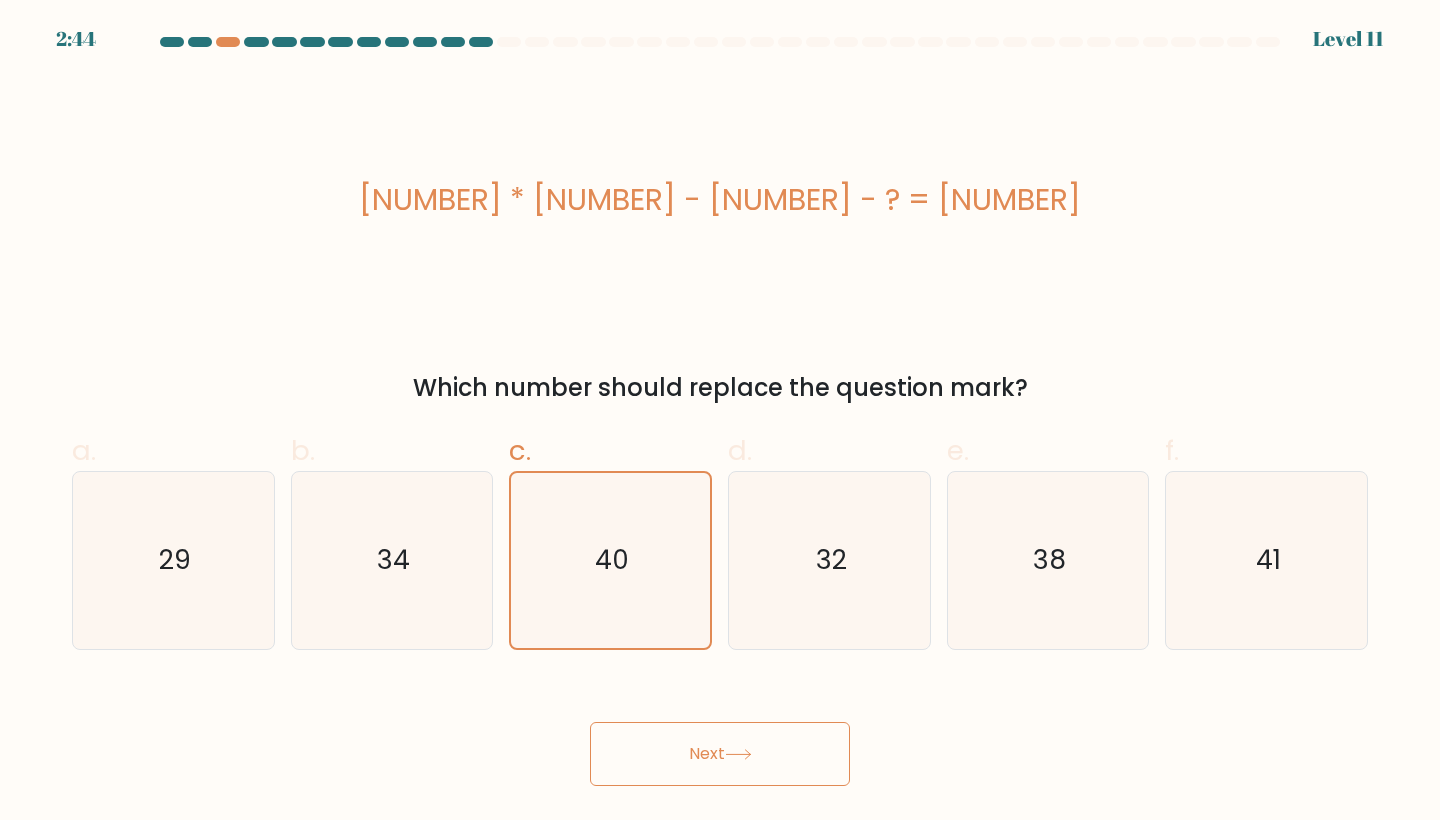 click on "Next" at bounding box center (720, 754) 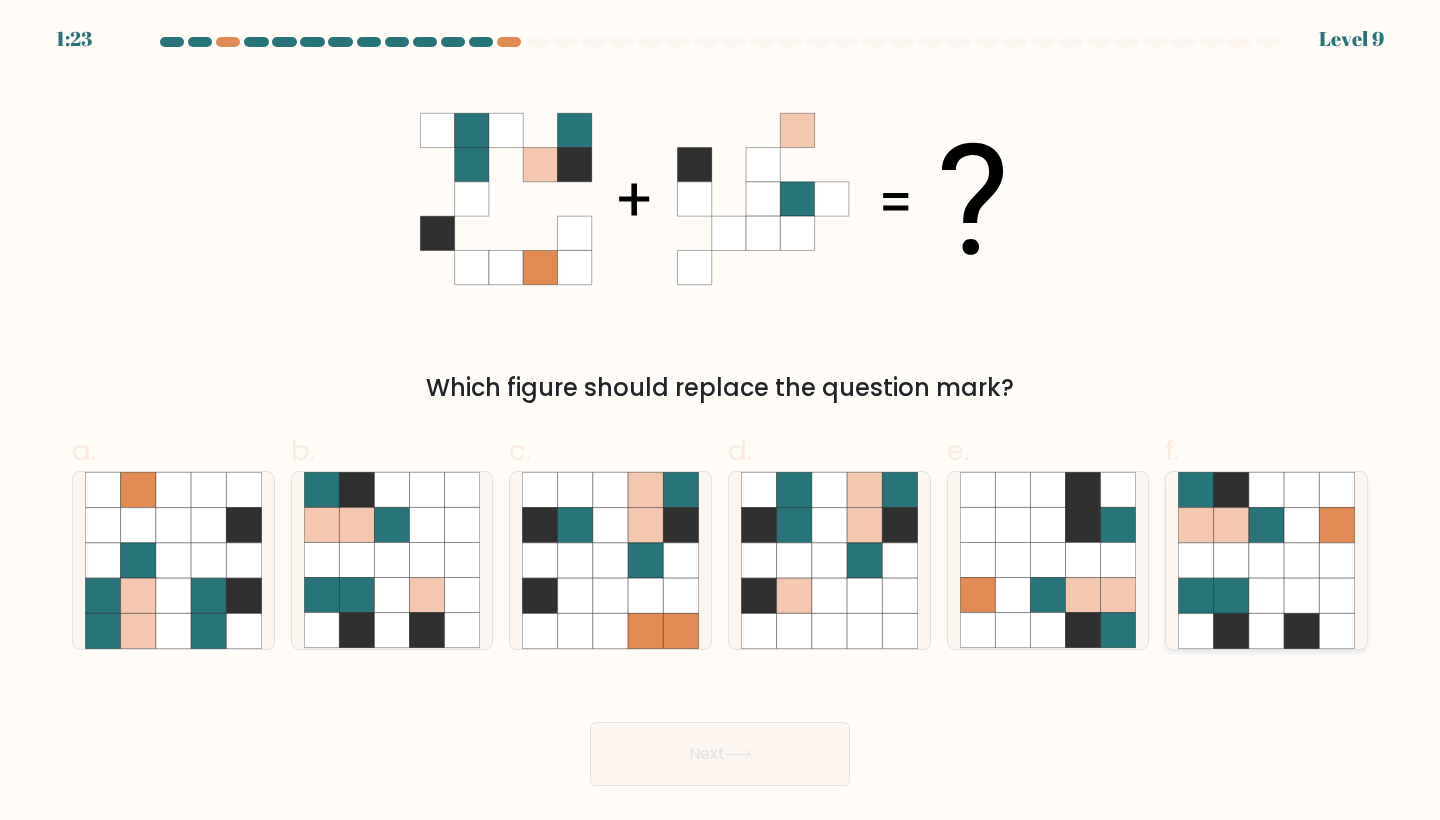 click at bounding box center (1231, 595) 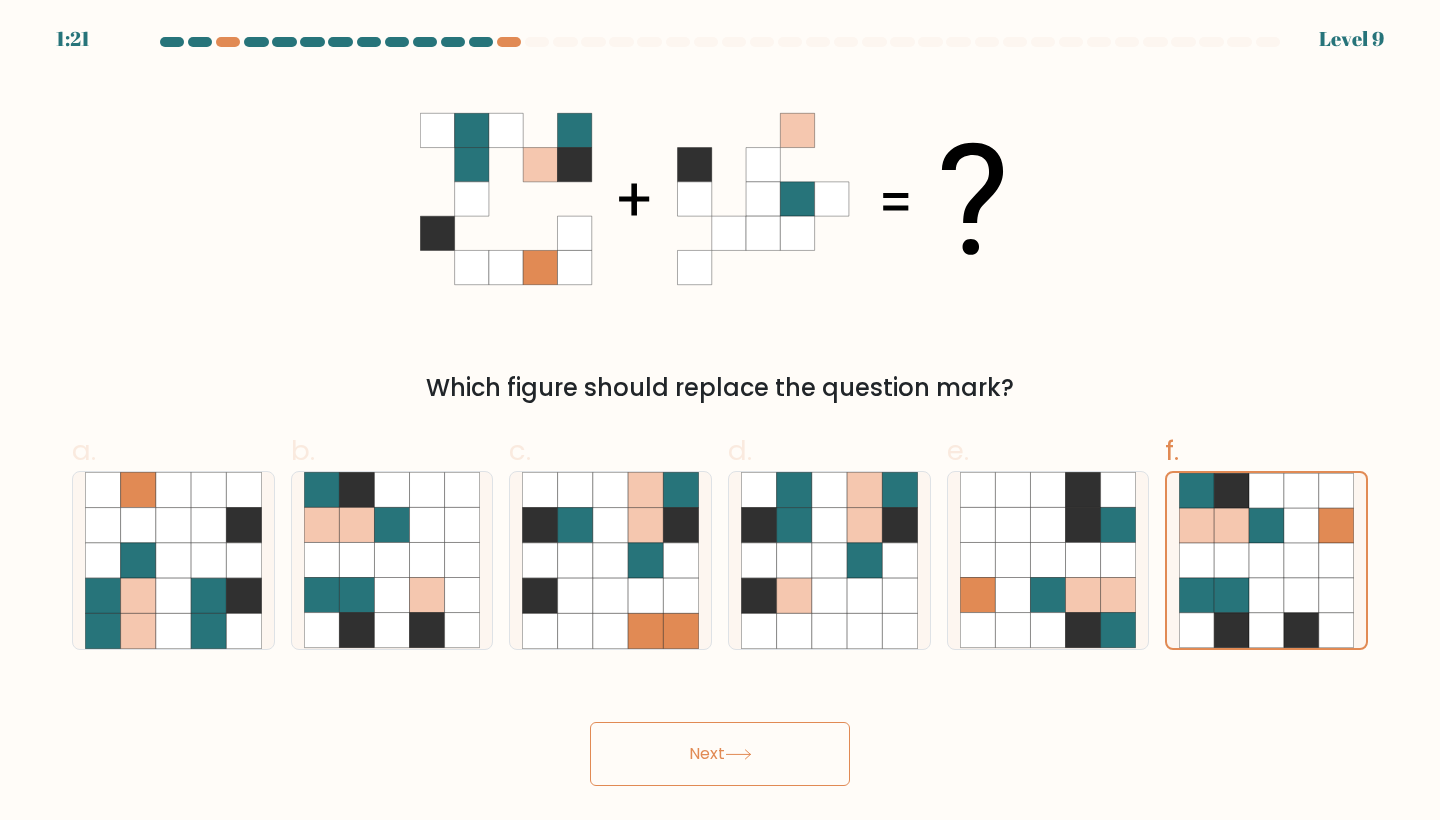 click on "Next" at bounding box center (720, 754) 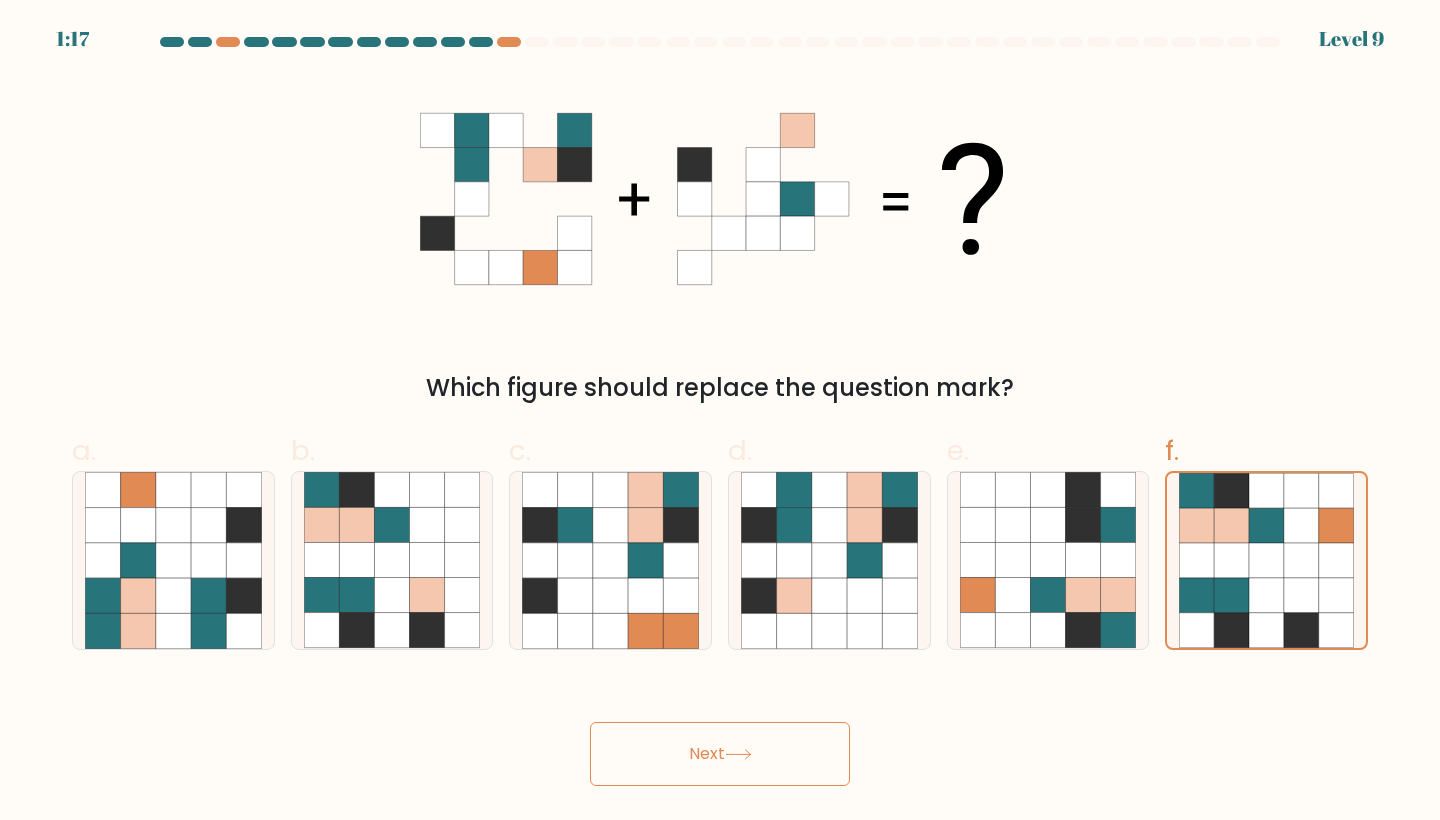 click at bounding box center [738, 754] 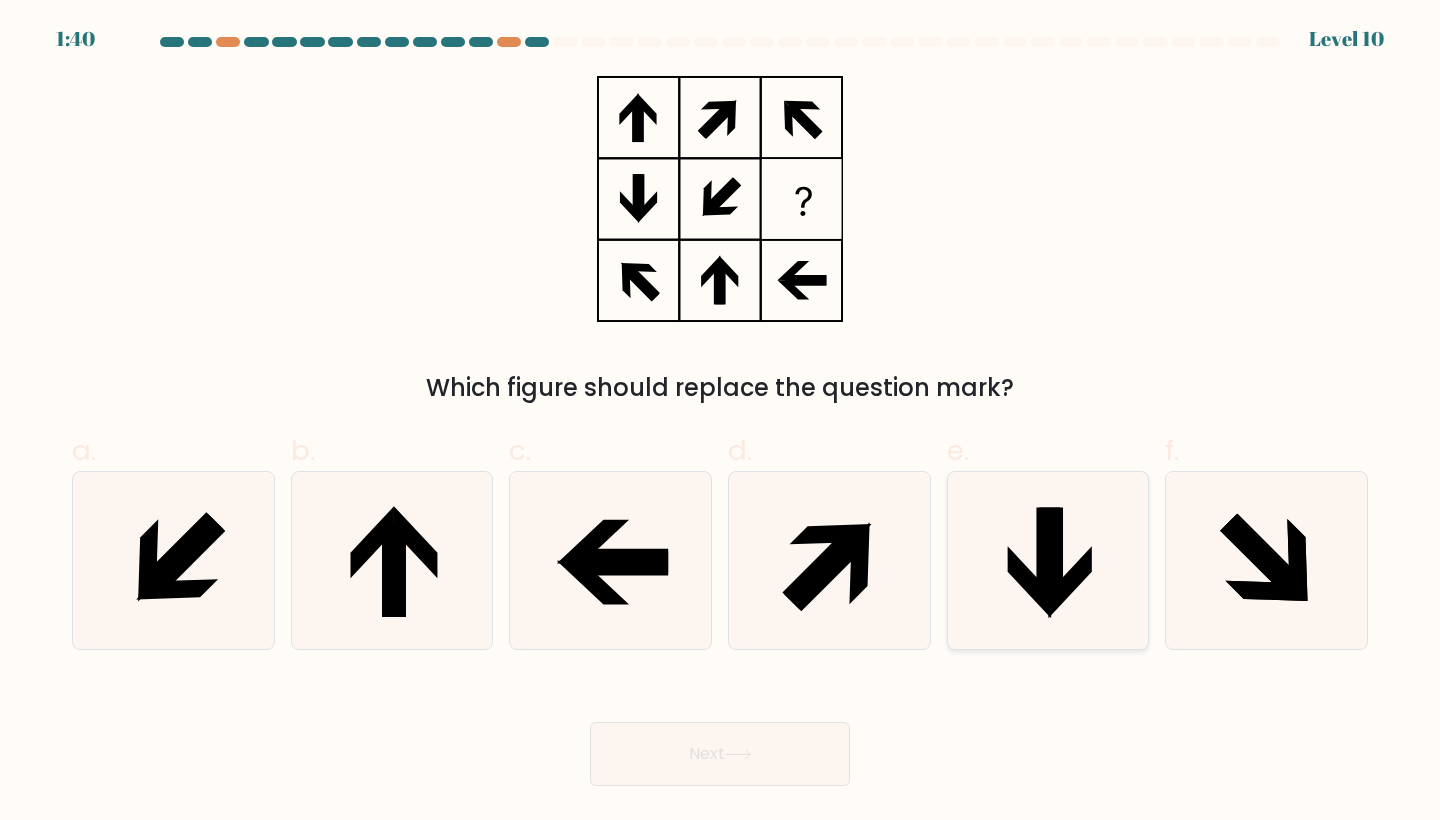 click at bounding box center (1048, 560) 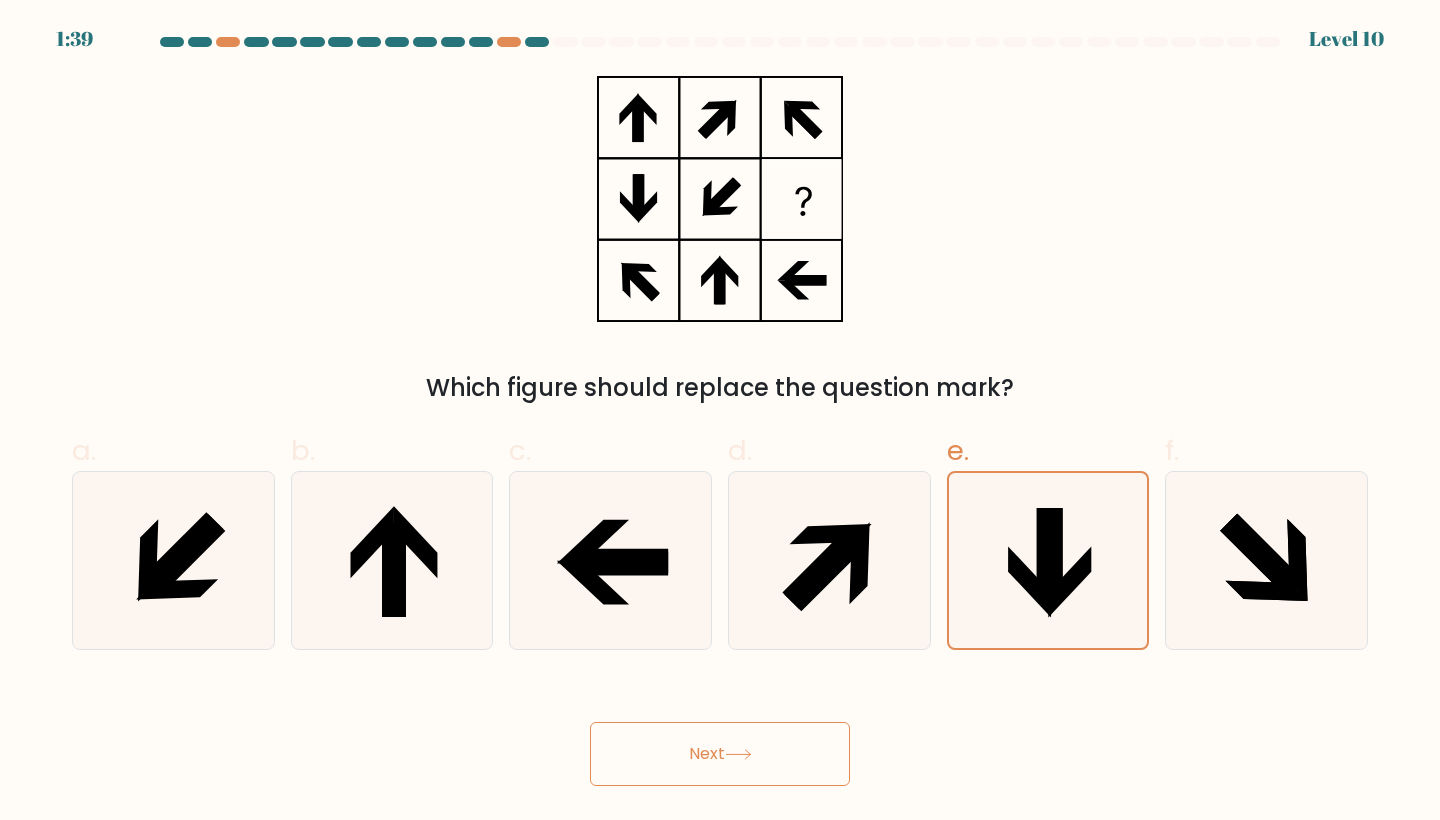 click on "Next" at bounding box center [720, 754] 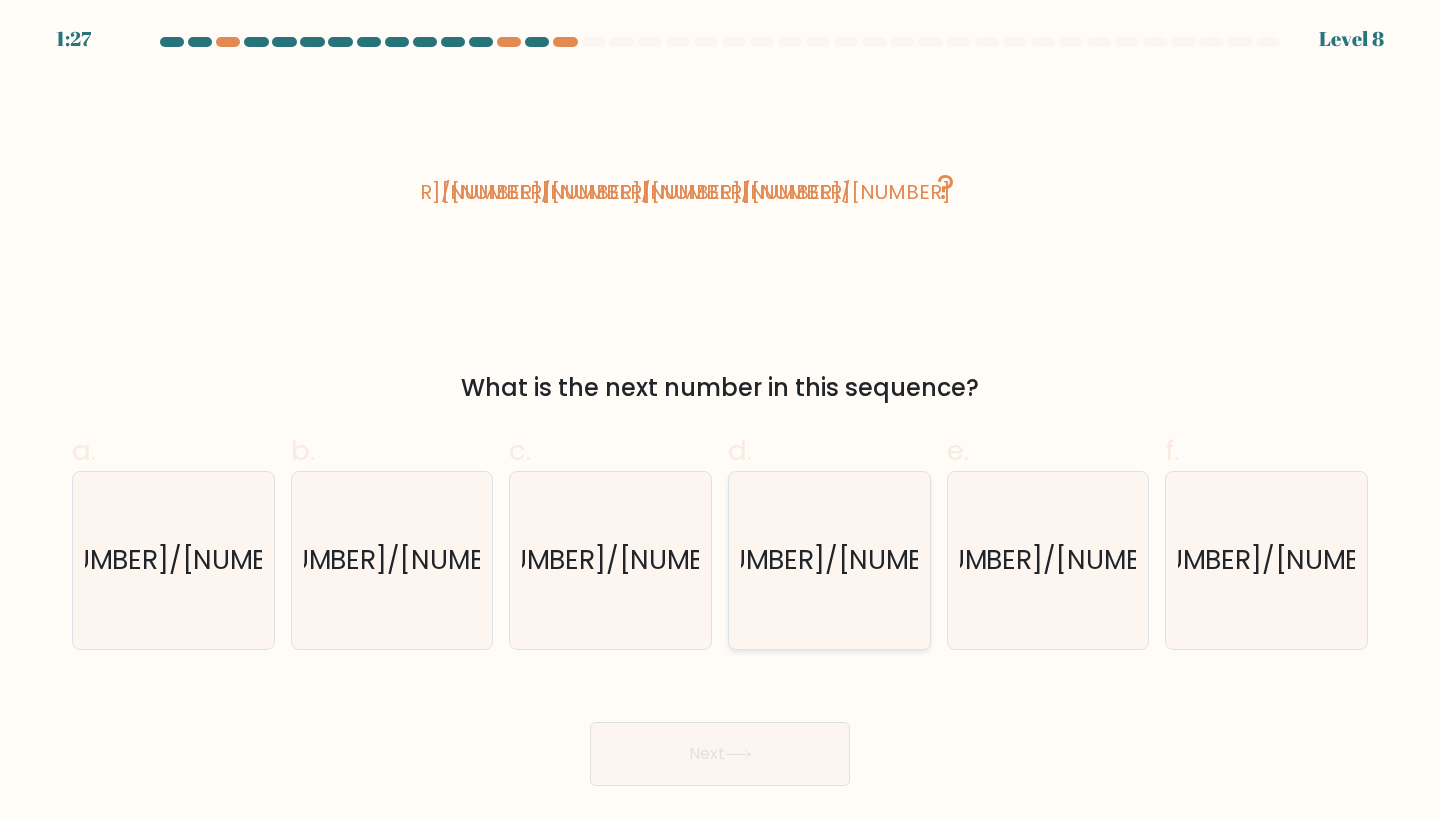 click on "49/31" at bounding box center [829, 560] 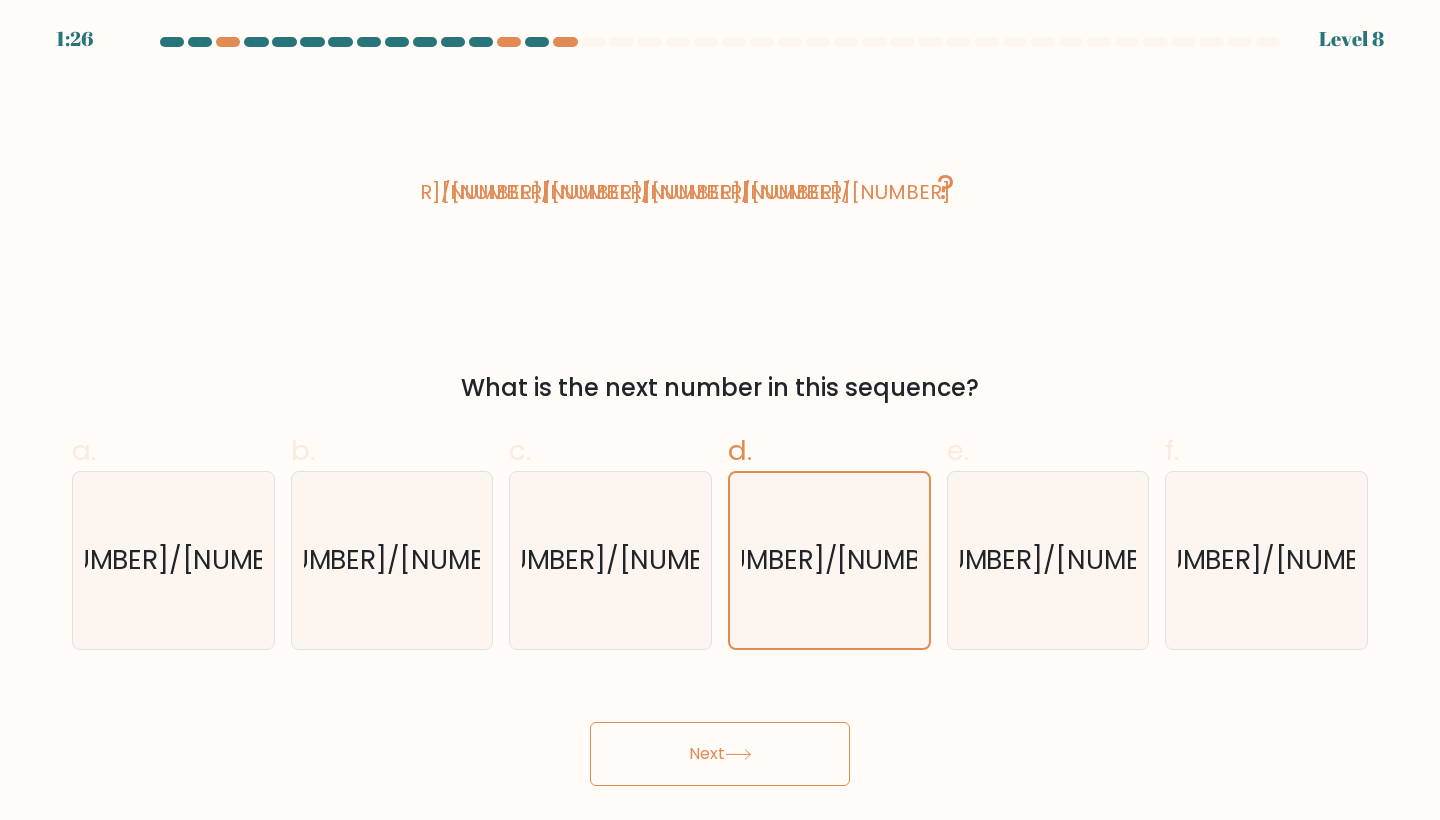 click on "Next" at bounding box center (720, 754) 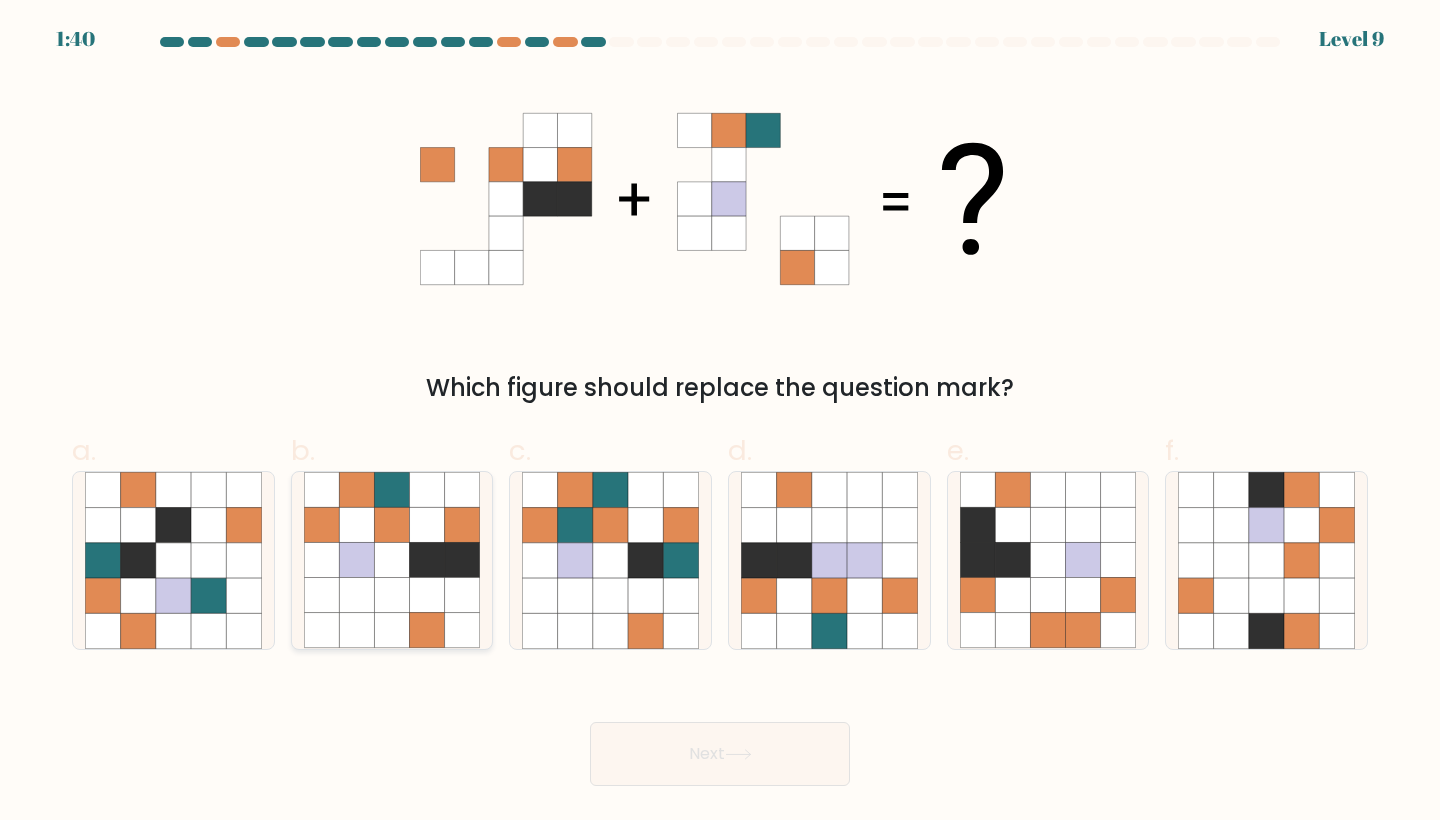 click at bounding box center [427, 560] 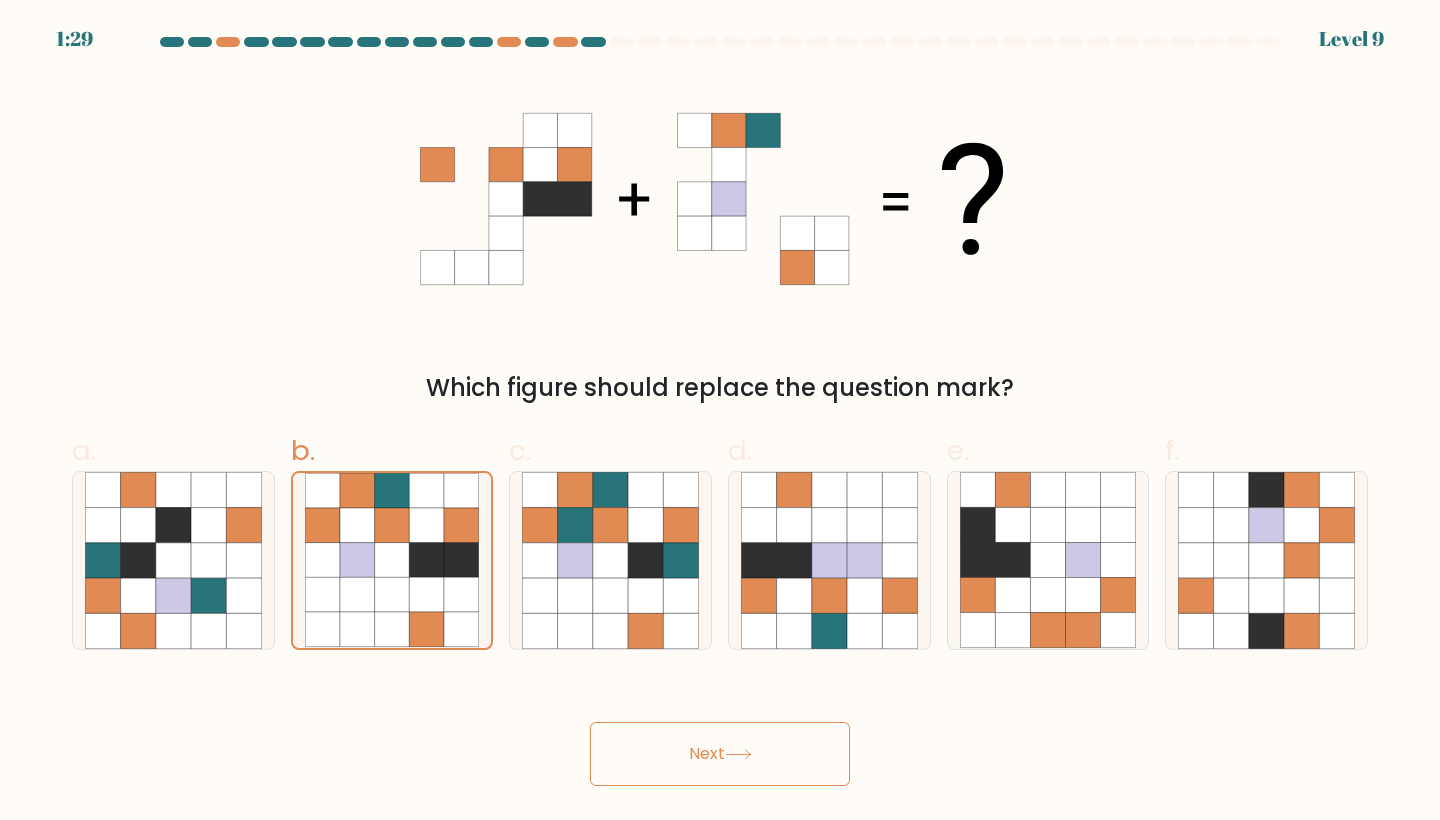 click on "1:29
Level 9" at bounding box center (720, 410) 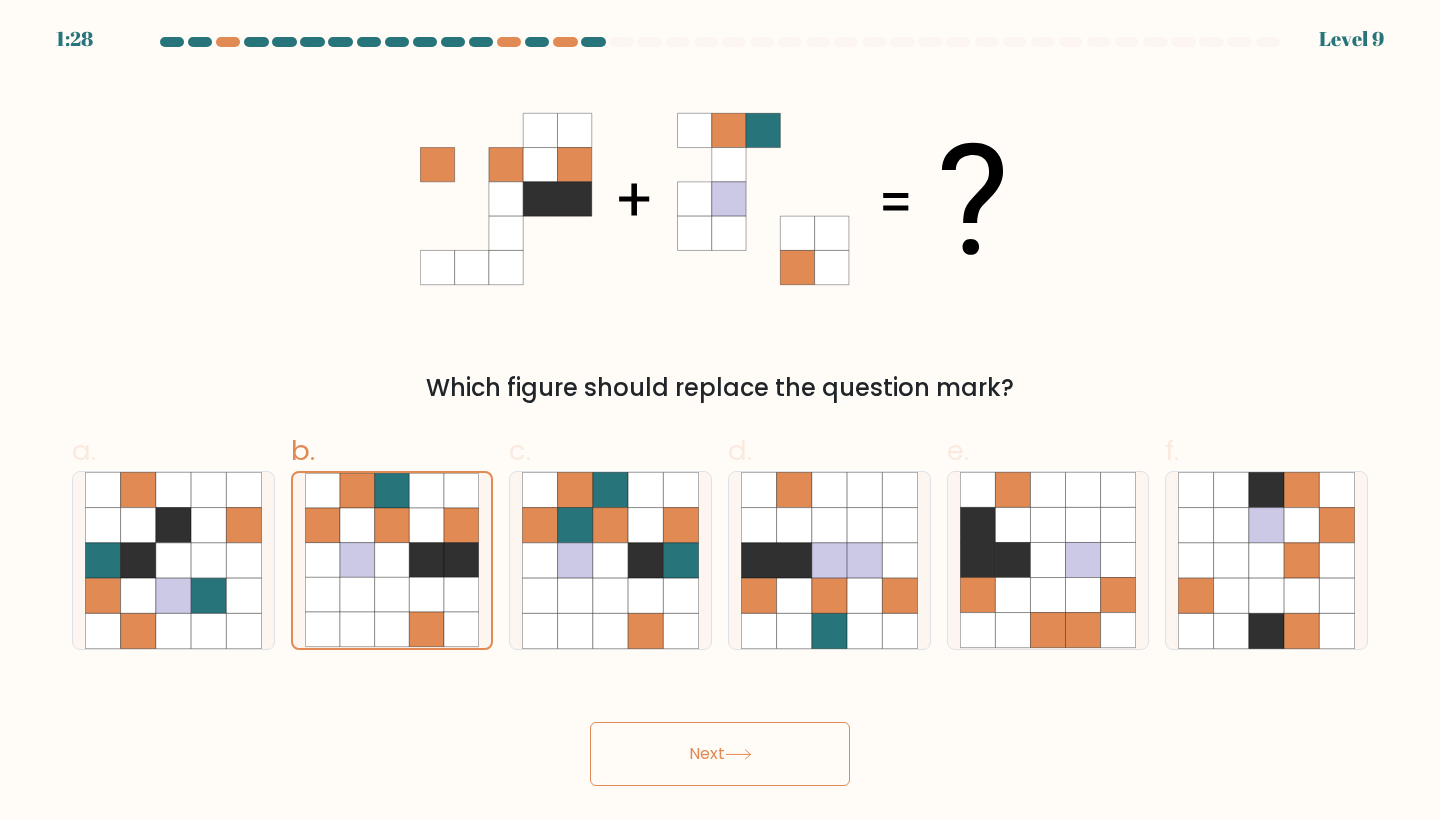 click on "Next" at bounding box center [720, 754] 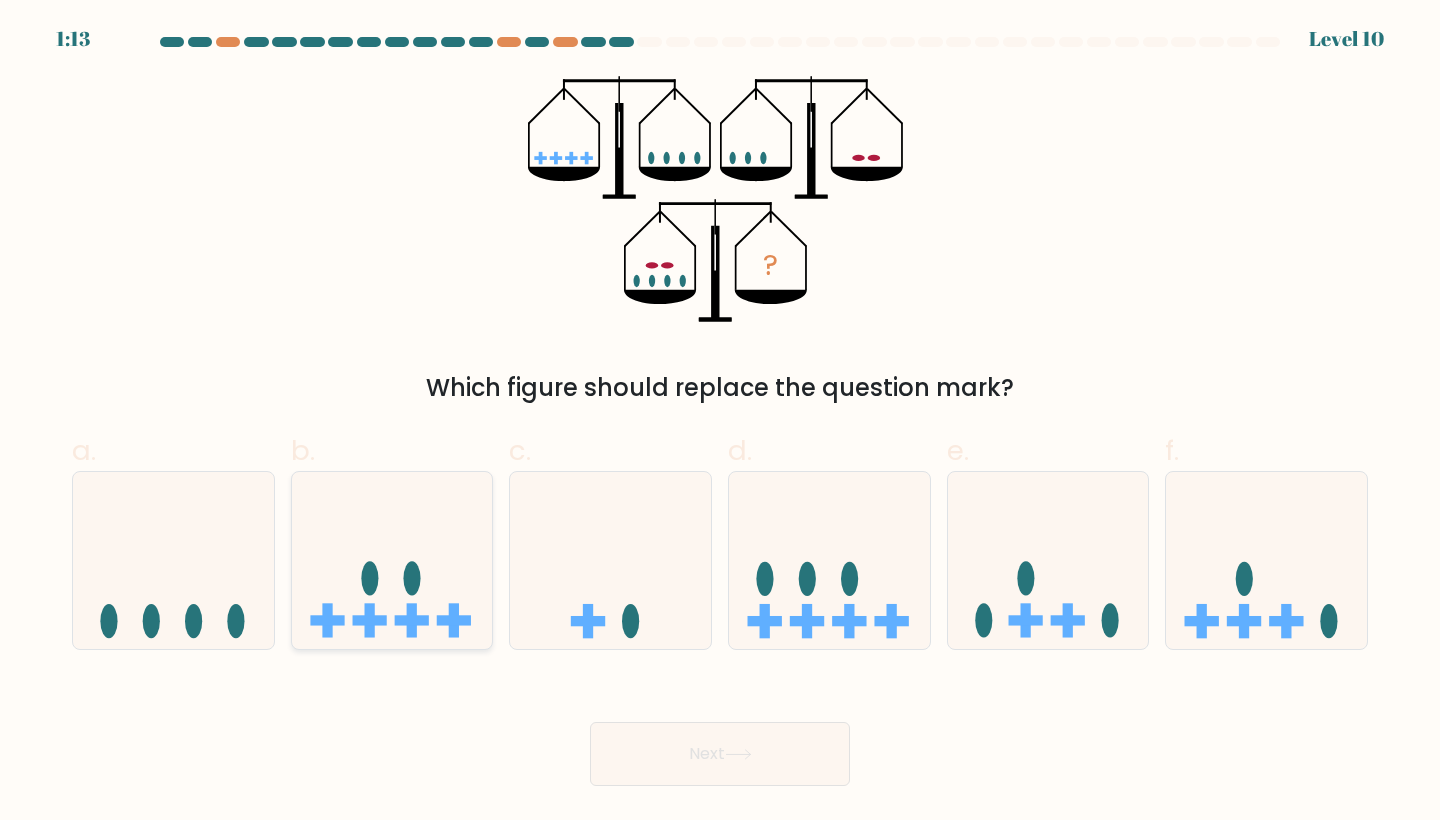 click at bounding box center [392, 560] 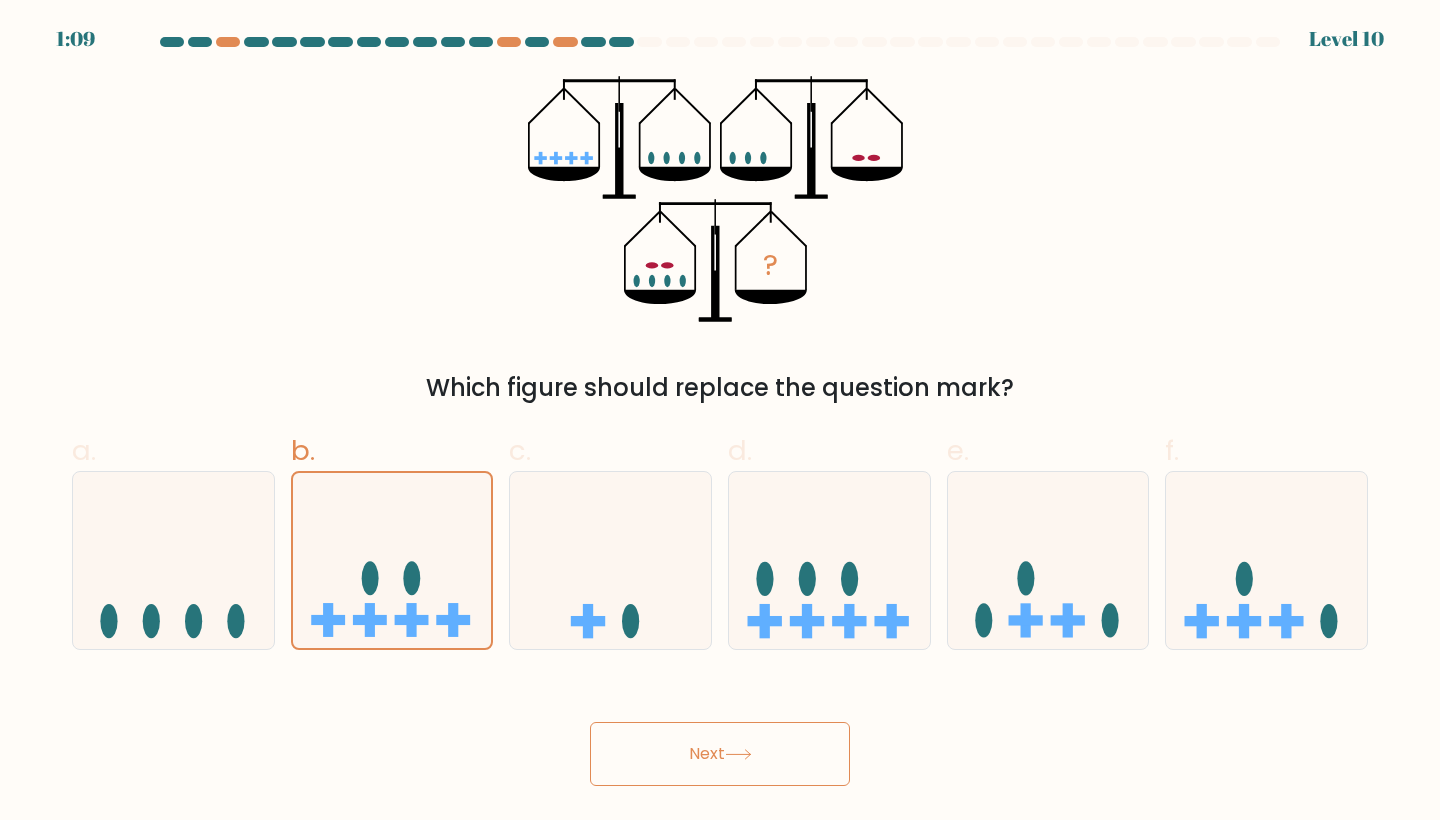 click on "Next" at bounding box center [720, 754] 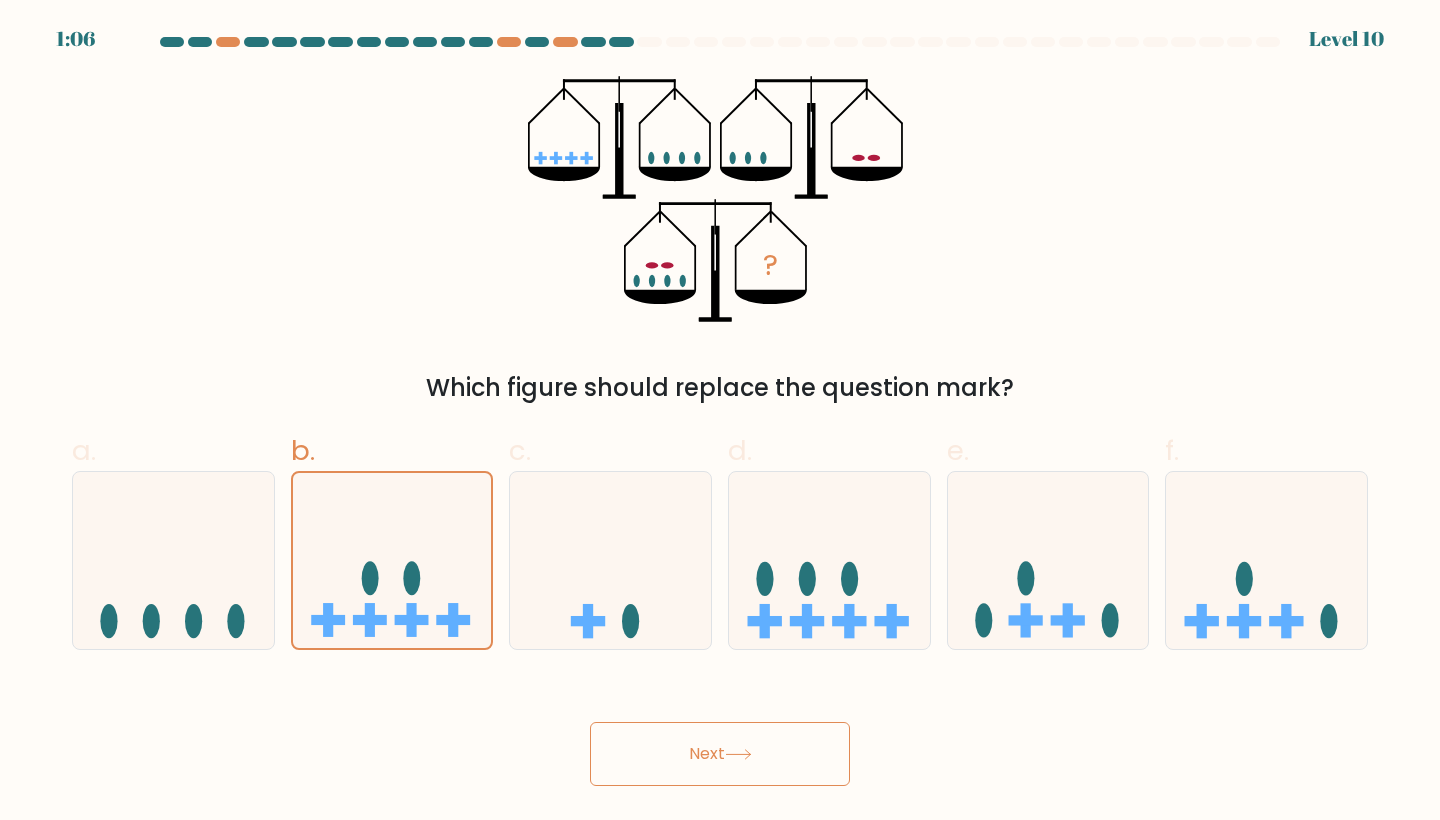 click on "Next" at bounding box center (720, 754) 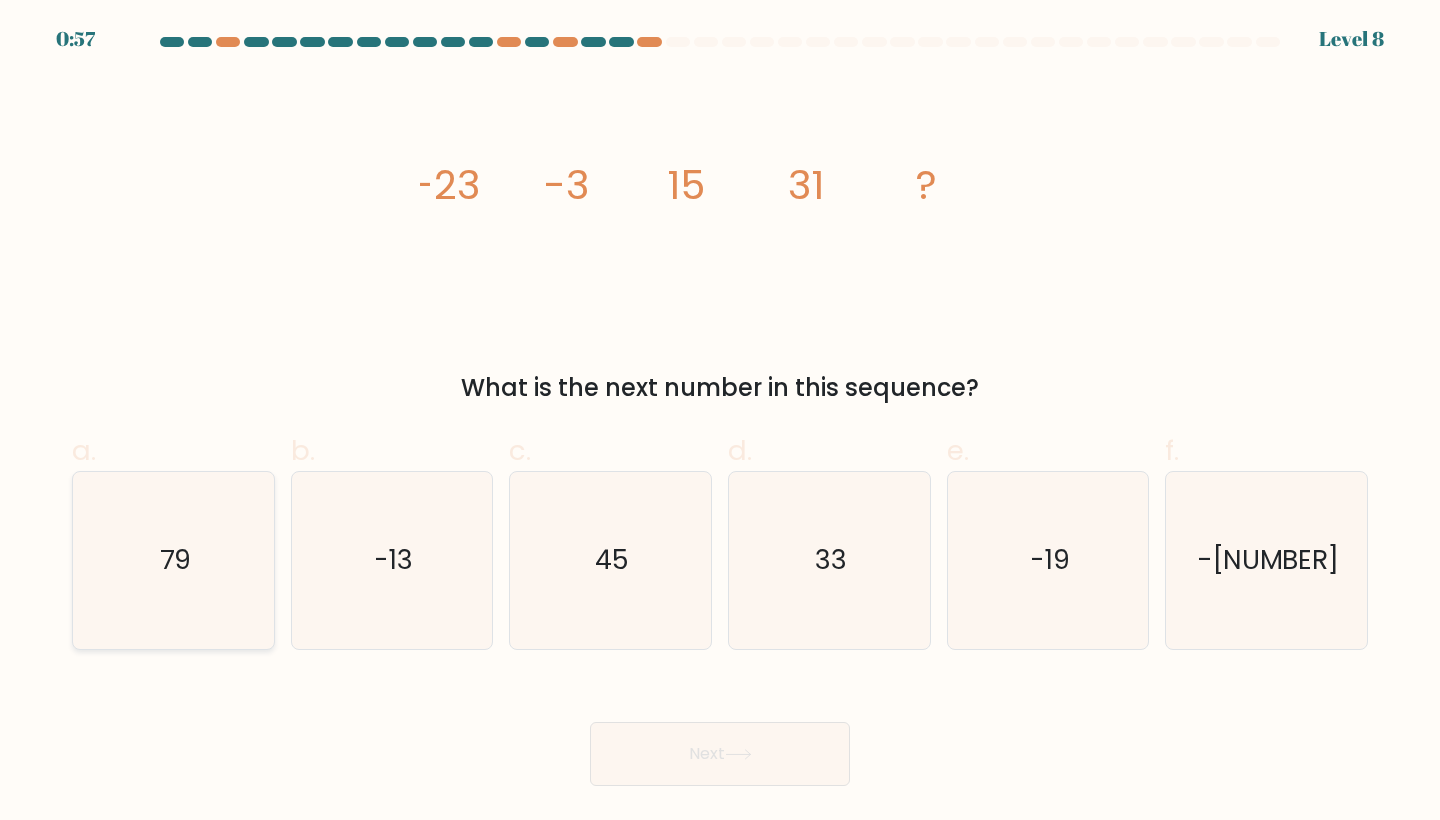 click on "79" at bounding box center [173, 560] 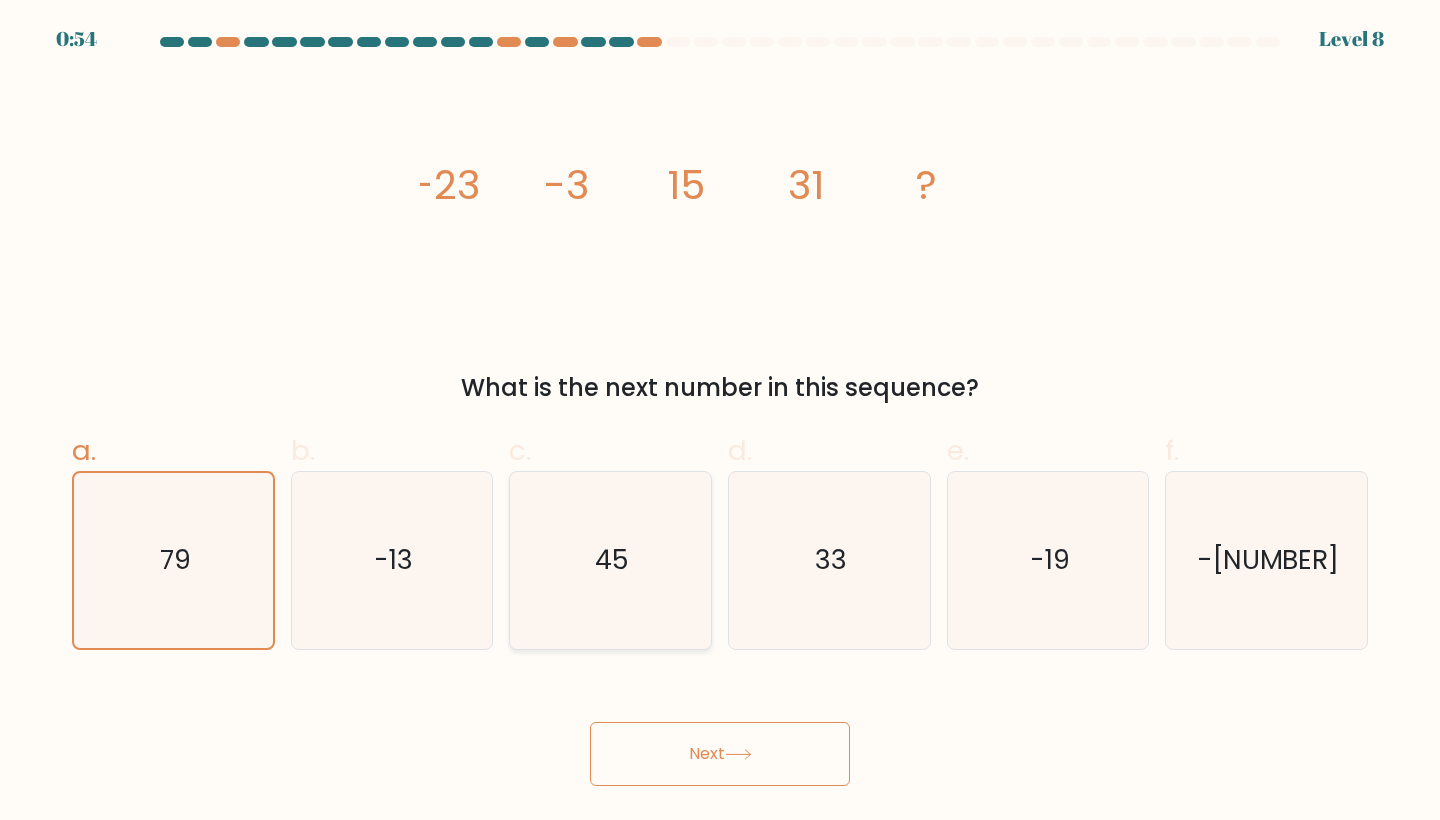 click on "45" at bounding box center [610, 560] 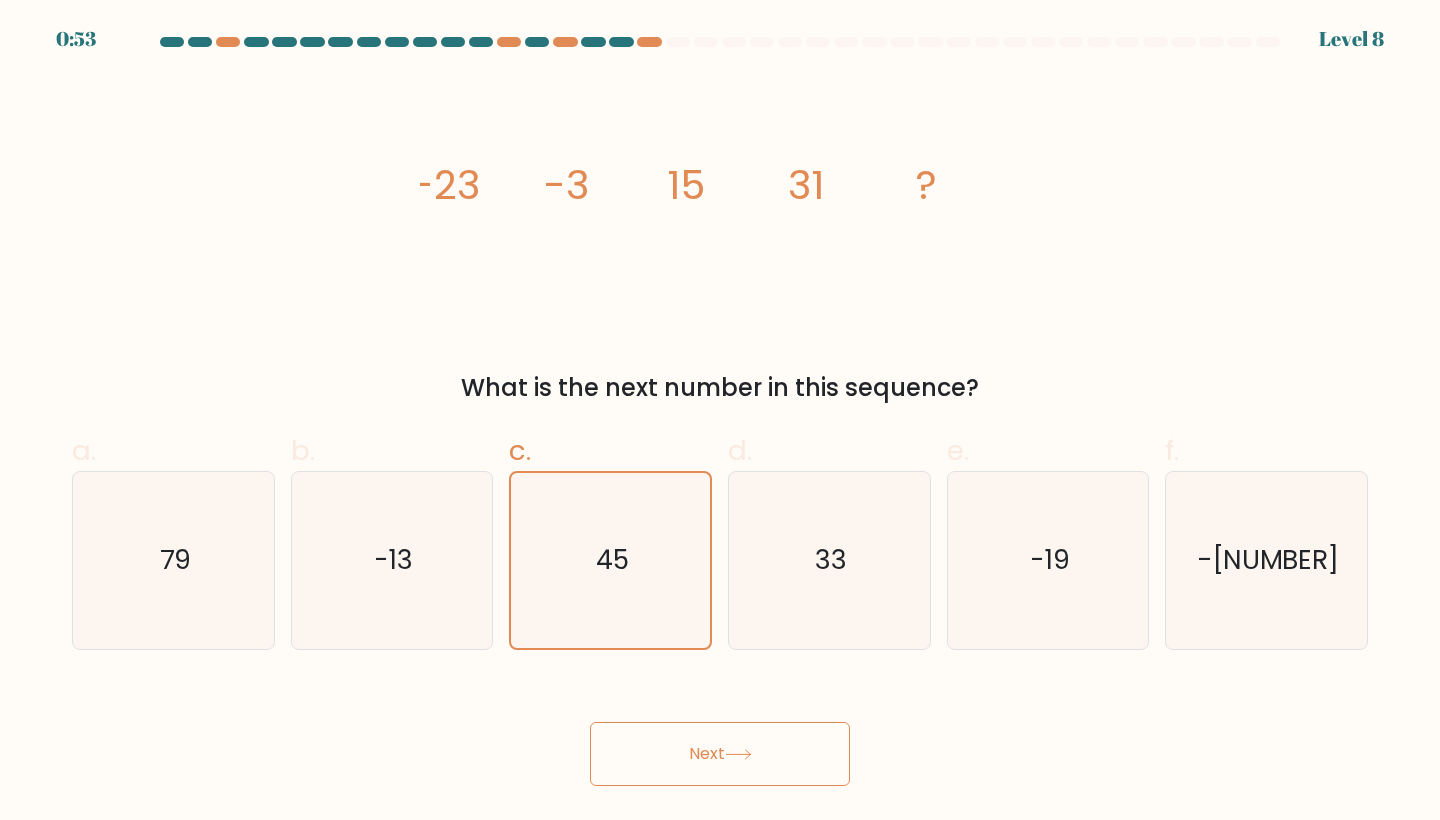 click on "Next" at bounding box center [720, 754] 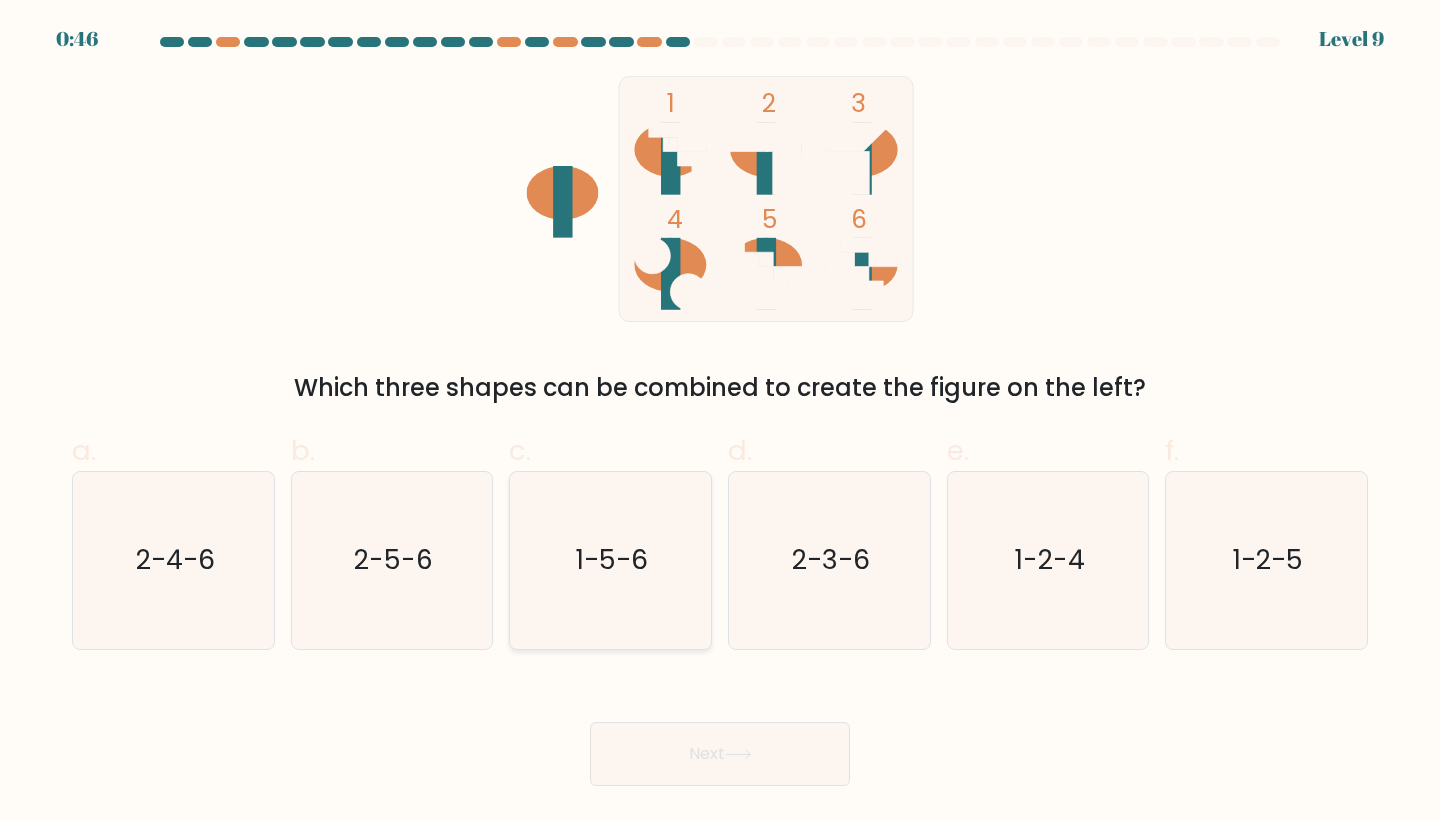 click on "1-5-6" at bounding box center [610, 560] 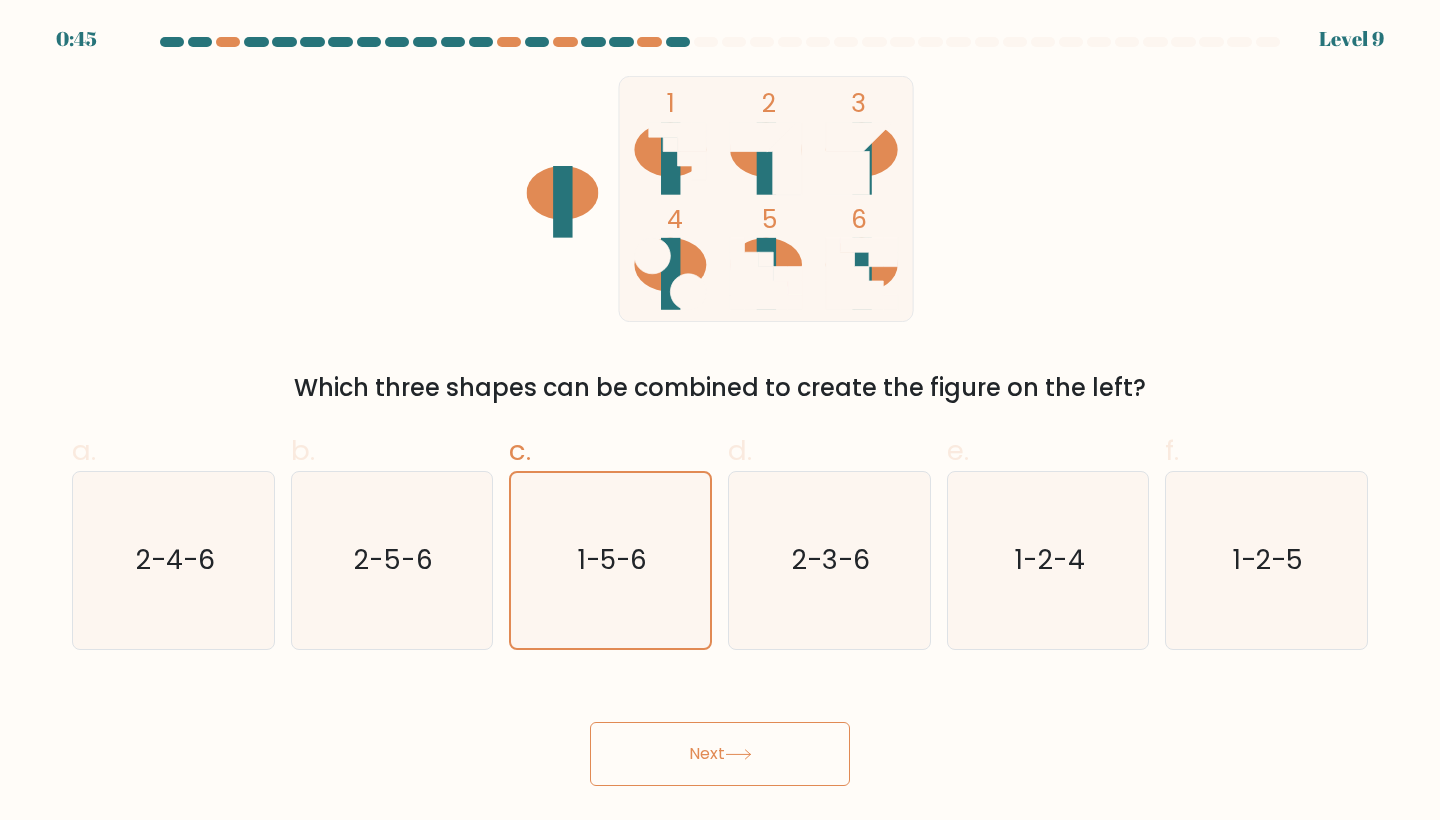click at bounding box center (738, 754) 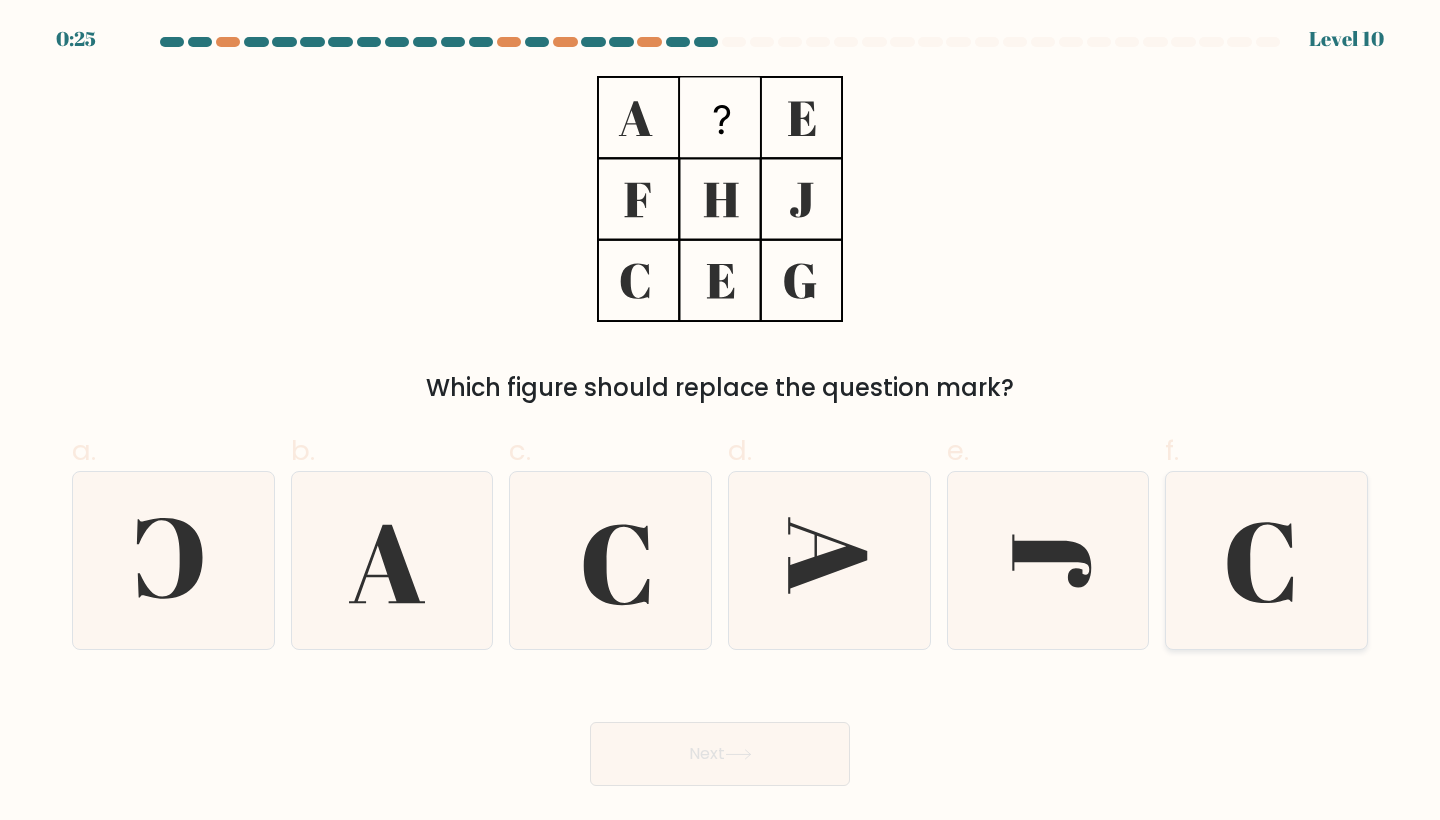 click at bounding box center (1266, 560) 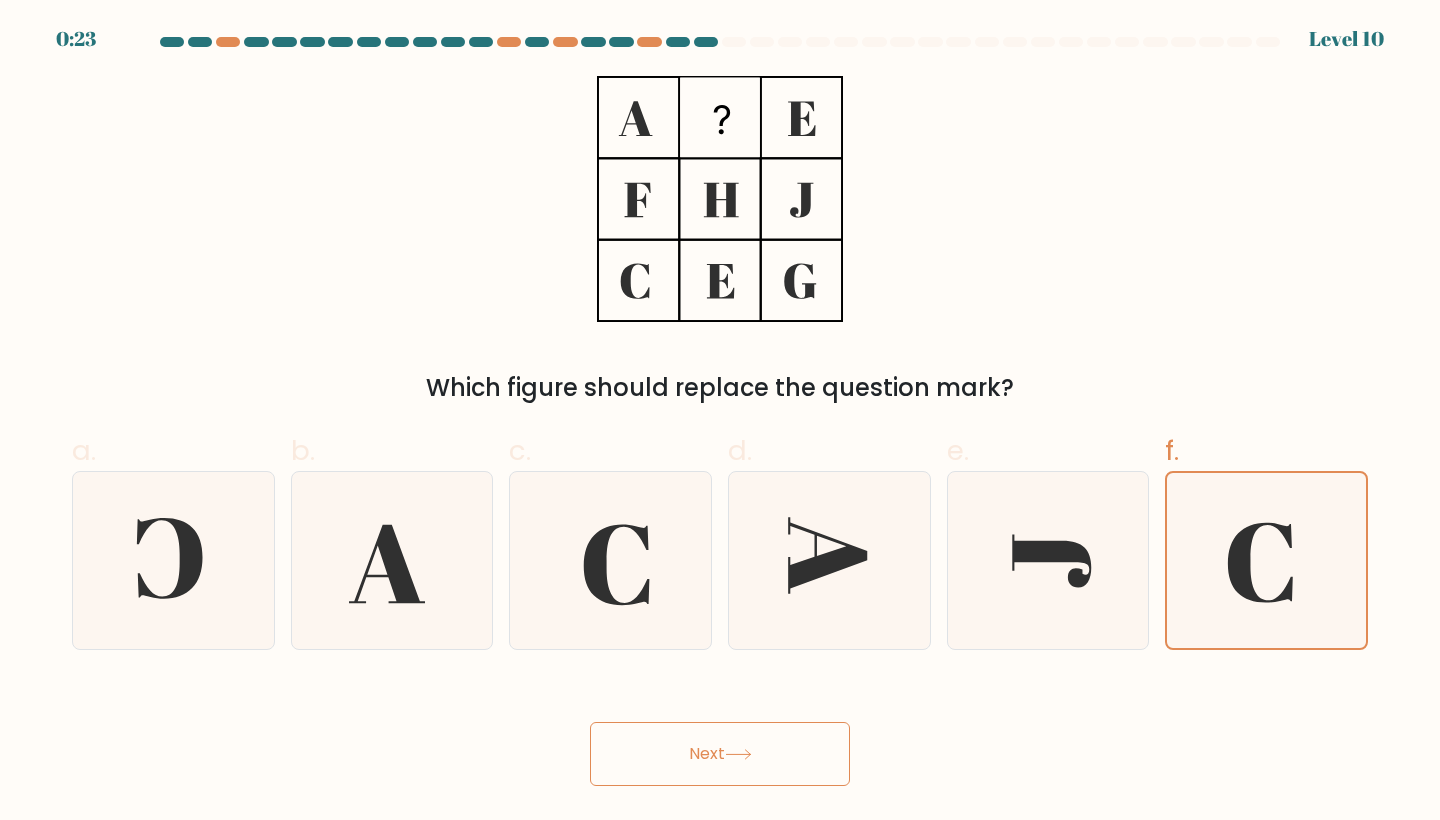 click on "Next" at bounding box center [720, 754] 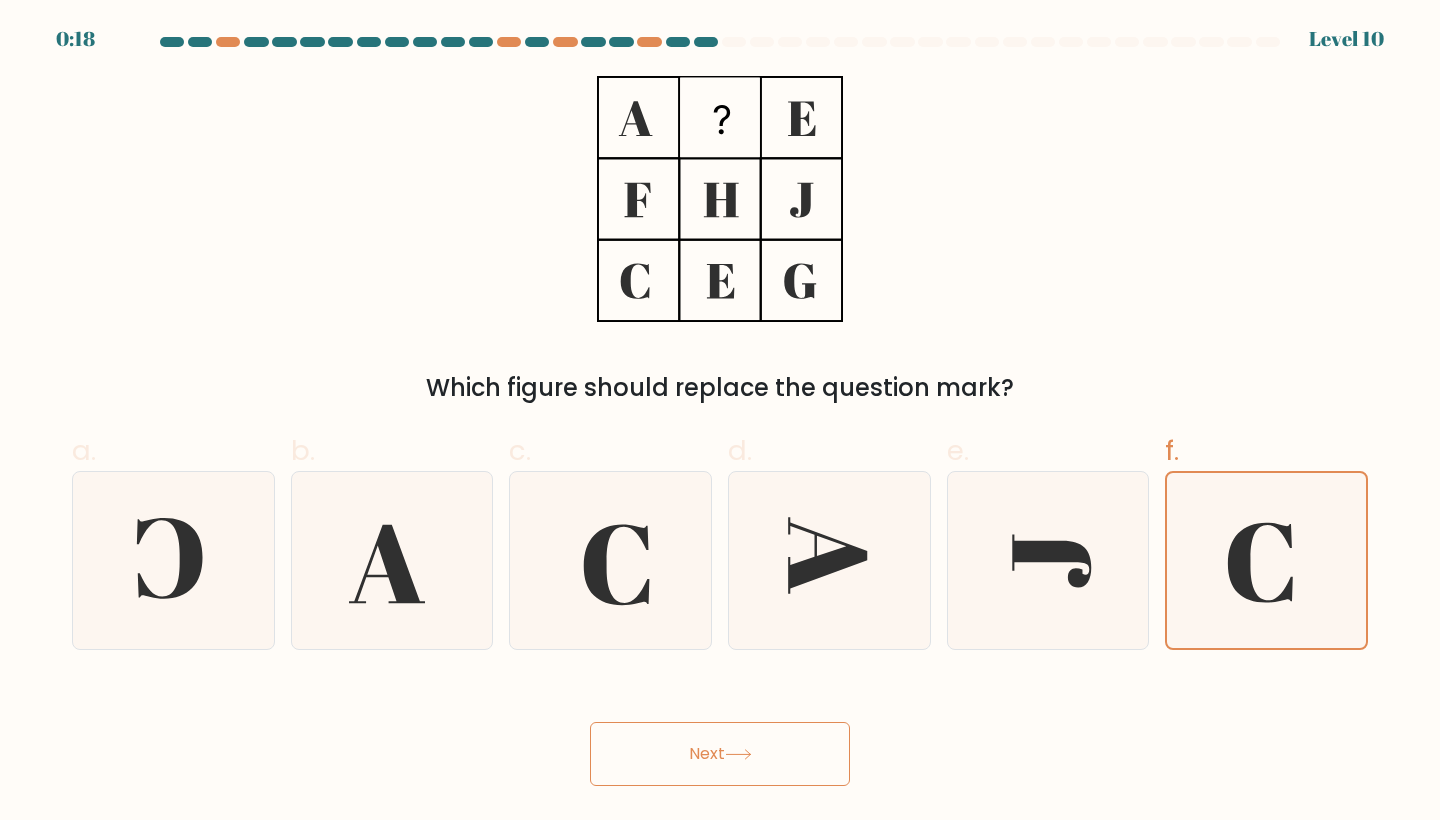 click on "Next" at bounding box center [720, 754] 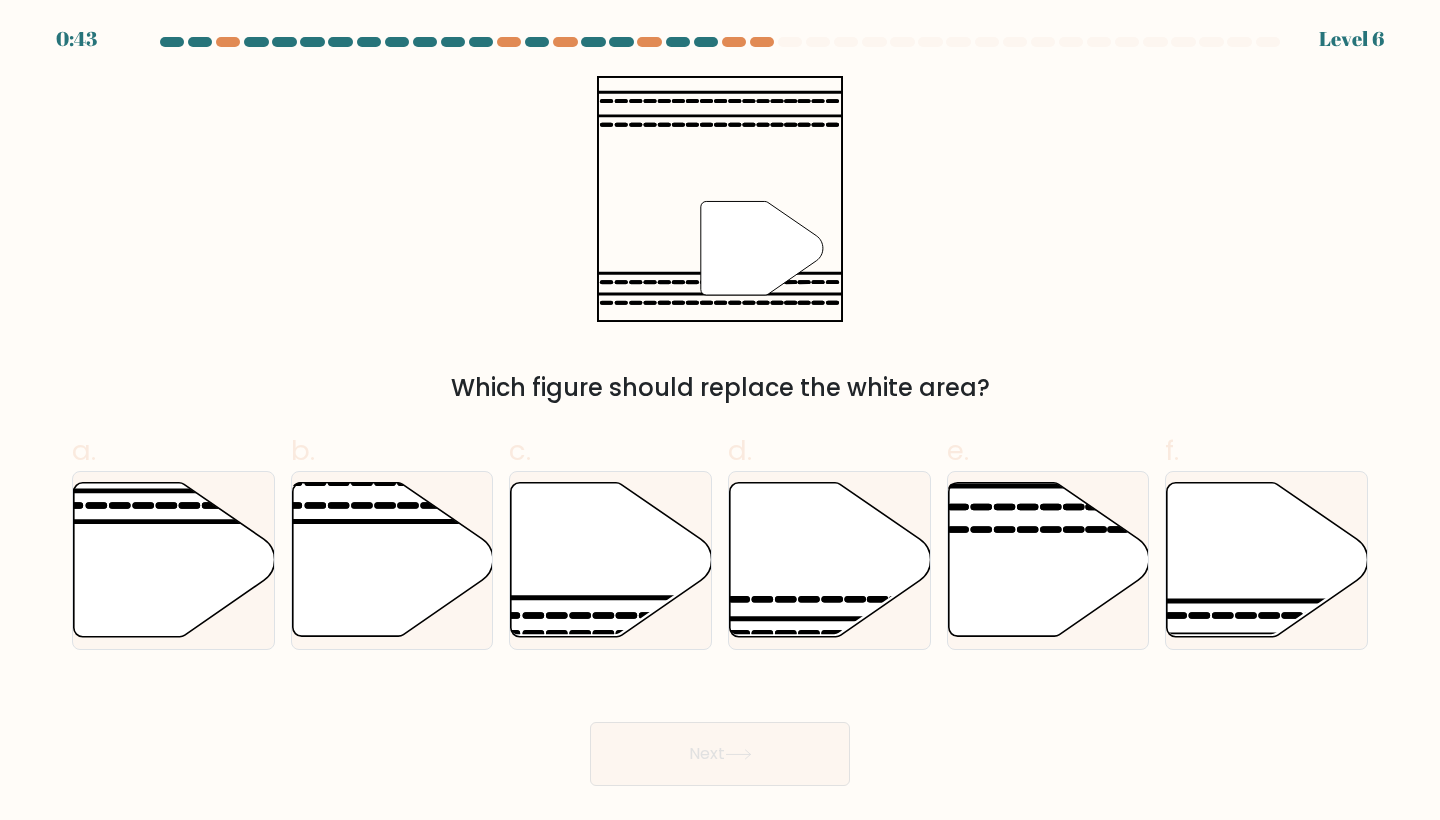 scroll, scrollTop: 0, scrollLeft: 0, axis: both 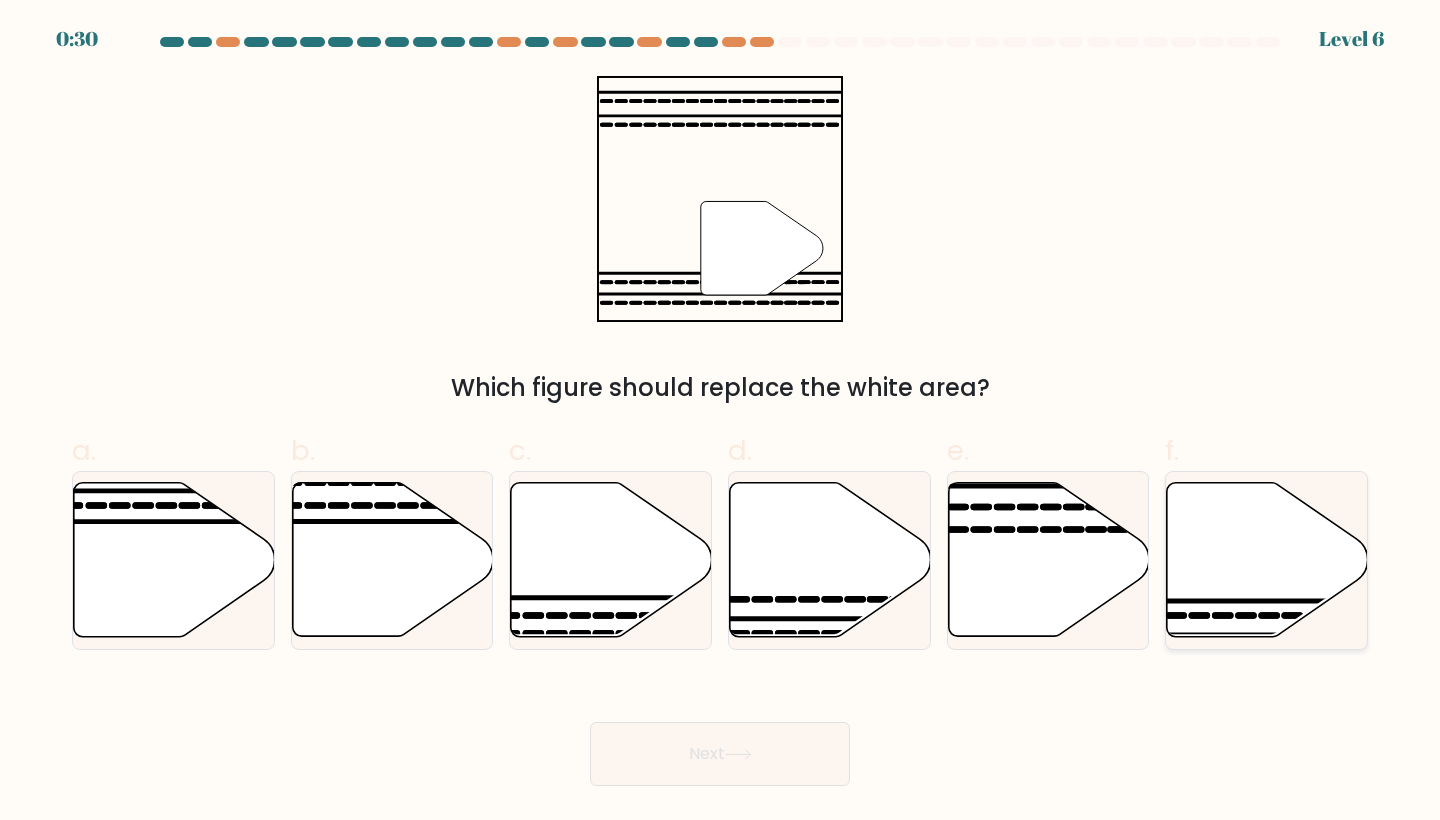 click at bounding box center [1267, 560] 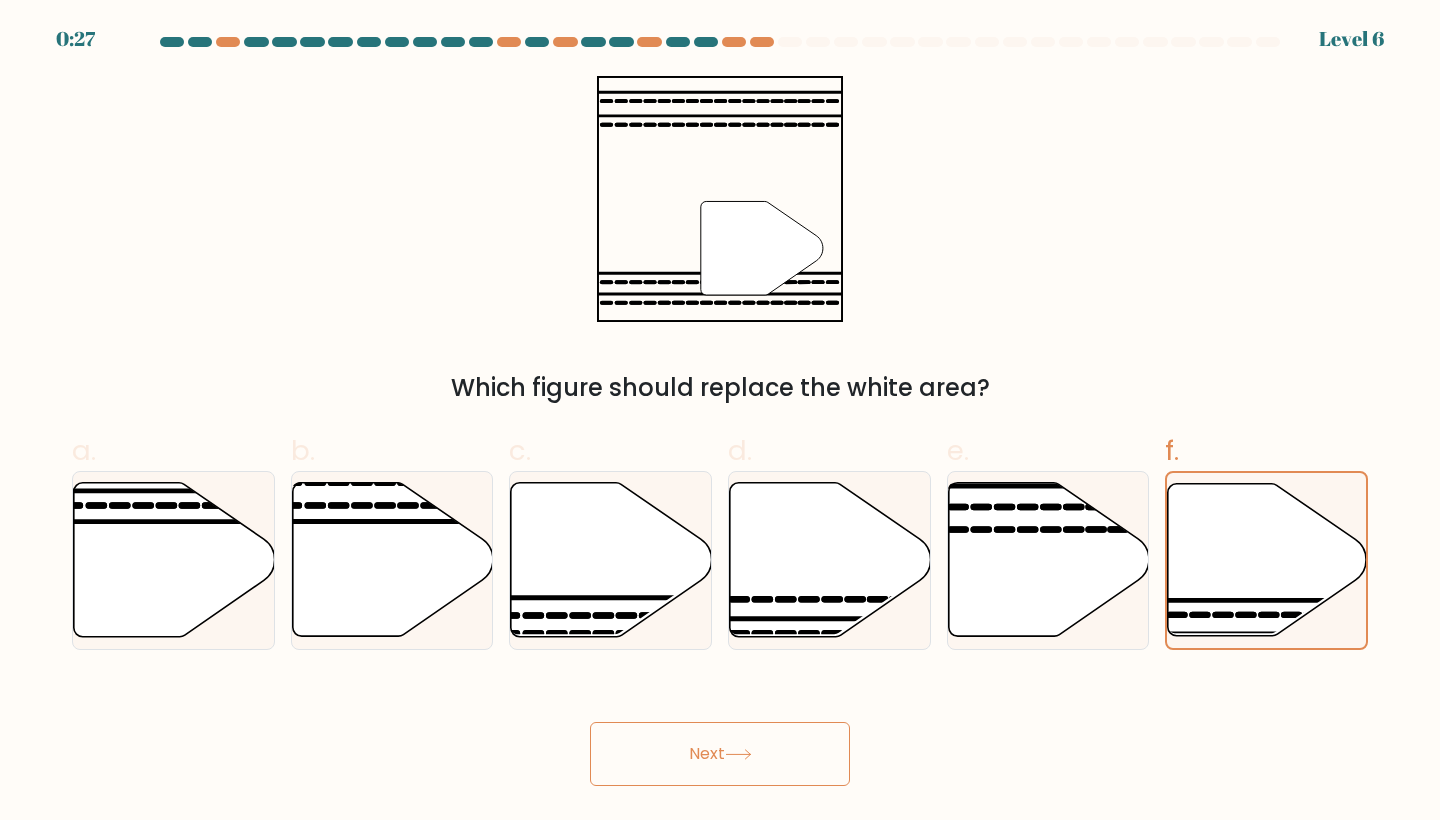 click on "Next" at bounding box center (720, 754) 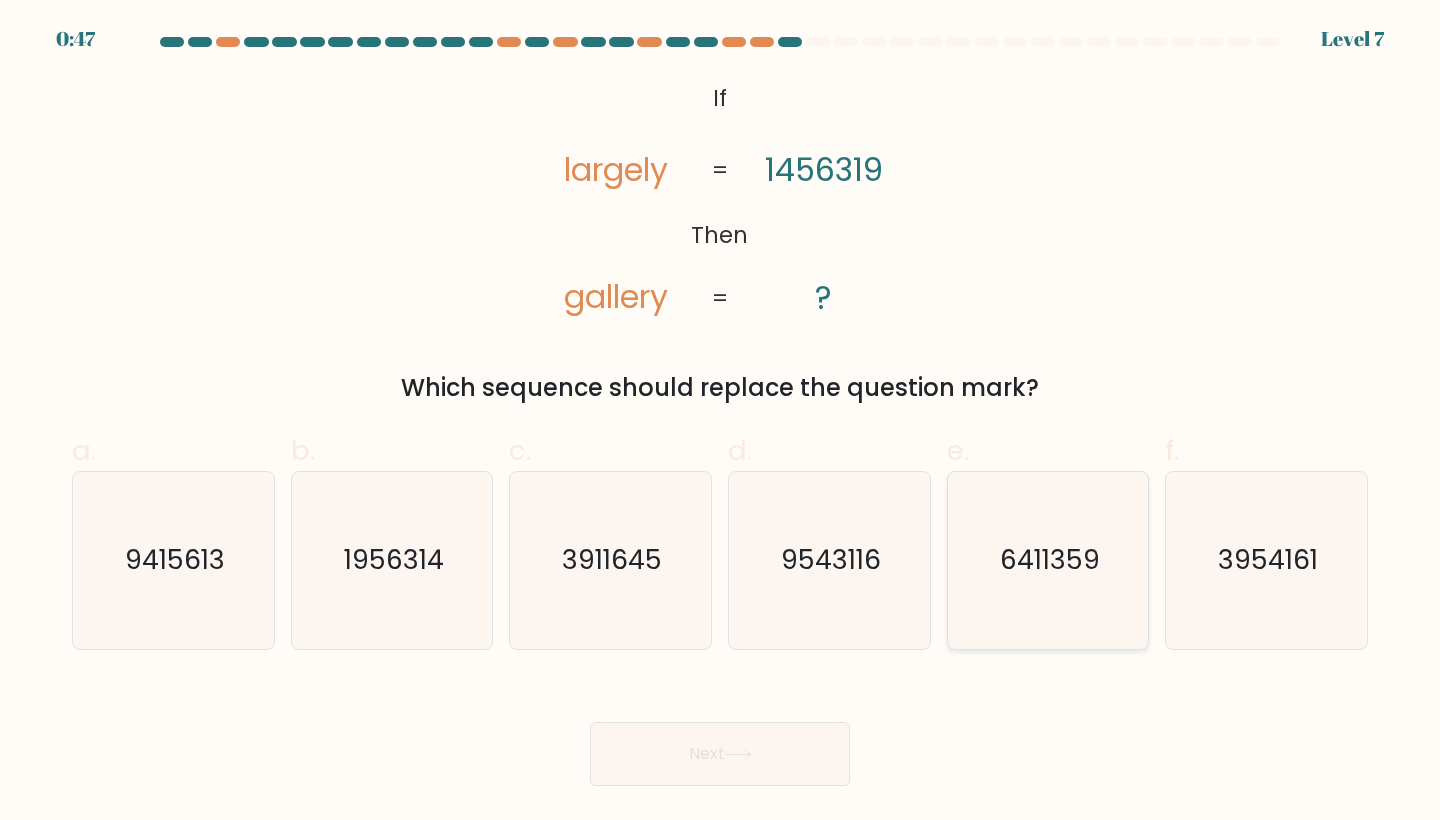 click on "6411359" at bounding box center (1050, 560) 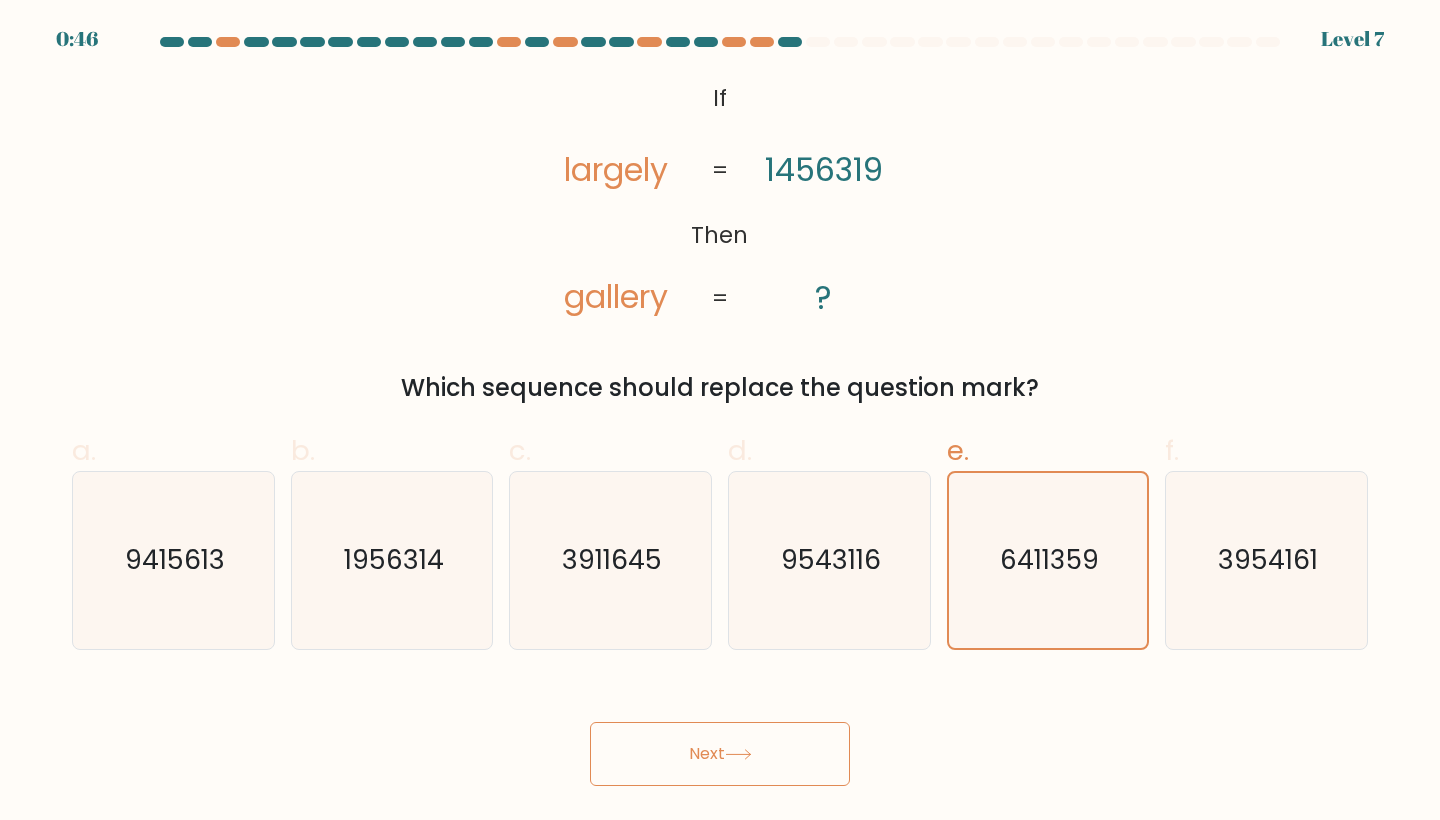 click on "Next" at bounding box center [720, 754] 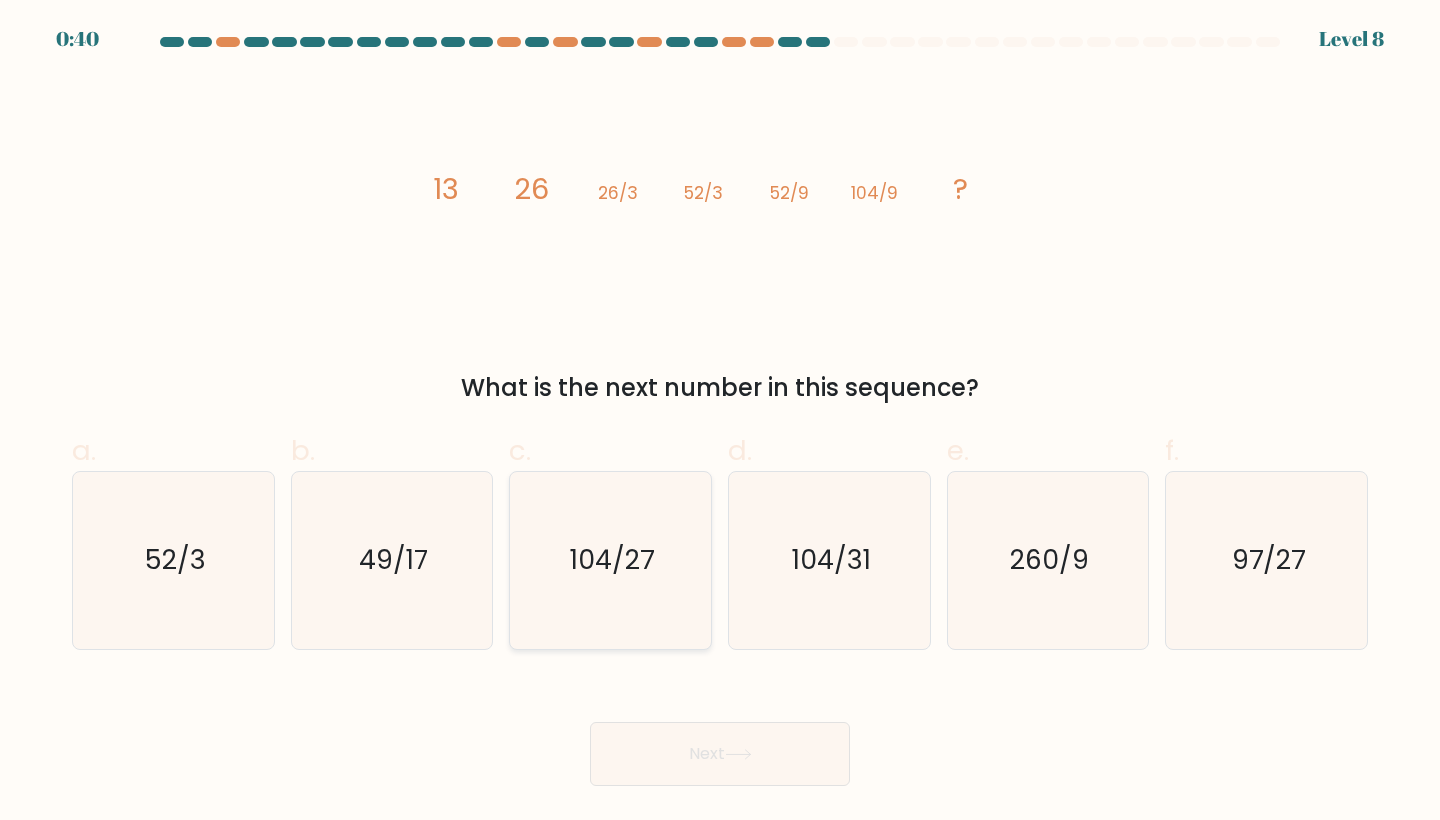 click on "104/27" at bounding box center (612, 560) 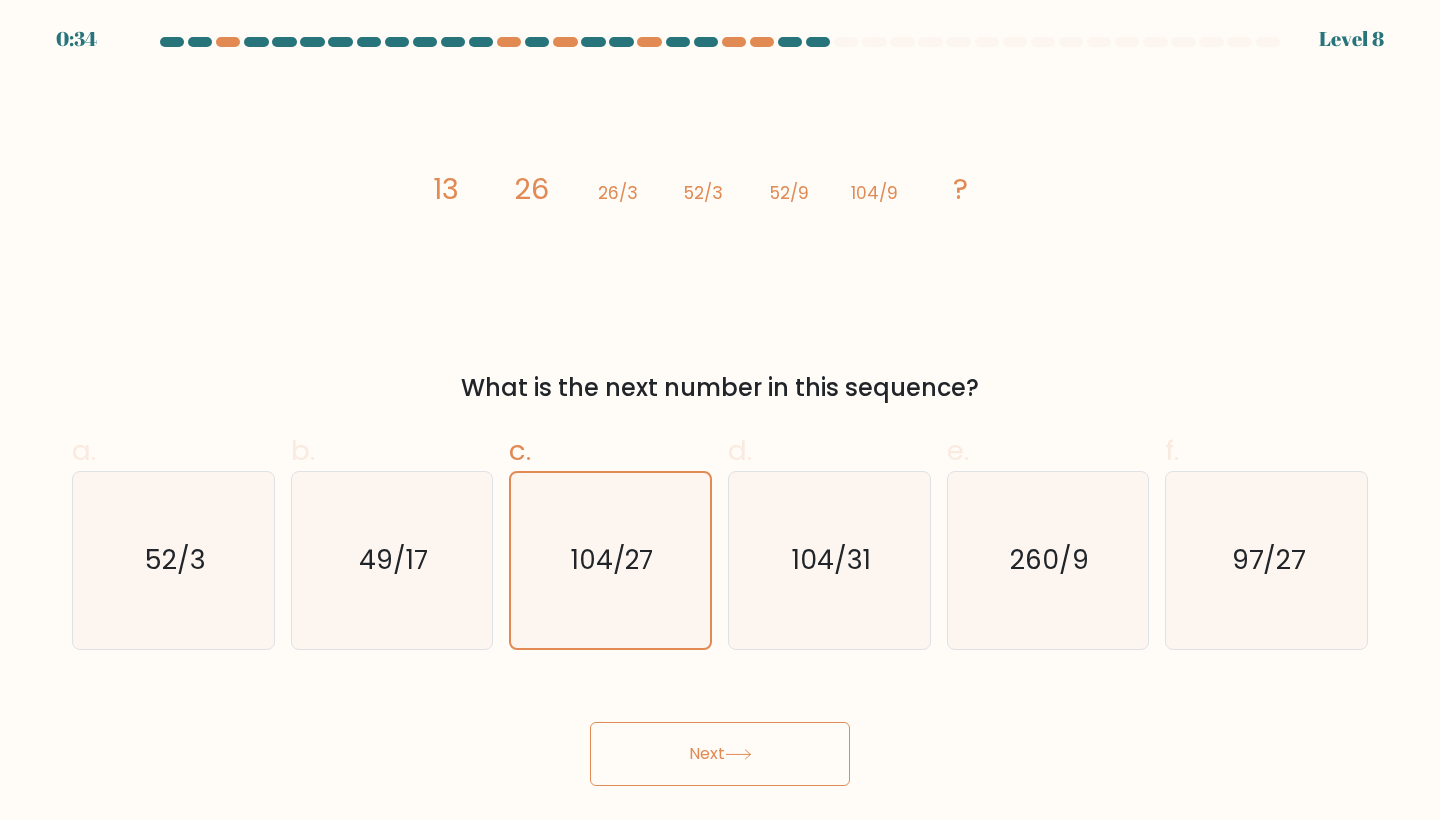 click on "Next" at bounding box center [720, 754] 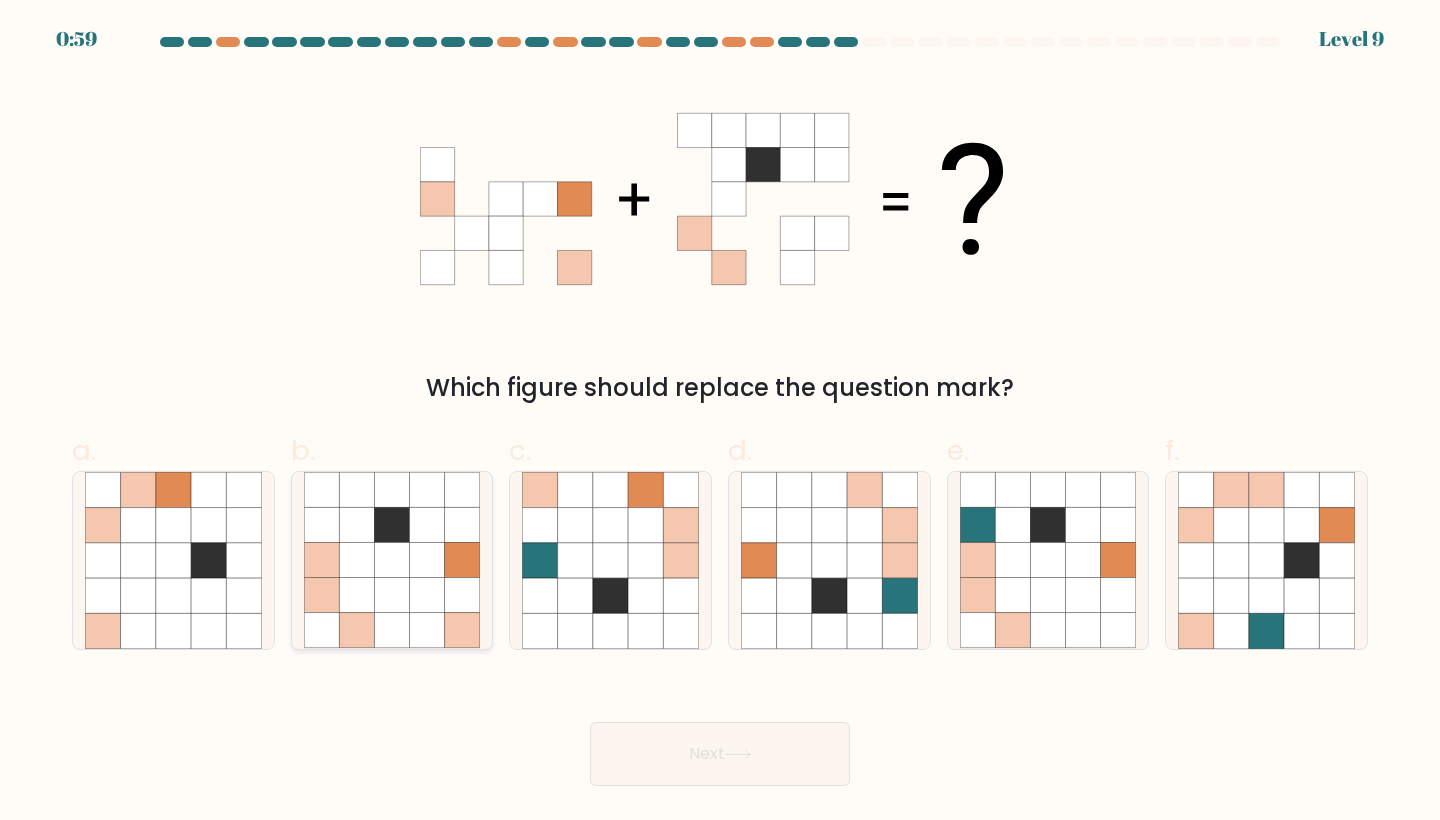 click at bounding box center (391, 595) 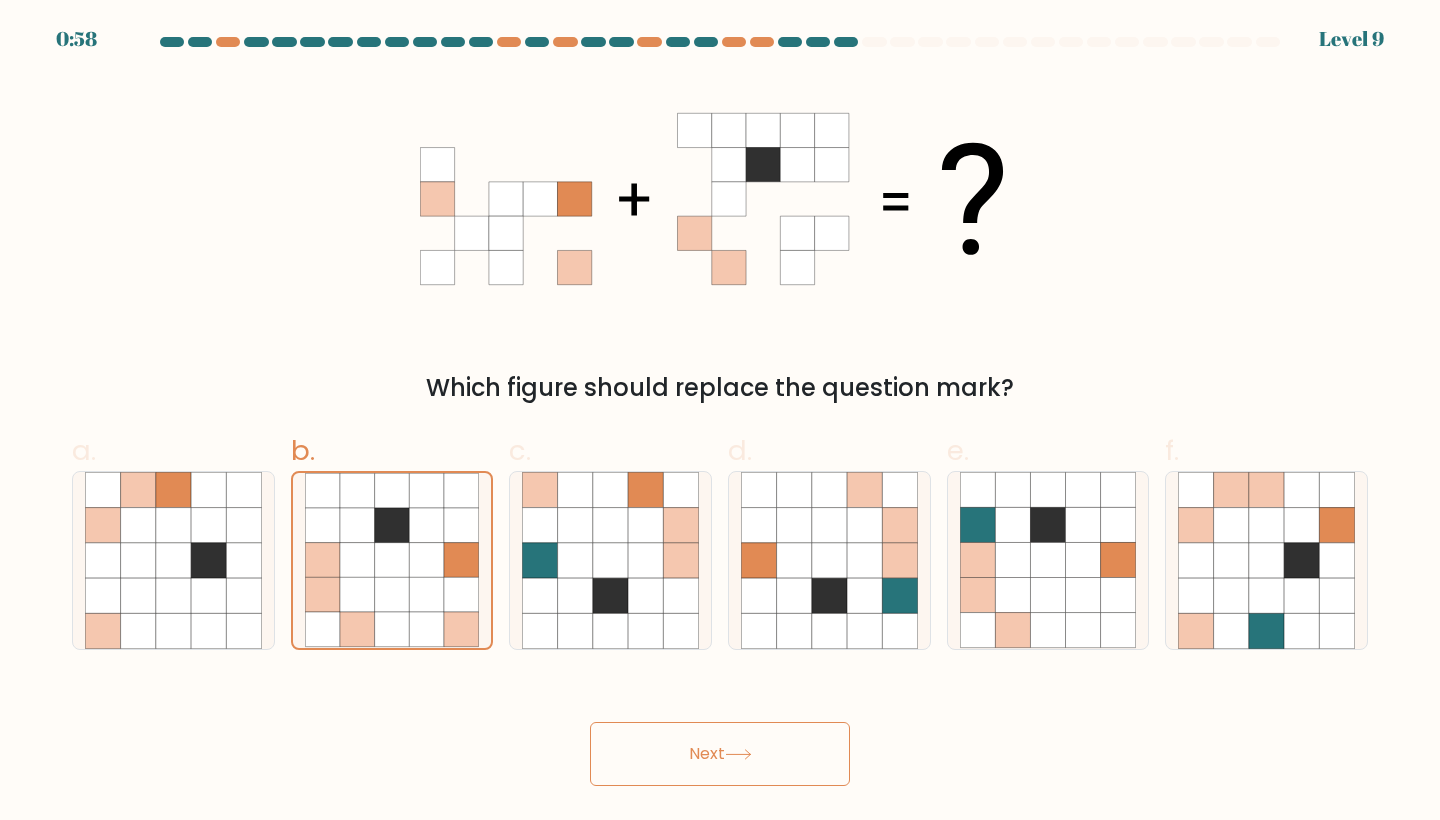 click on "Next" at bounding box center [720, 754] 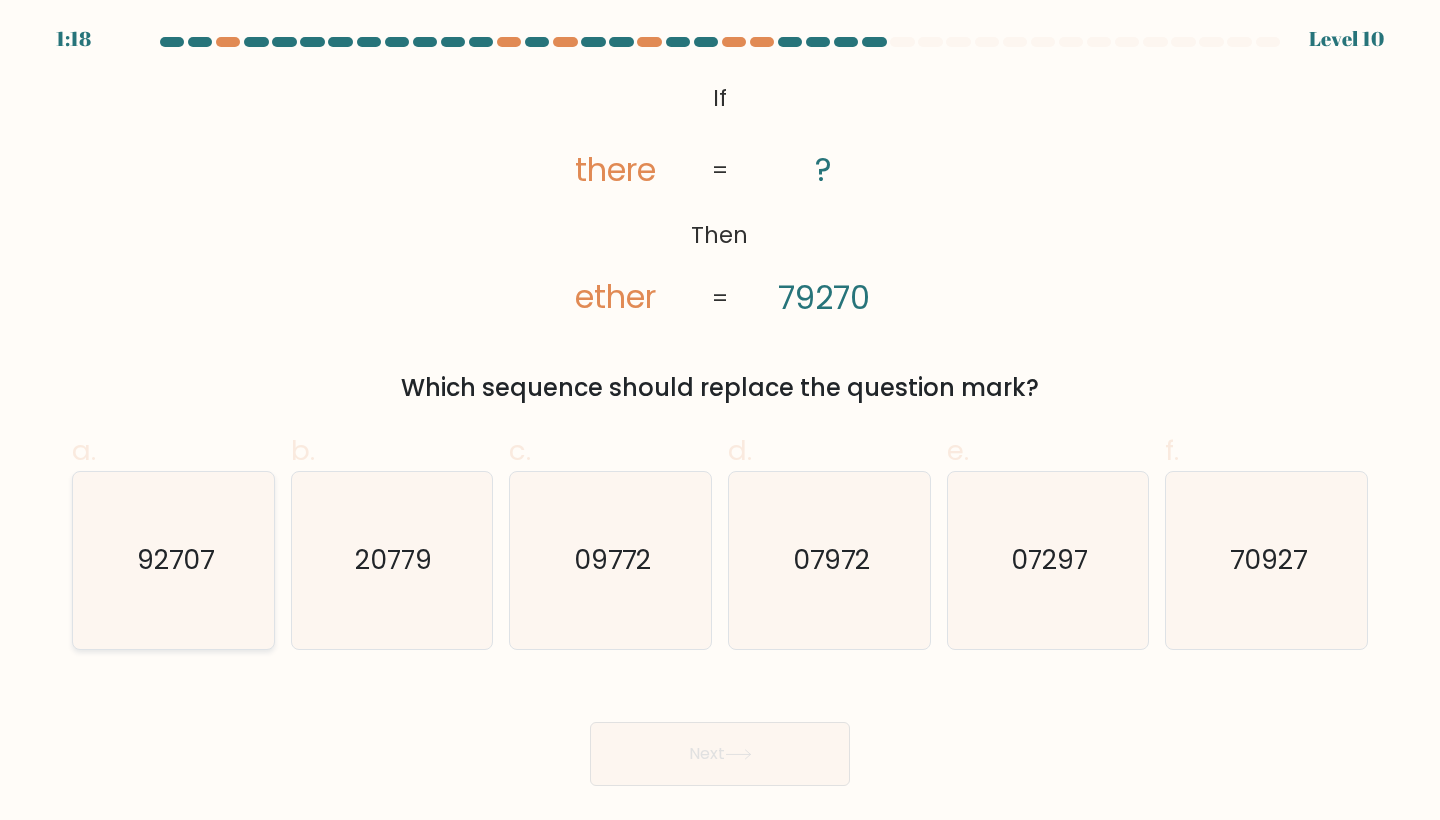 click on "92707" at bounding box center [173, 560] 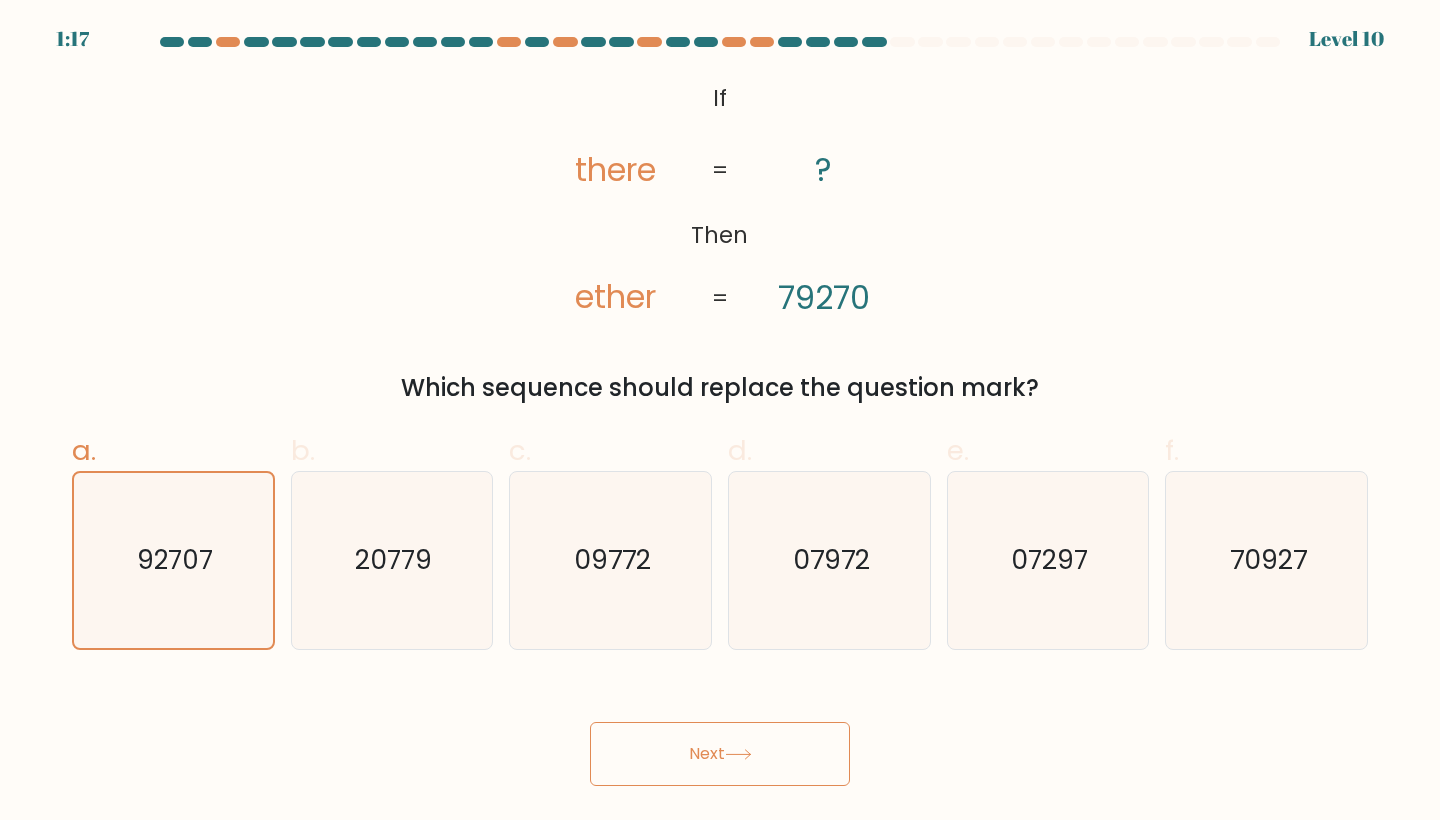 click on "Next" at bounding box center (720, 754) 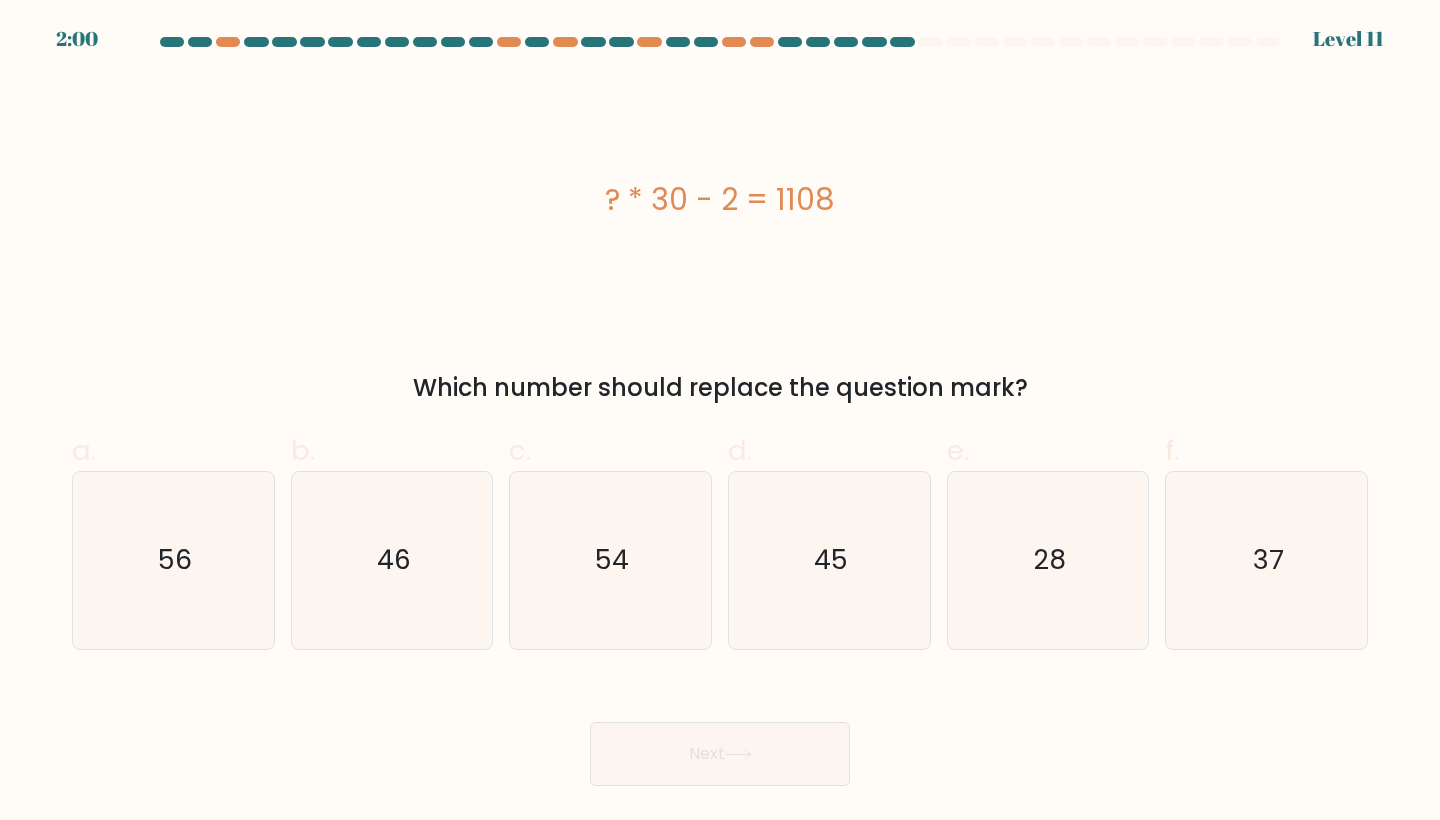scroll, scrollTop: 0, scrollLeft: 0, axis: both 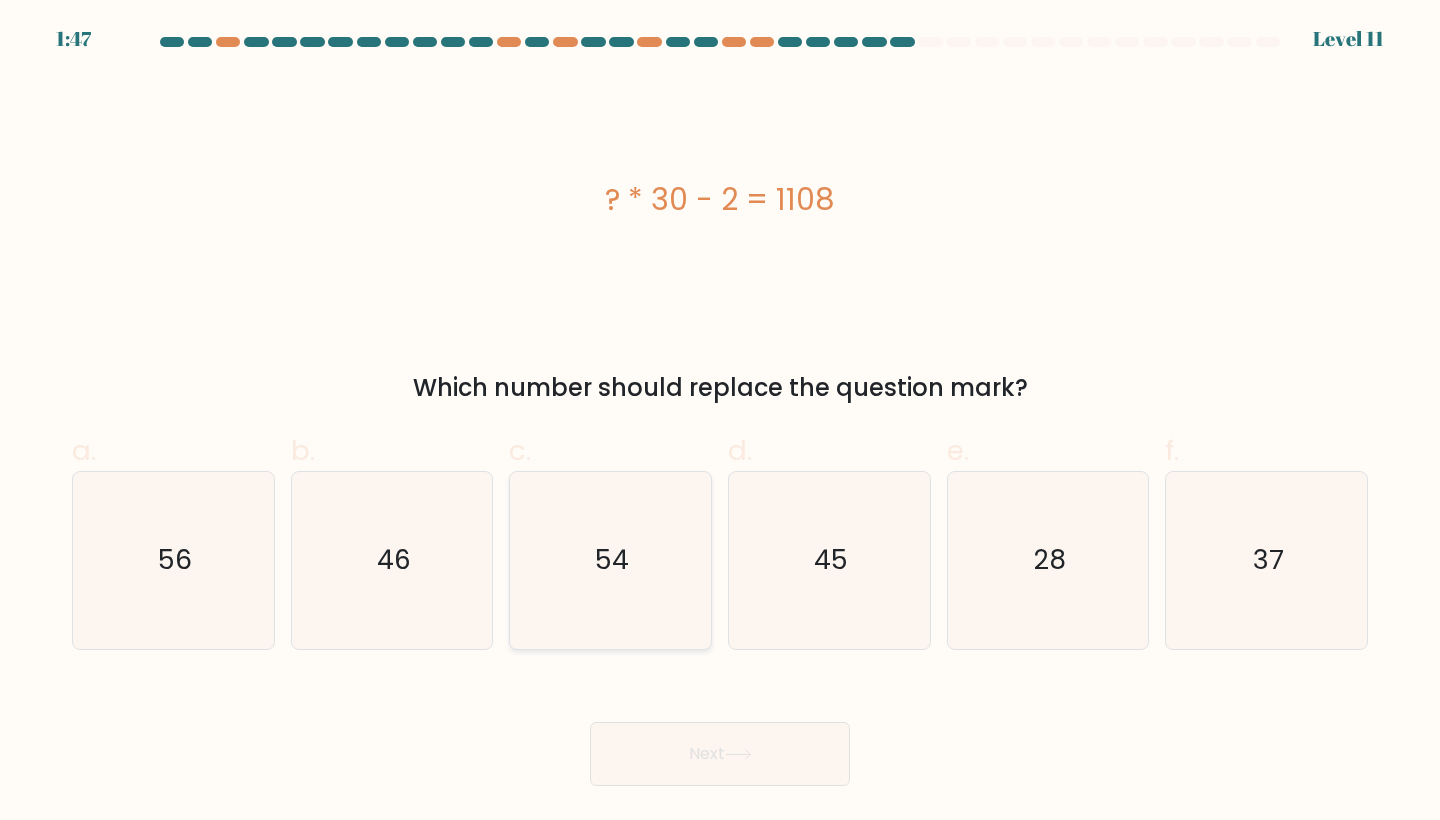 click on "54" at bounding box center [612, 560] 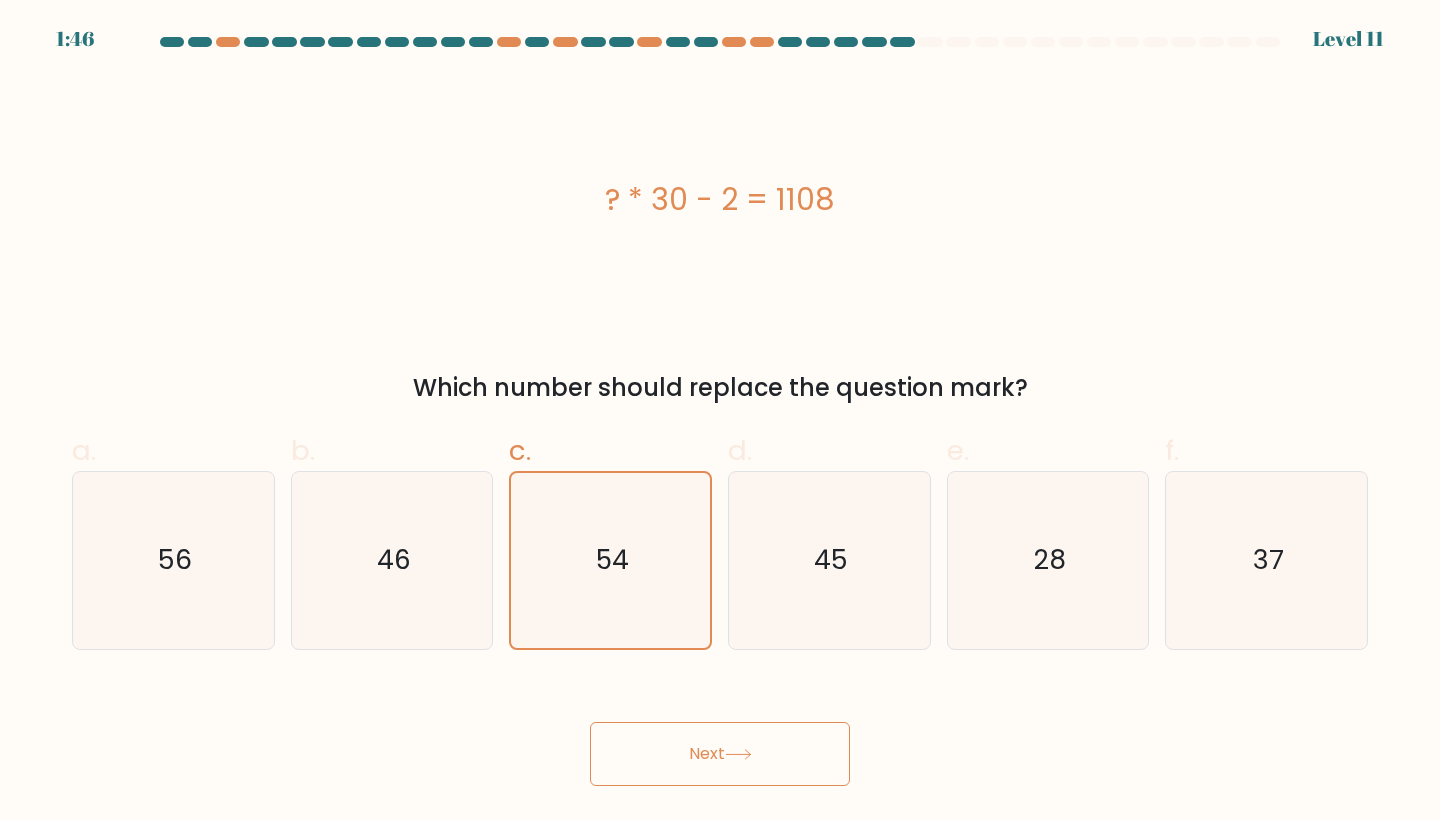 click on "Next" at bounding box center [720, 754] 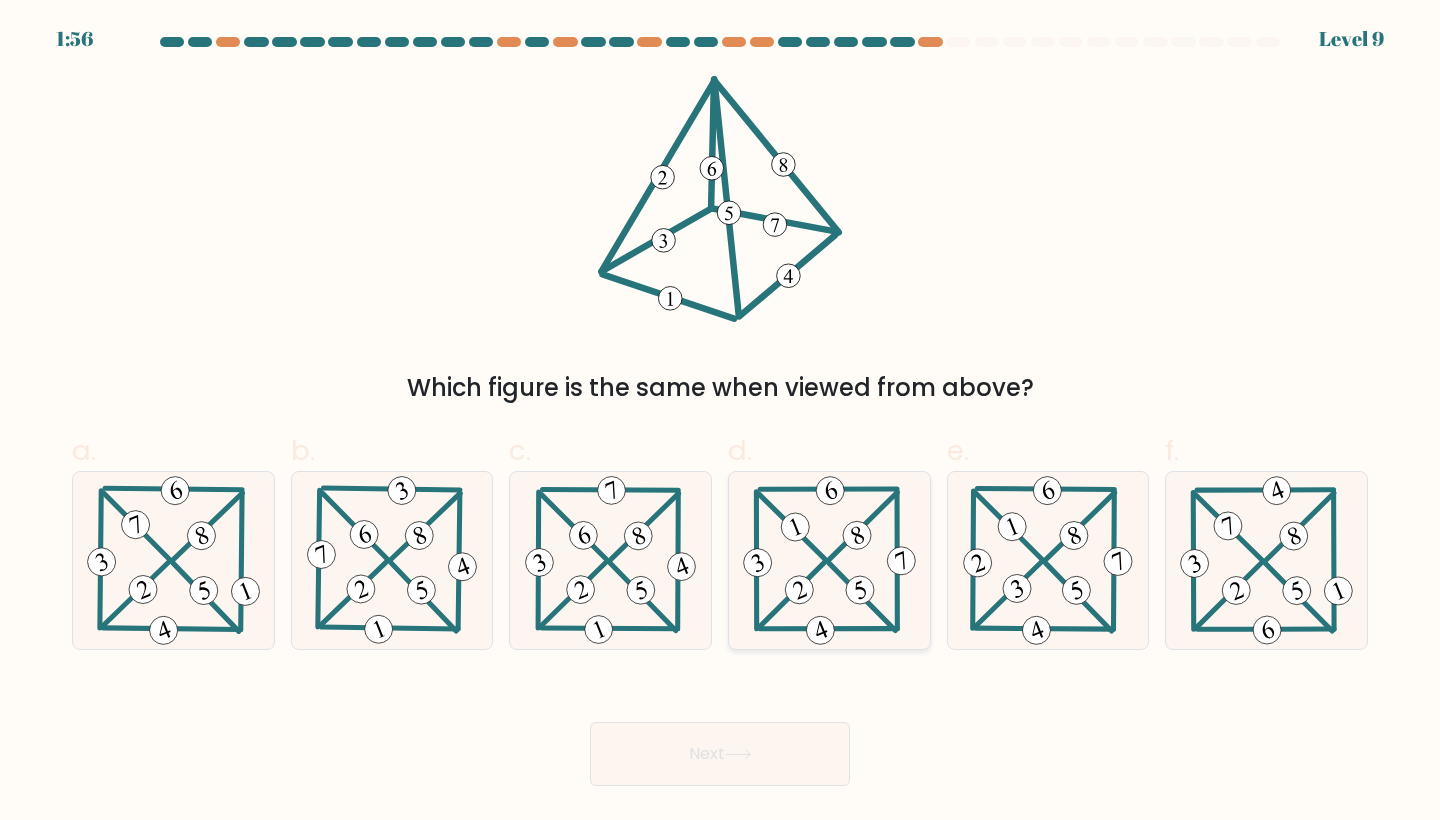 click at bounding box center [829, 560] 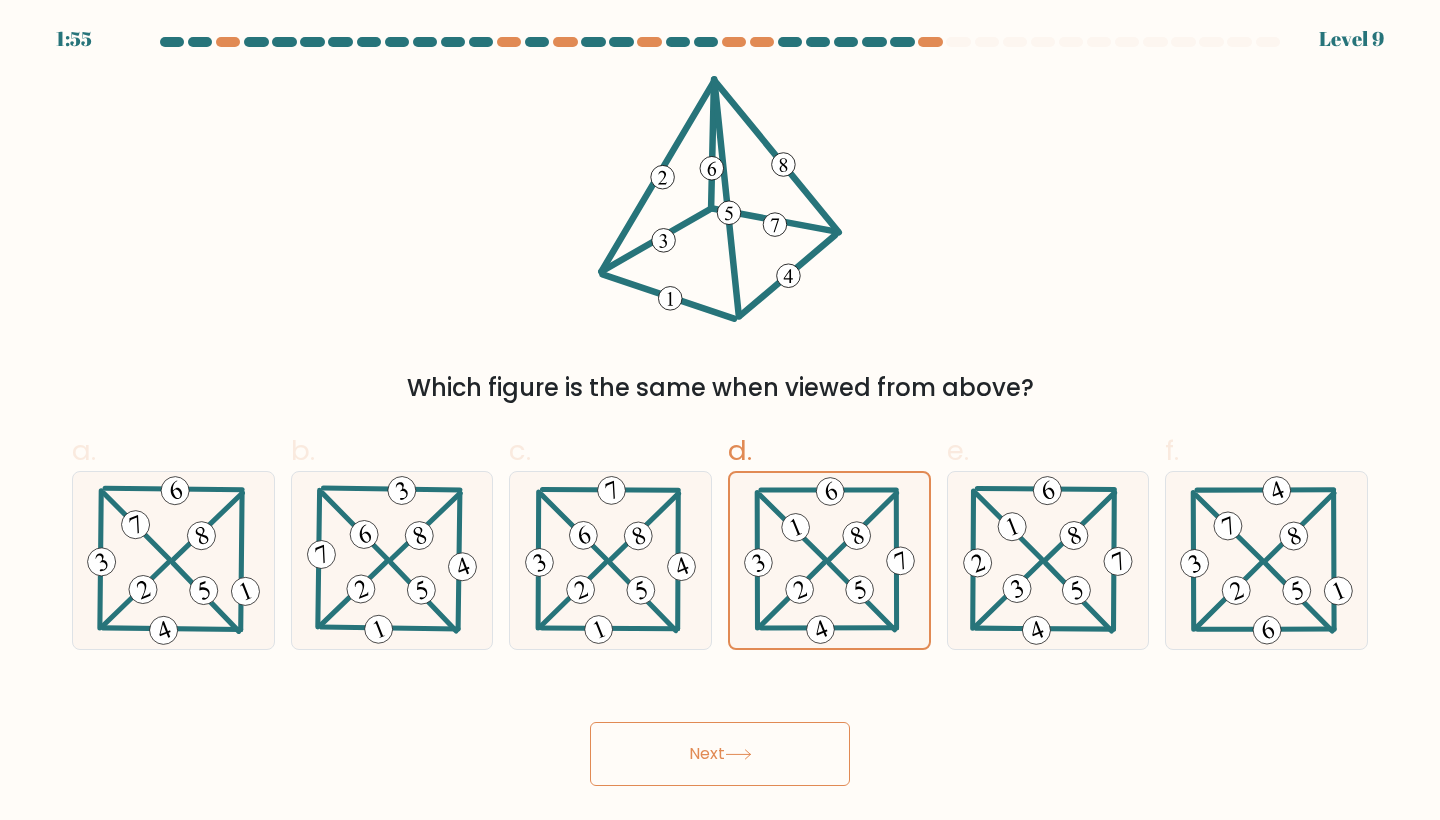 click on "Next" at bounding box center (720, 754) 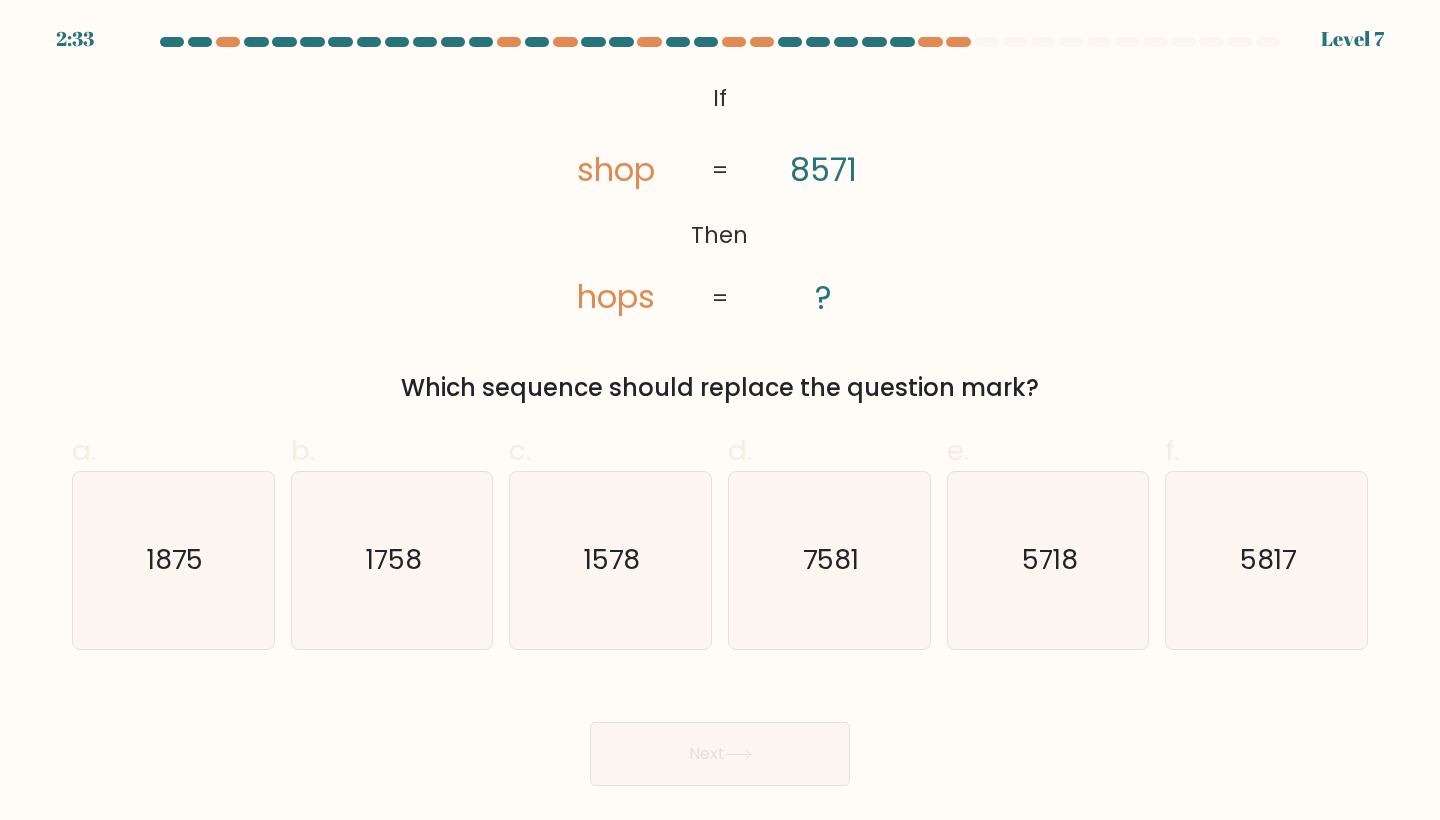 click on "@import url('https://fonts.googleapis.com/css?family=Abril+Fatface:400,100,100italic,300,300italic,400italic,500,500italic,700,700italic,900,900italic');           If       Then       shop       hops       8571       ?       =       =
Which sequence should replace the question mark?" at bounding box center [720, 241] 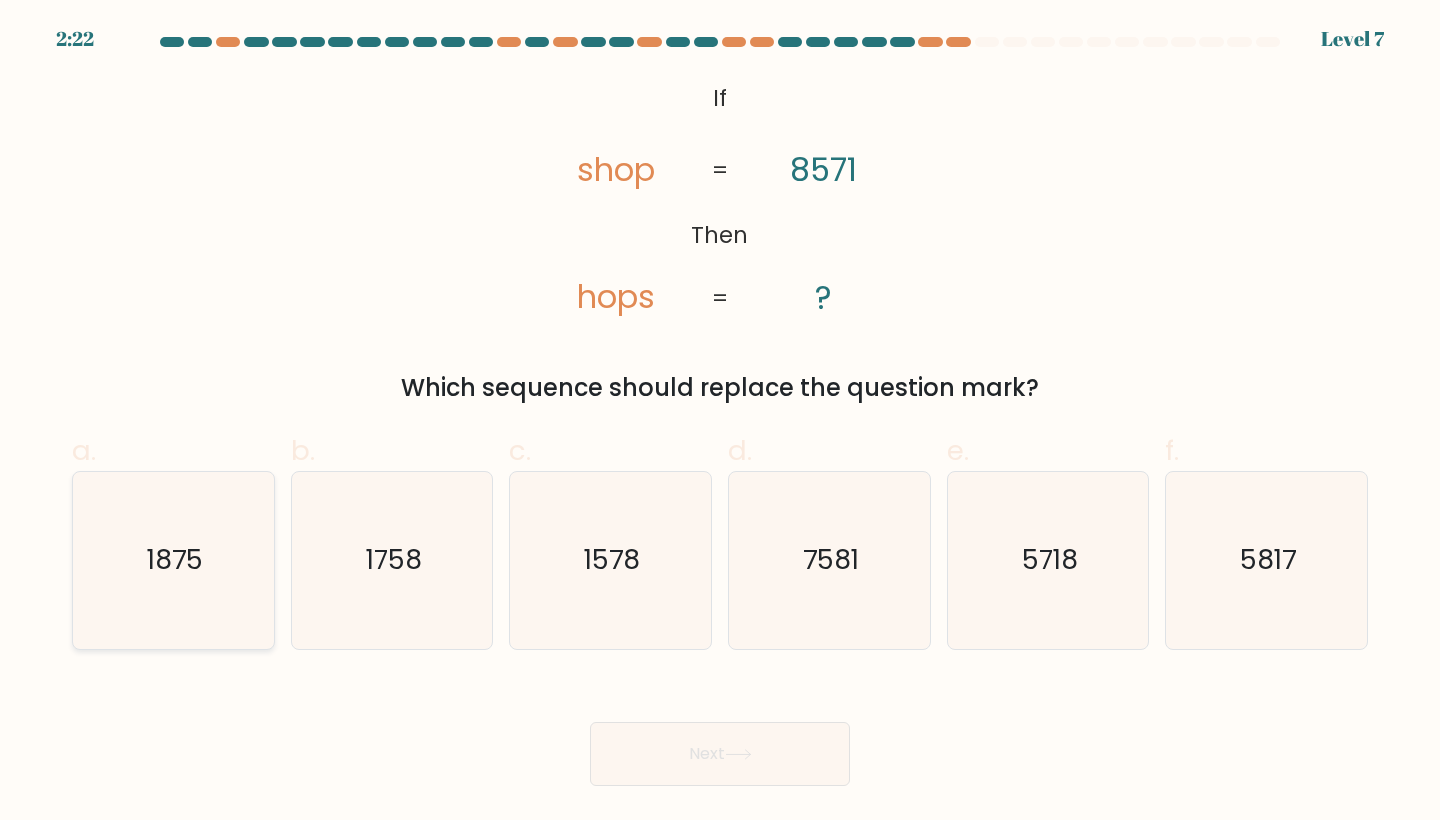 click on "1875" at bounding box center (173, 560) 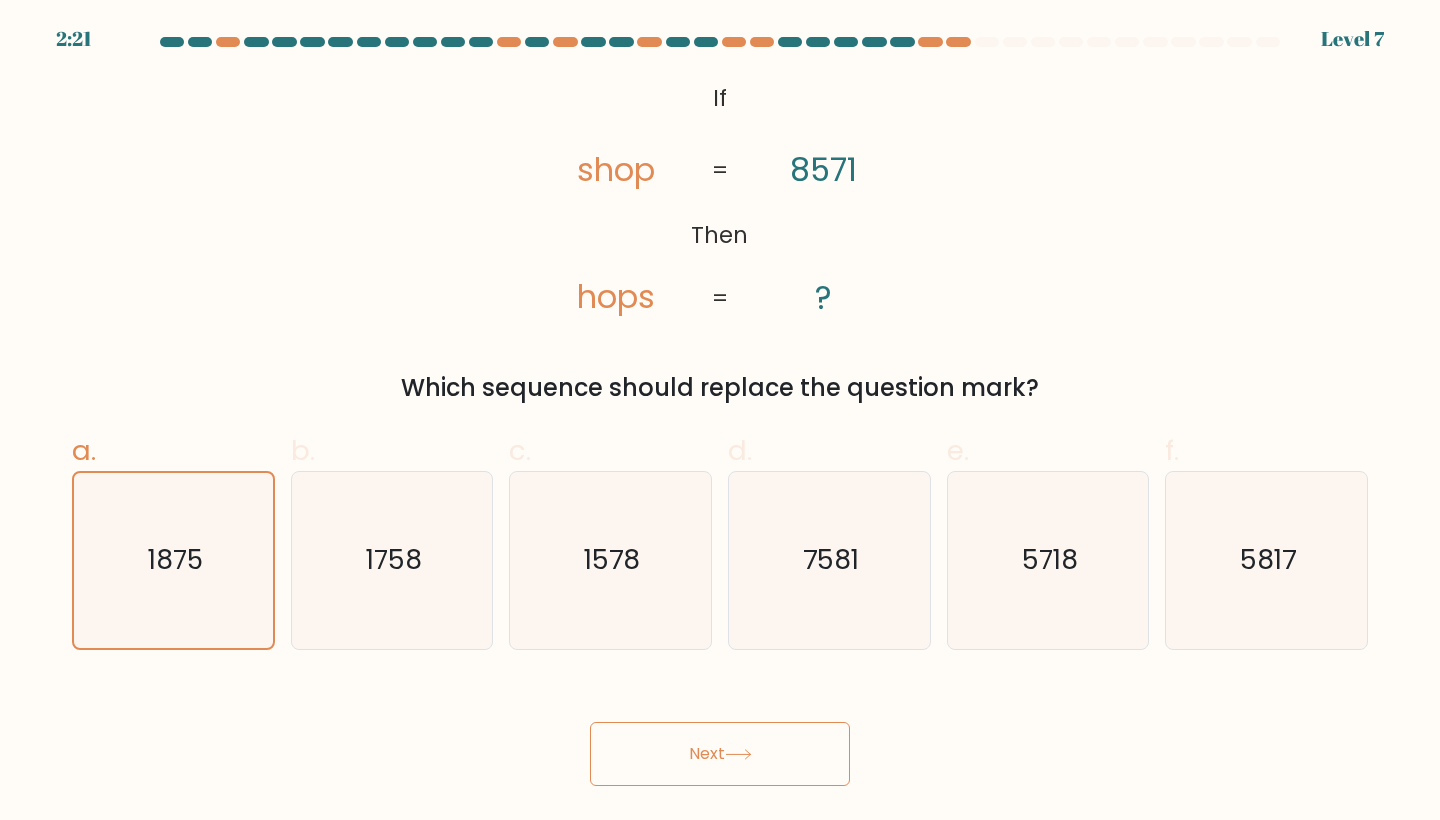 click on "Next" at bounding box center (720, 754) 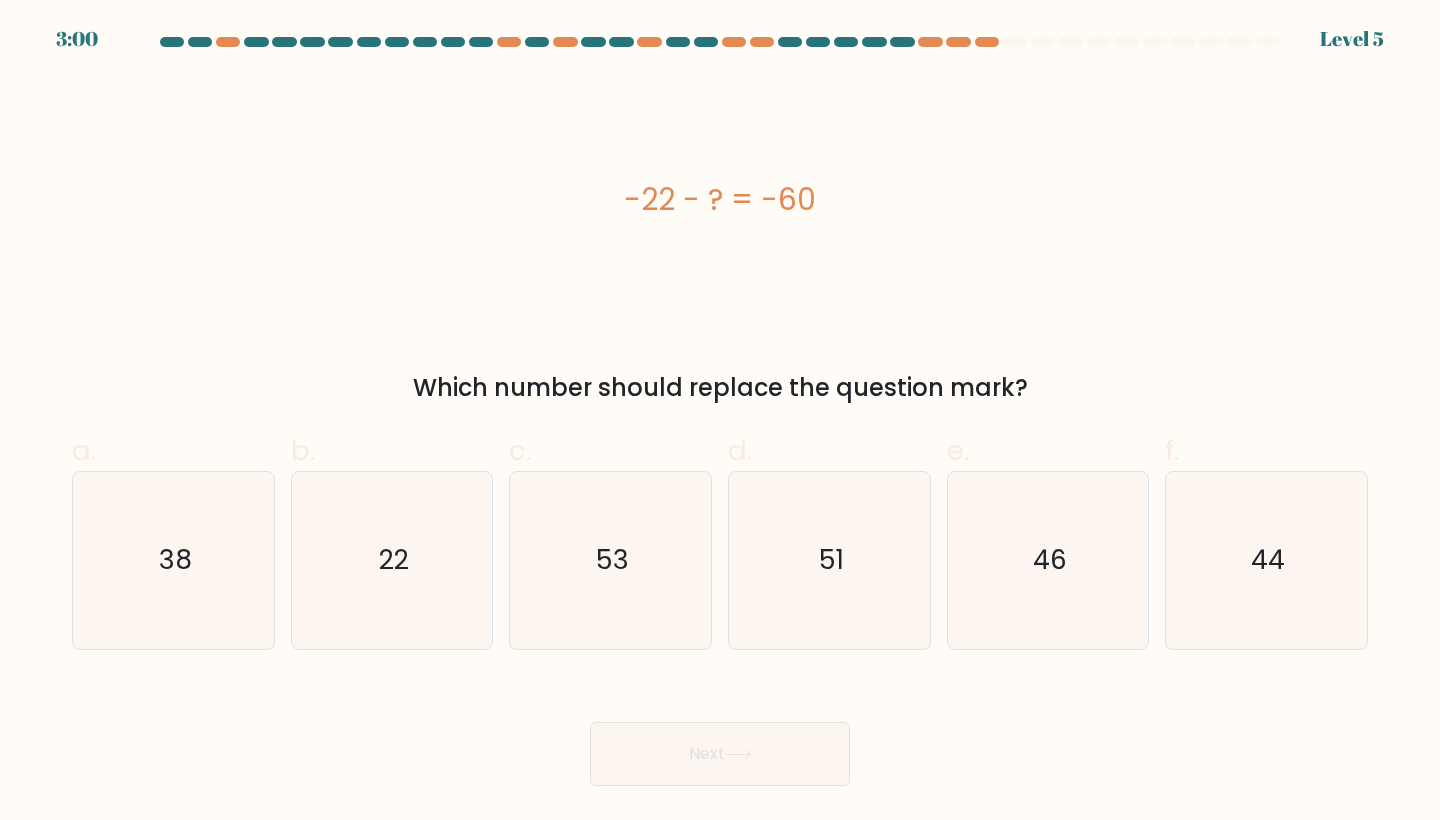 scroll, scrollTop: 0, scrollLeft: 0, axis: both 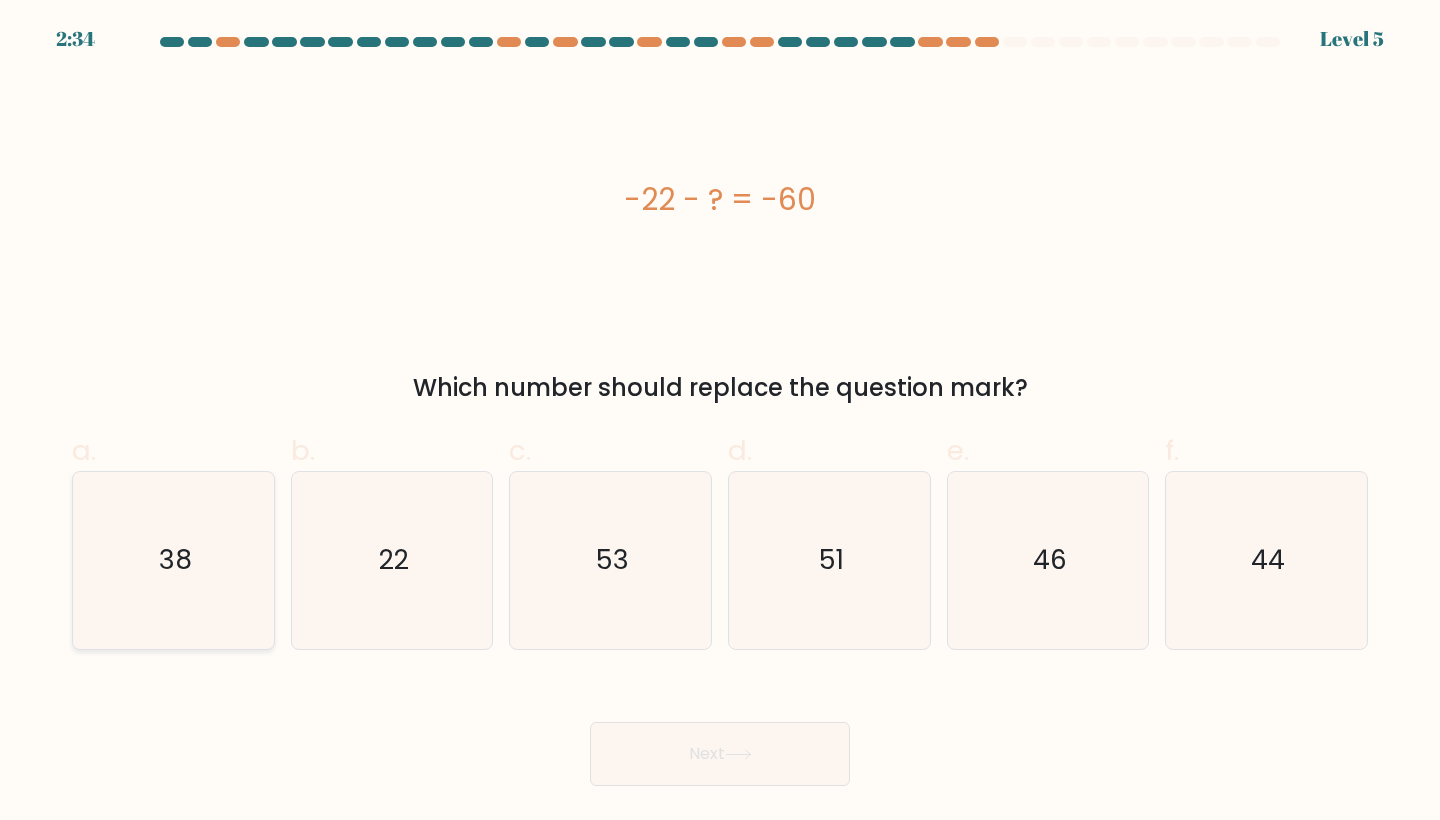 click on "38" at bounding box center (173, 560) 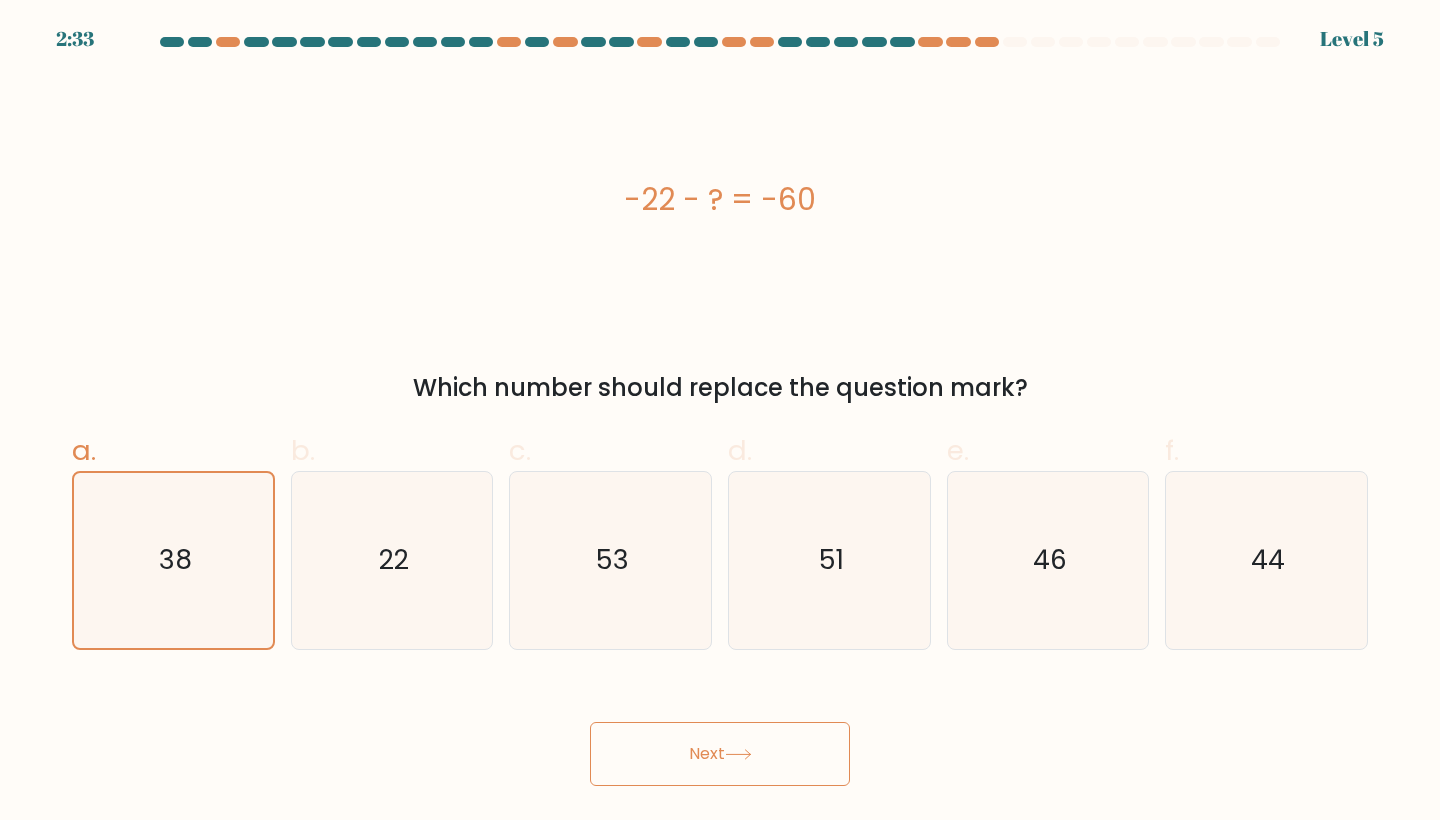 click on "Next" at bounding box center (720, 754) 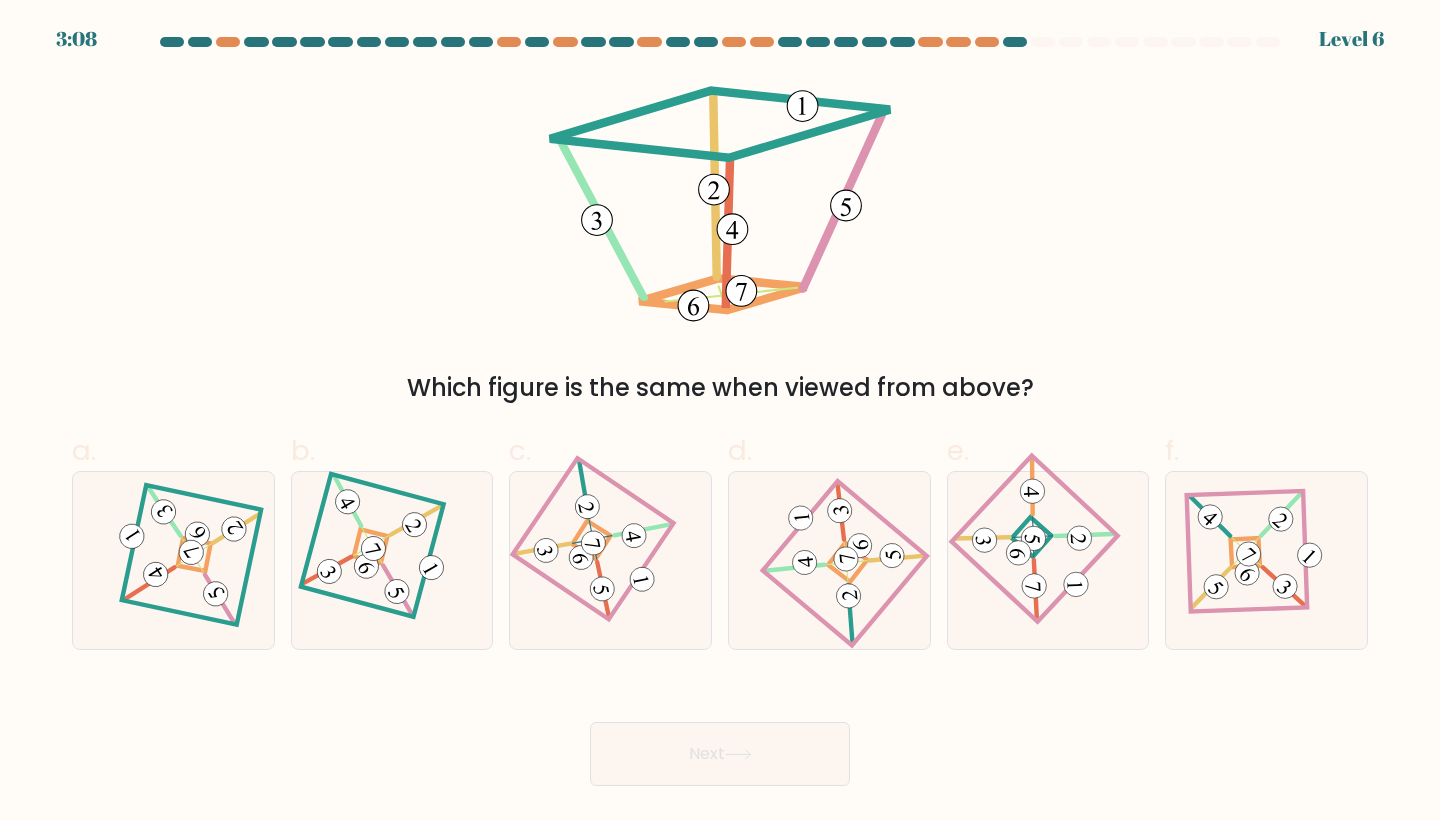 scroll, scrollTop: 0, scrollLeft: 0, axis: both 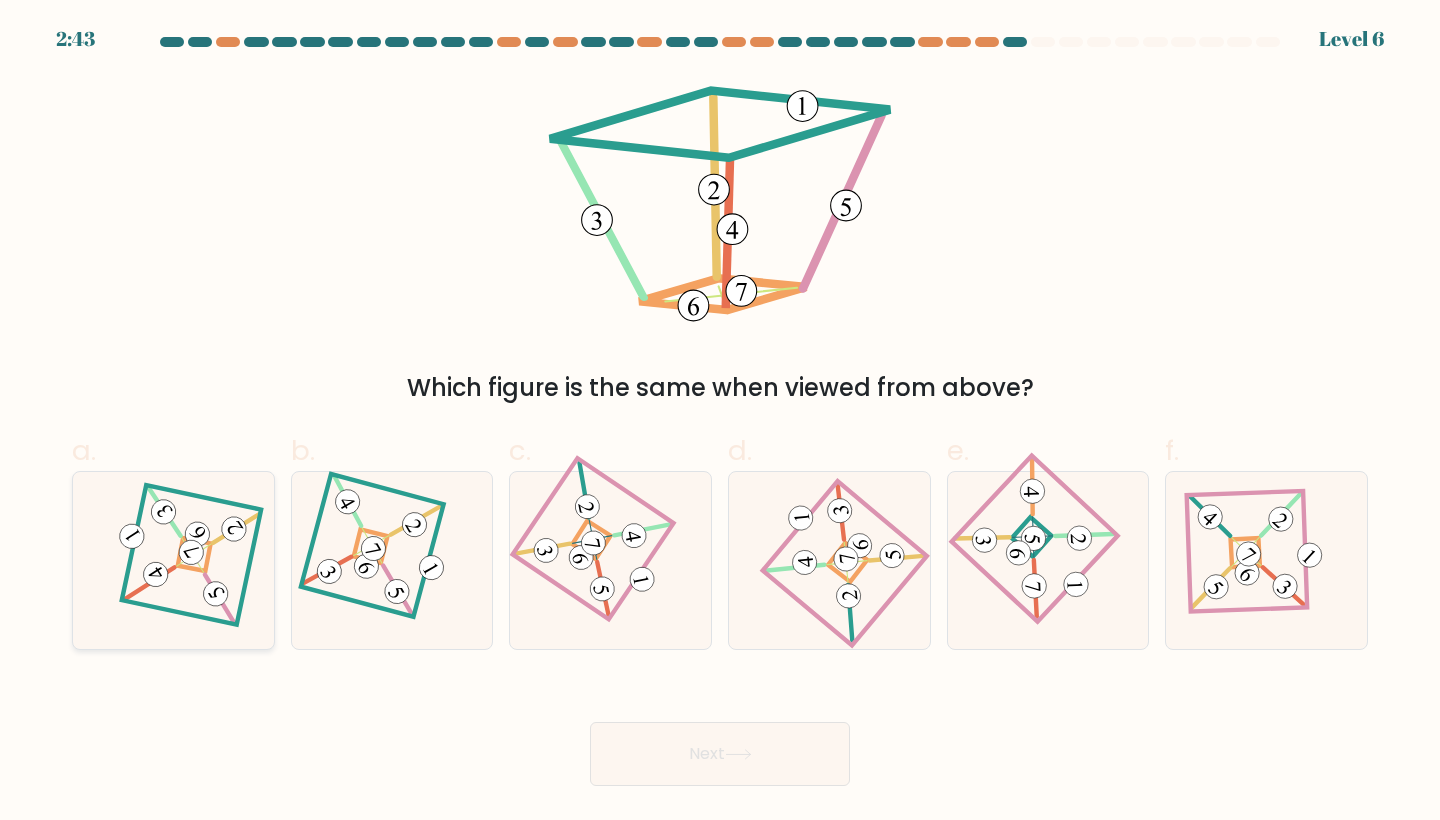 click at bounding box center (173, 560) 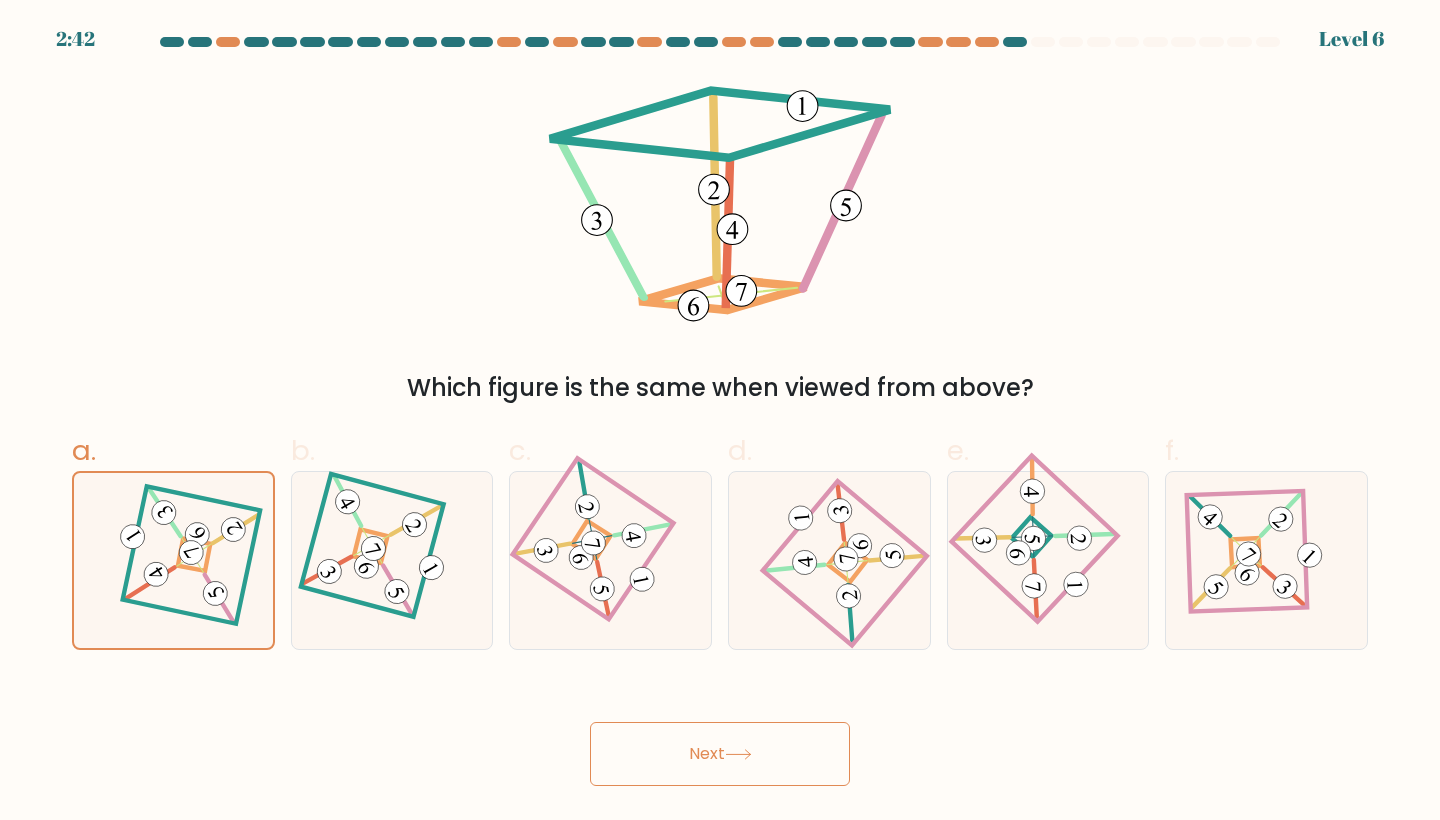 click on "Next" at bounding box center (720, 754) 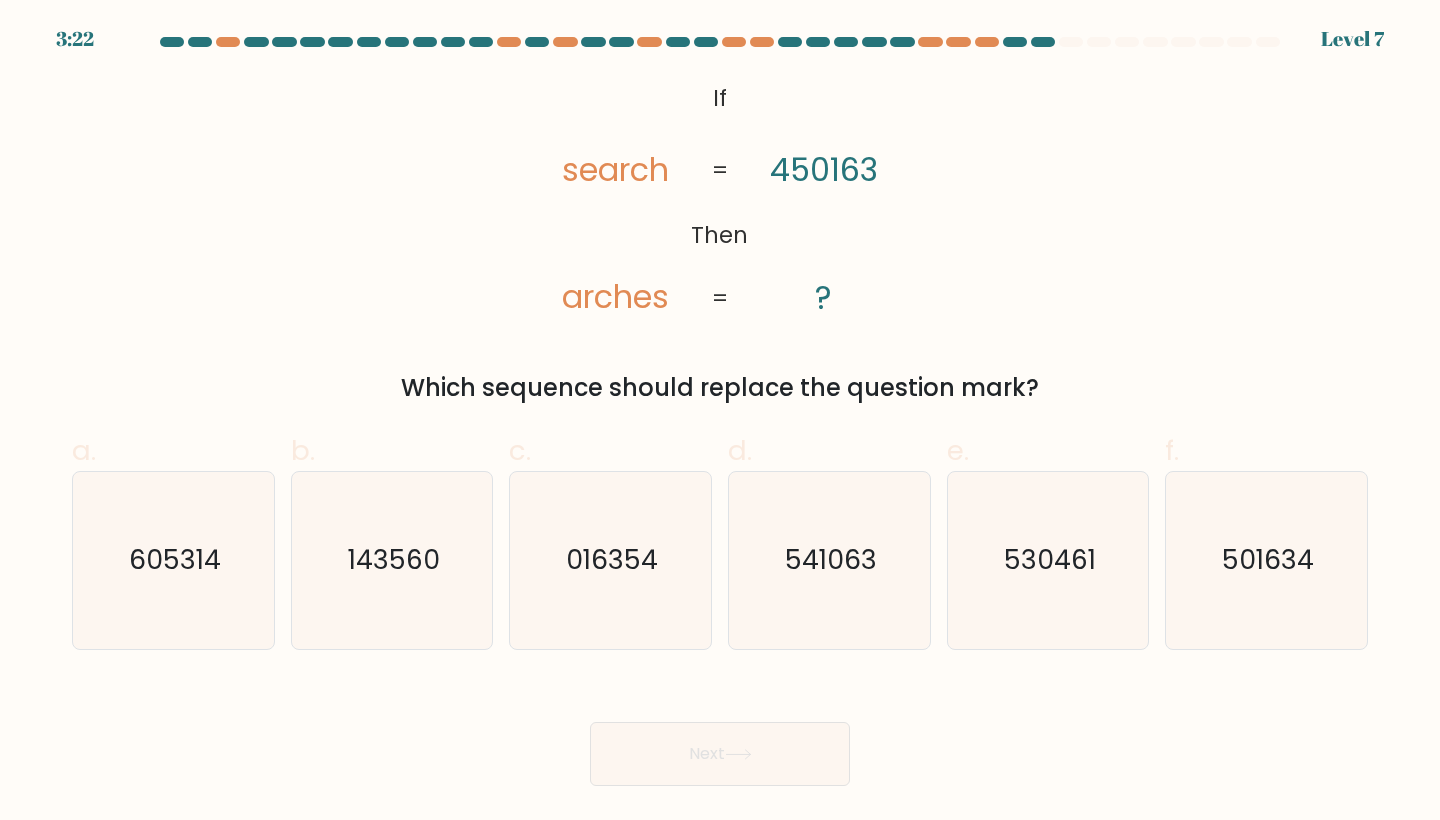 scroll, scrollTop: 0, scrollLeft: 0, axis: both 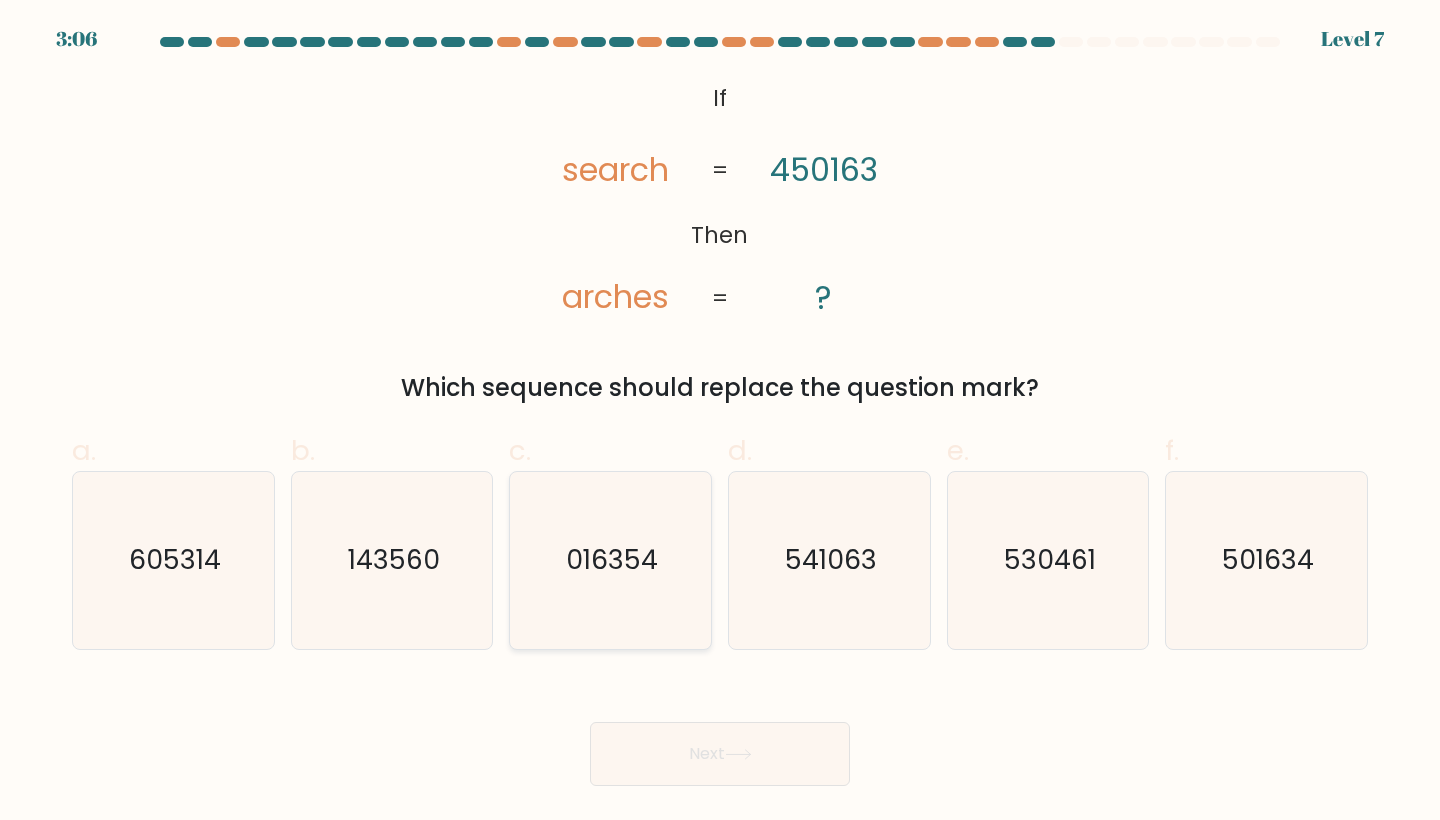 click on "016354" at bounding box center (610, 560) 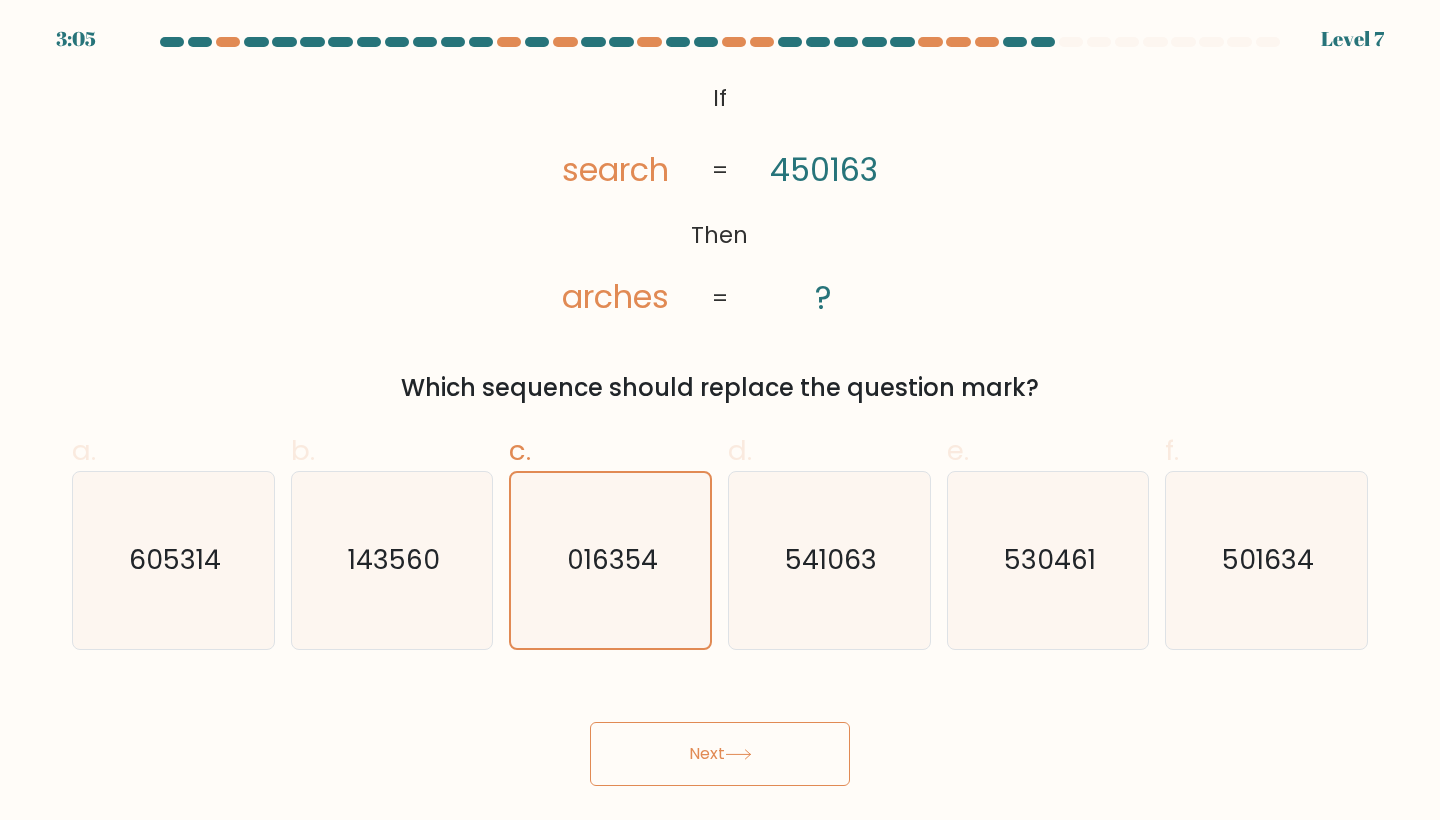 click on "Next" at bounding box center (720, 754) 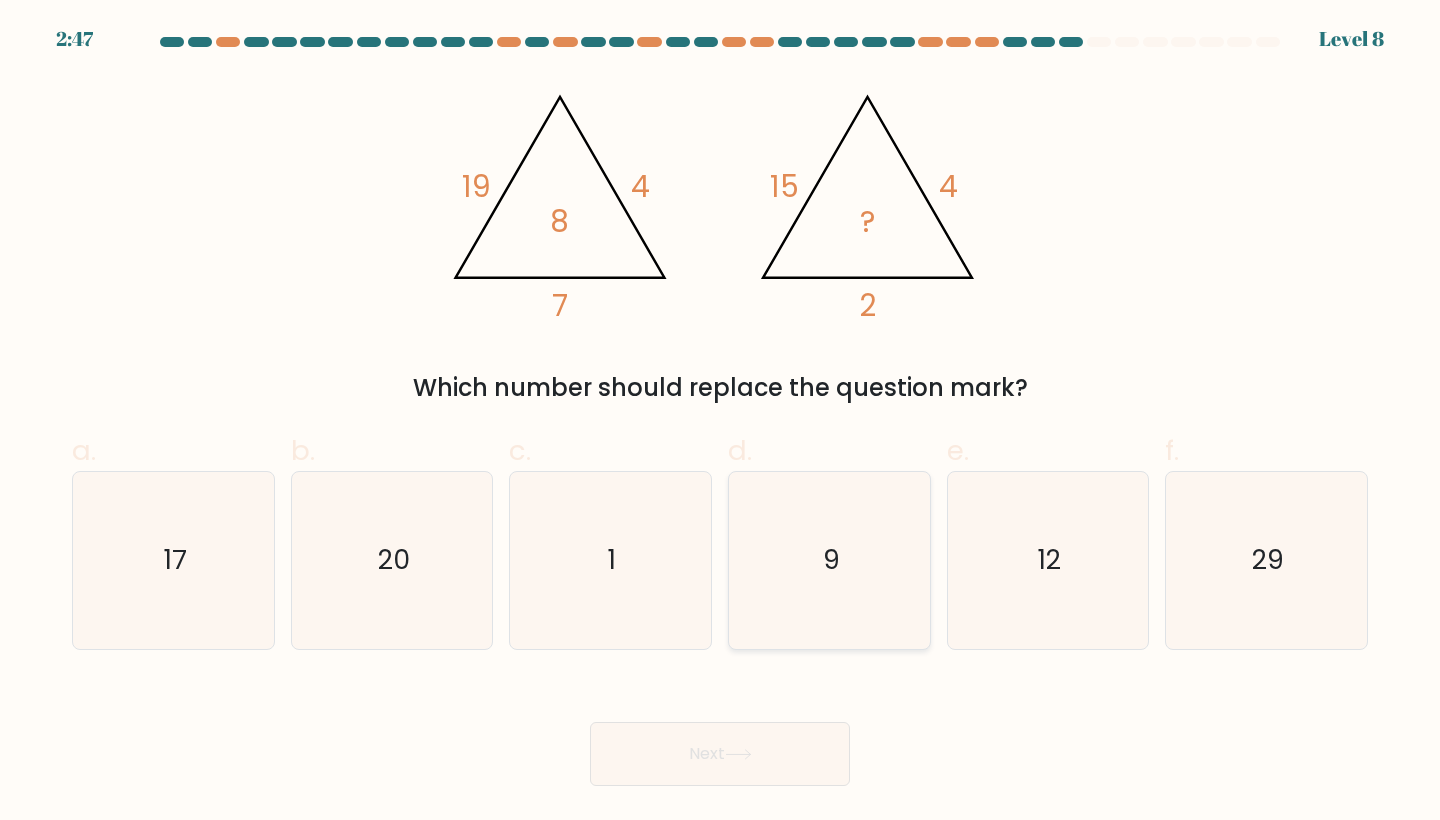 click on "9" at bounding box center [829, 560] 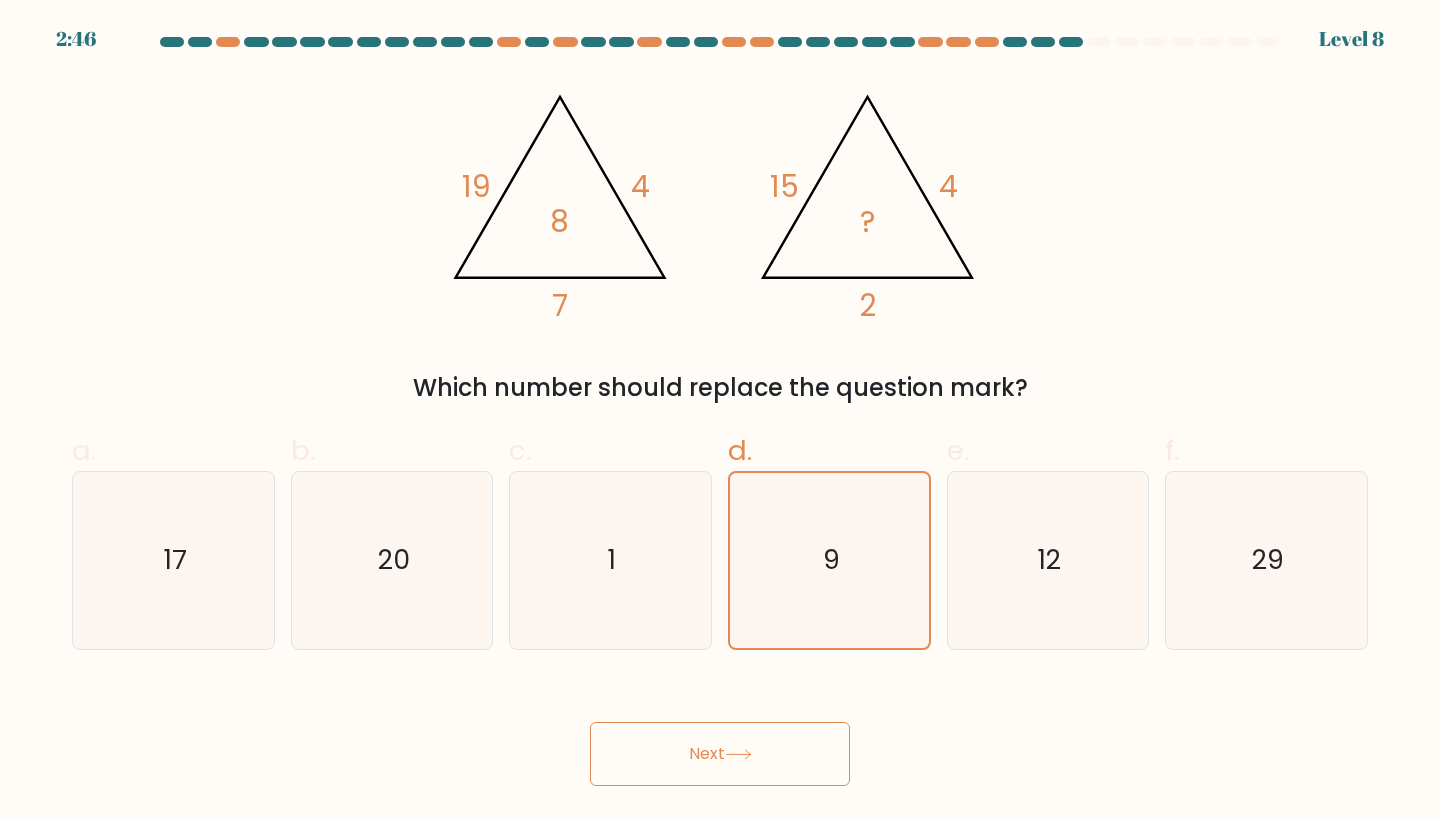 click on "Next" at bounding box center [720, 754] 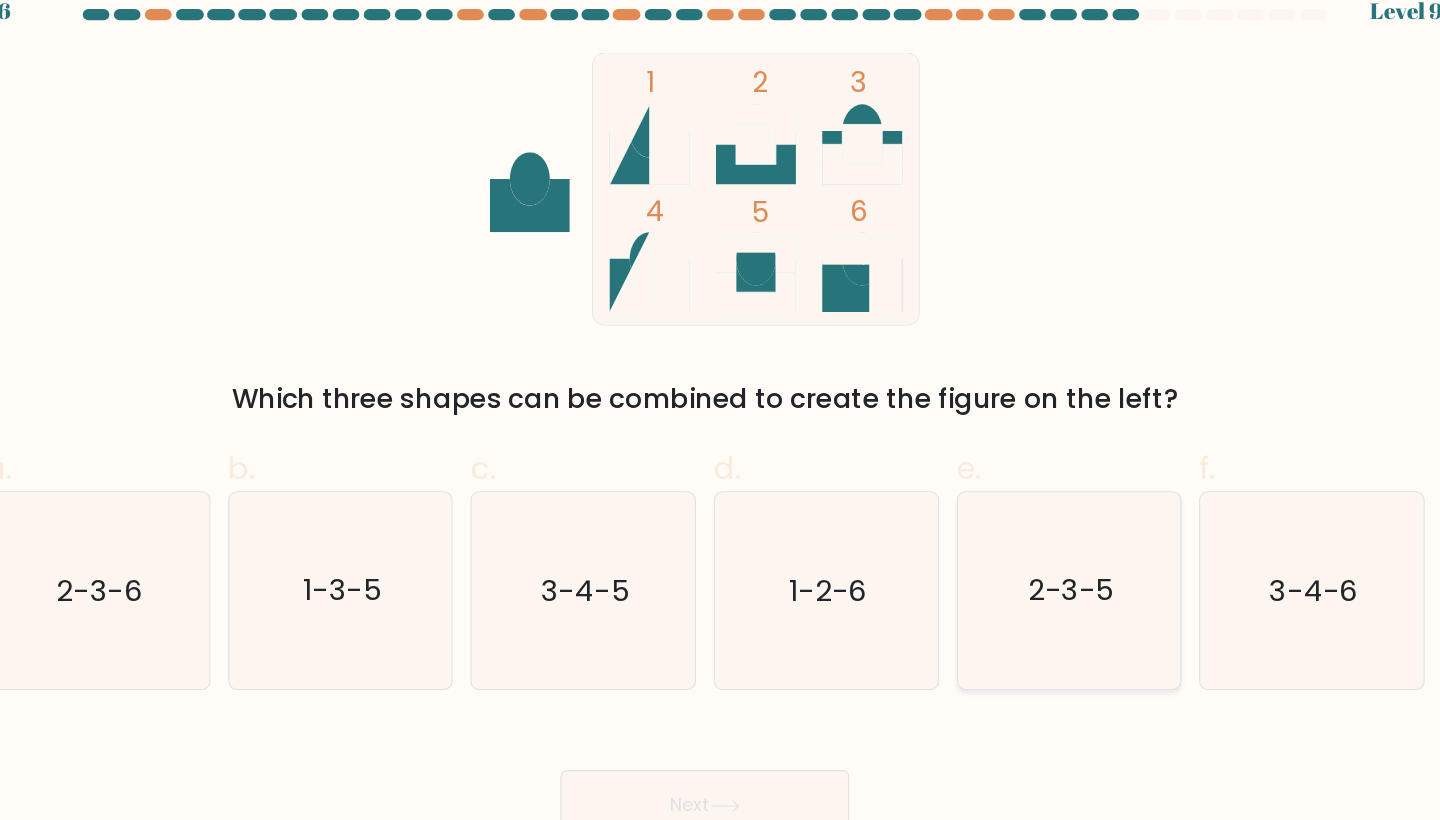 click on "2-3-5" at bounding box center (1048, 560) 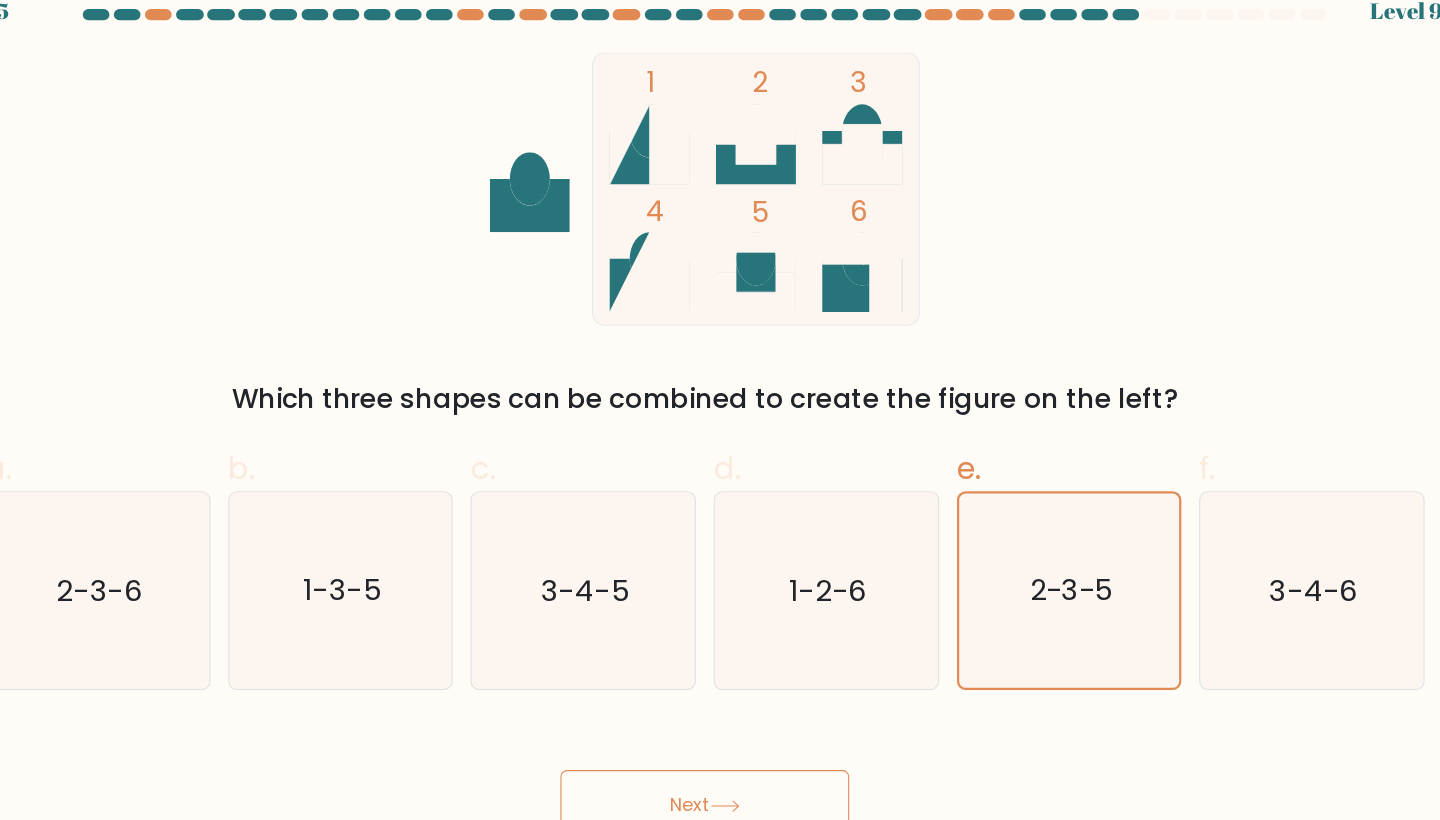 click on "Next" at bounding box center [720, 754] 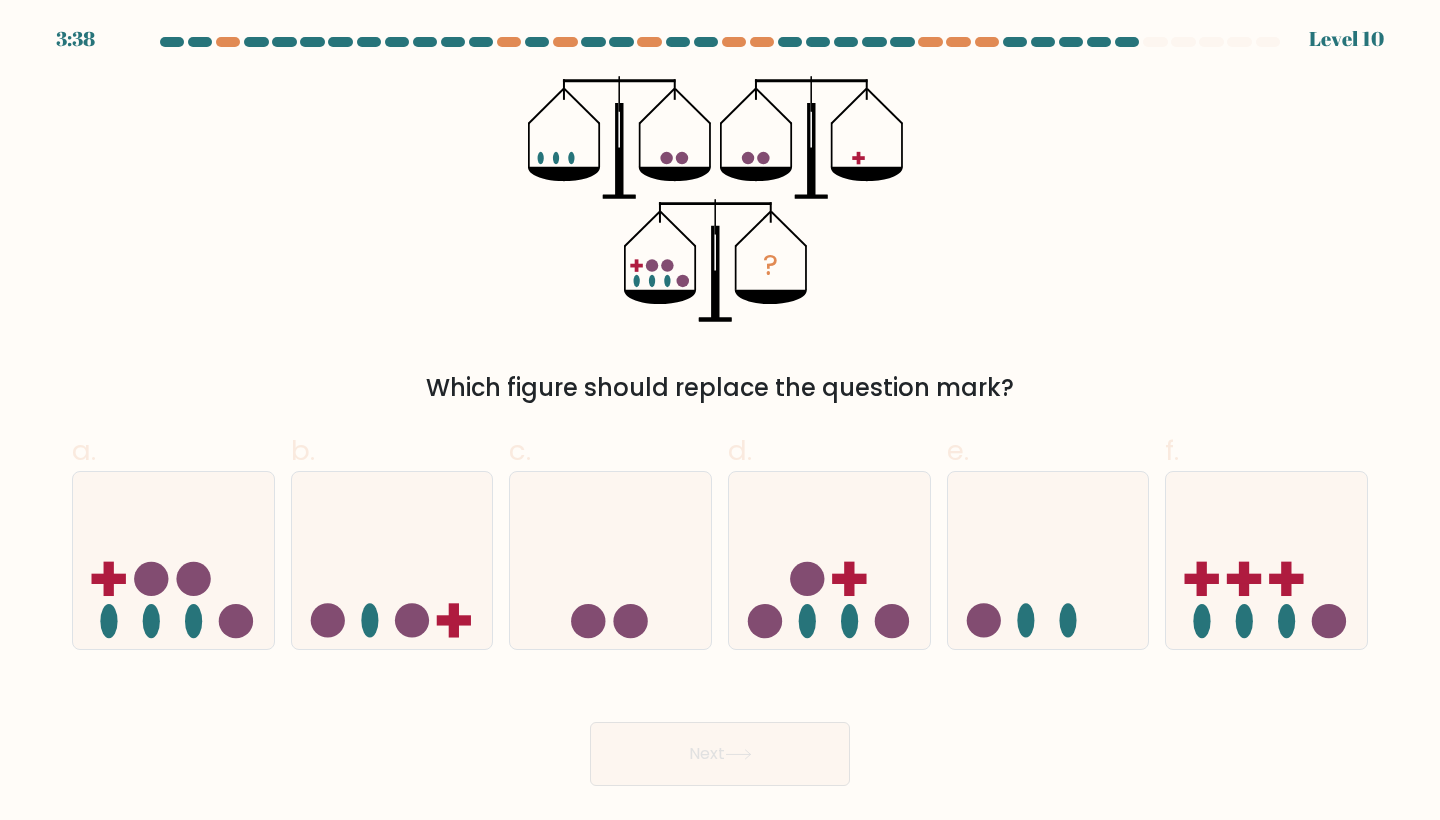 scroll, scrollTop: 0, scrollLeft: 0, axis: both 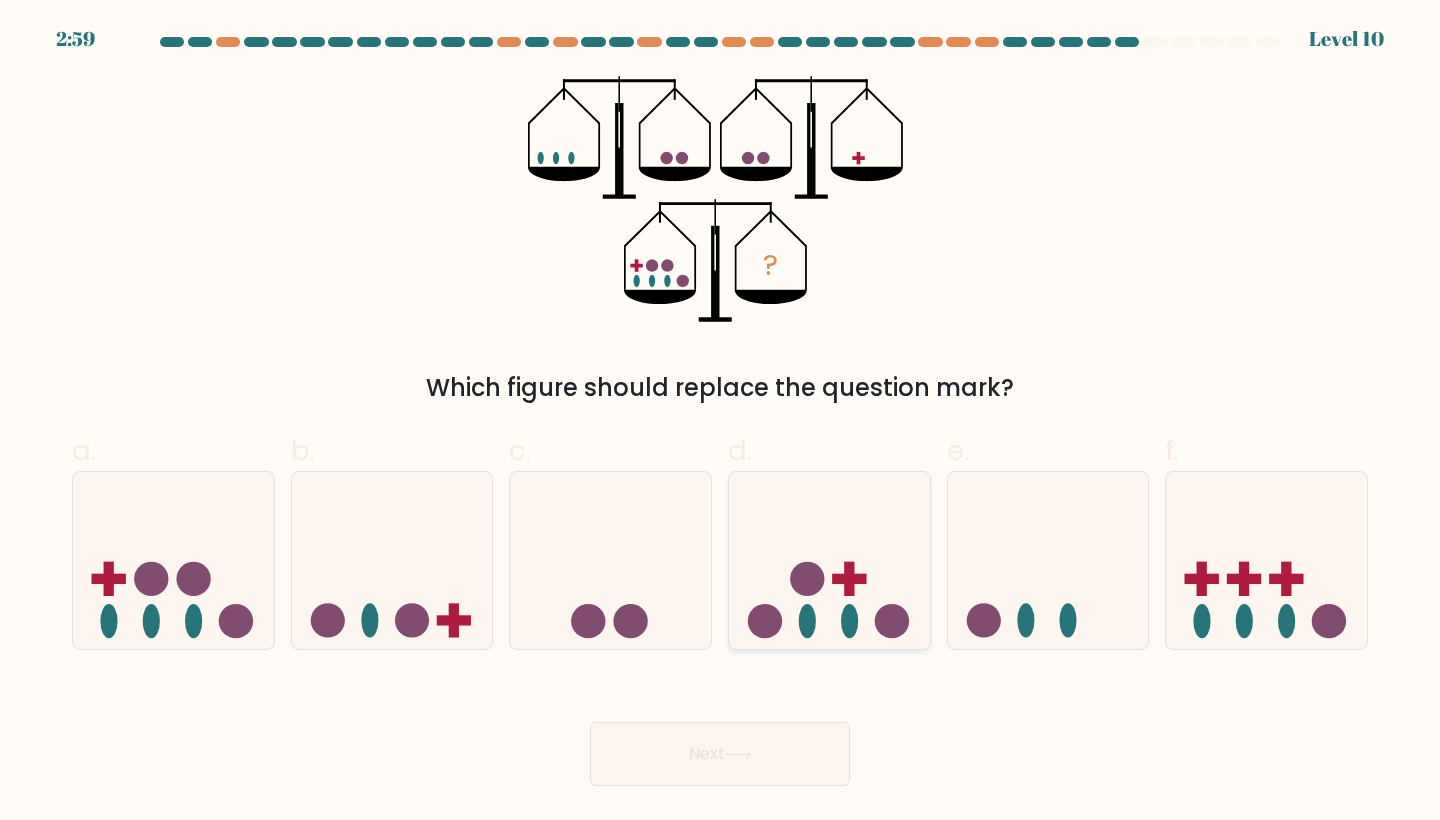 click at bounding box center [829, 560] 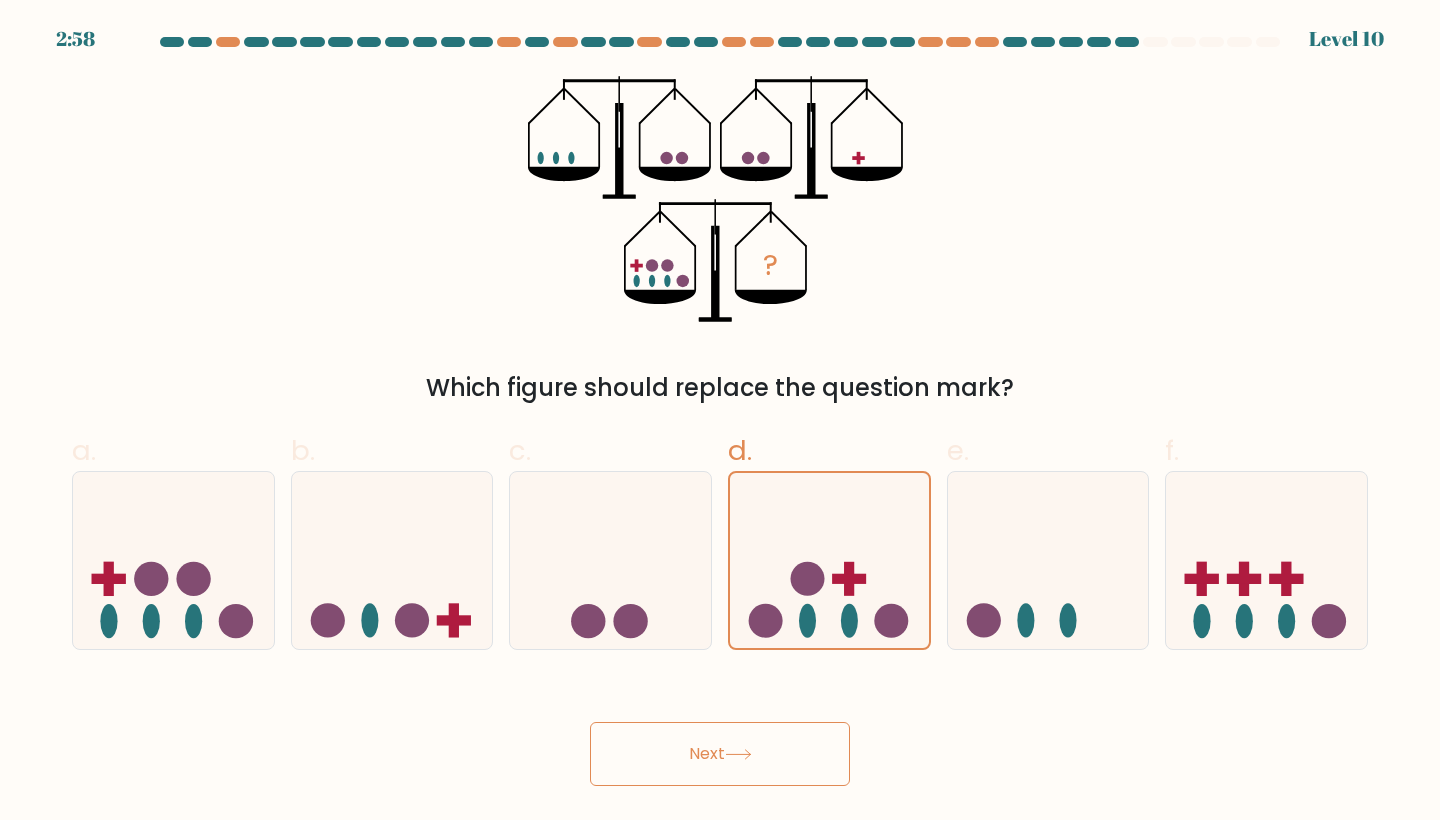 click on "Next" at bounding box center [720, 754] 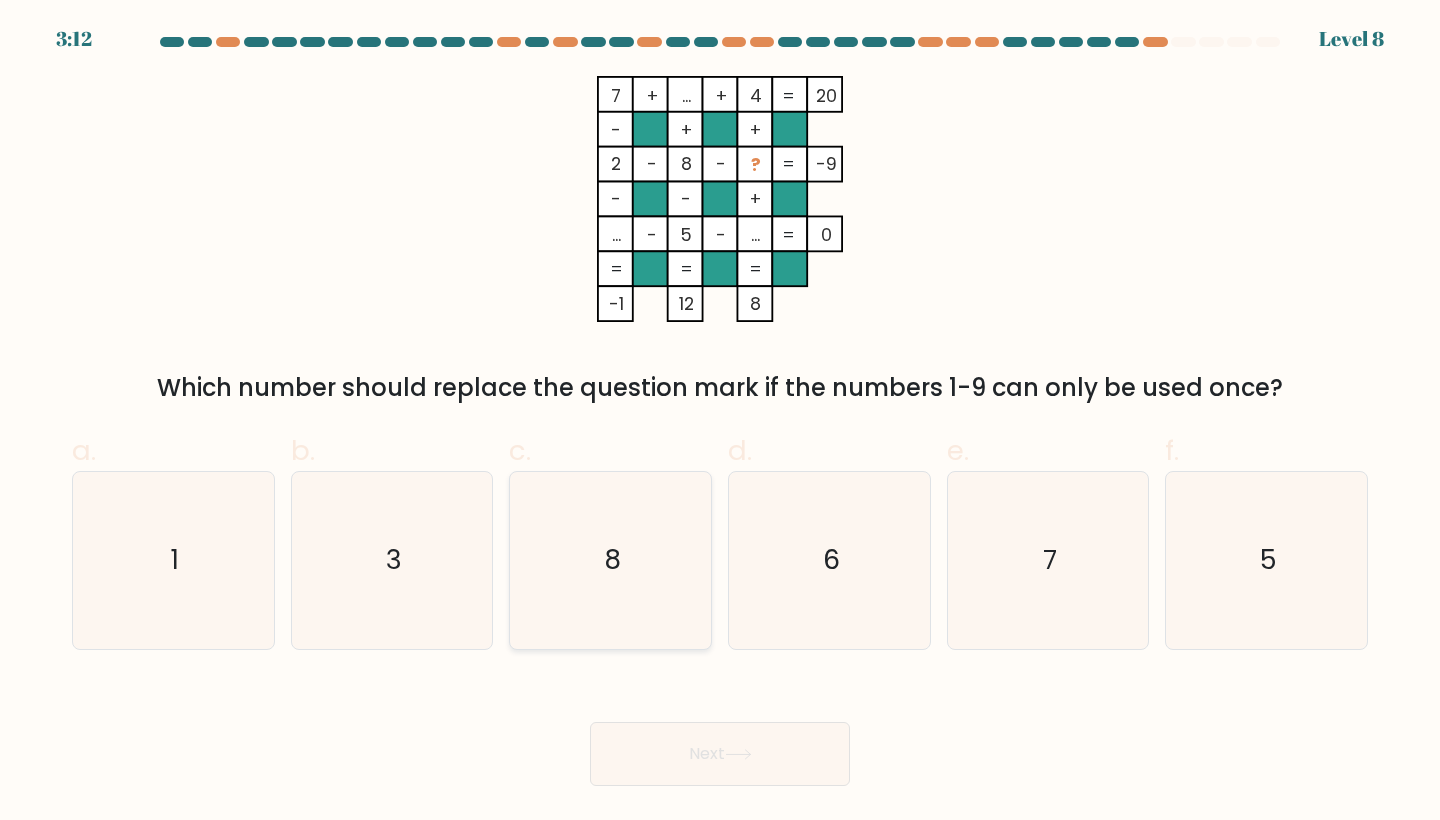 click on "8" at bounding box center [610, 560] 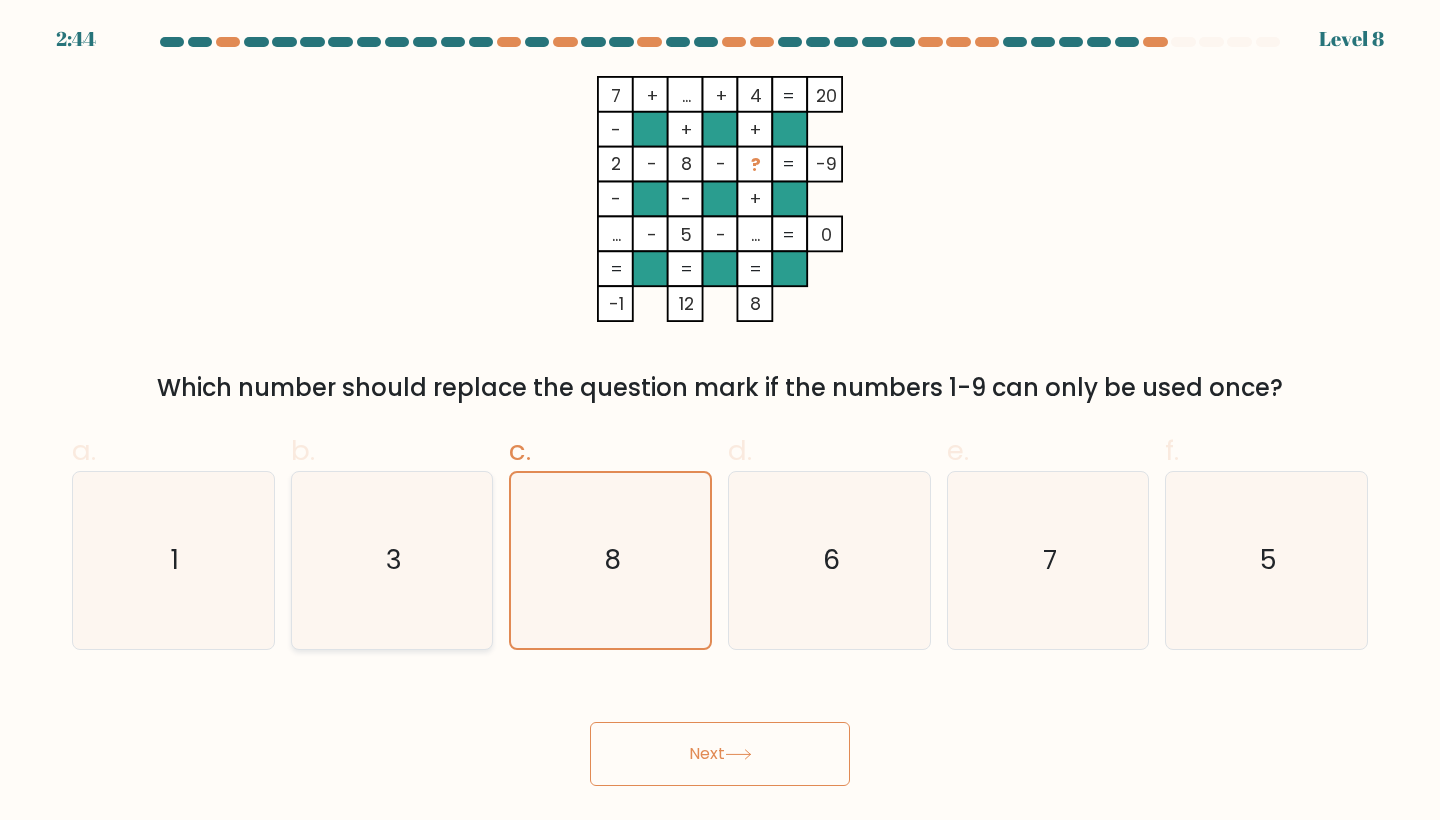 click on "3" at bounding box center (392, 560) 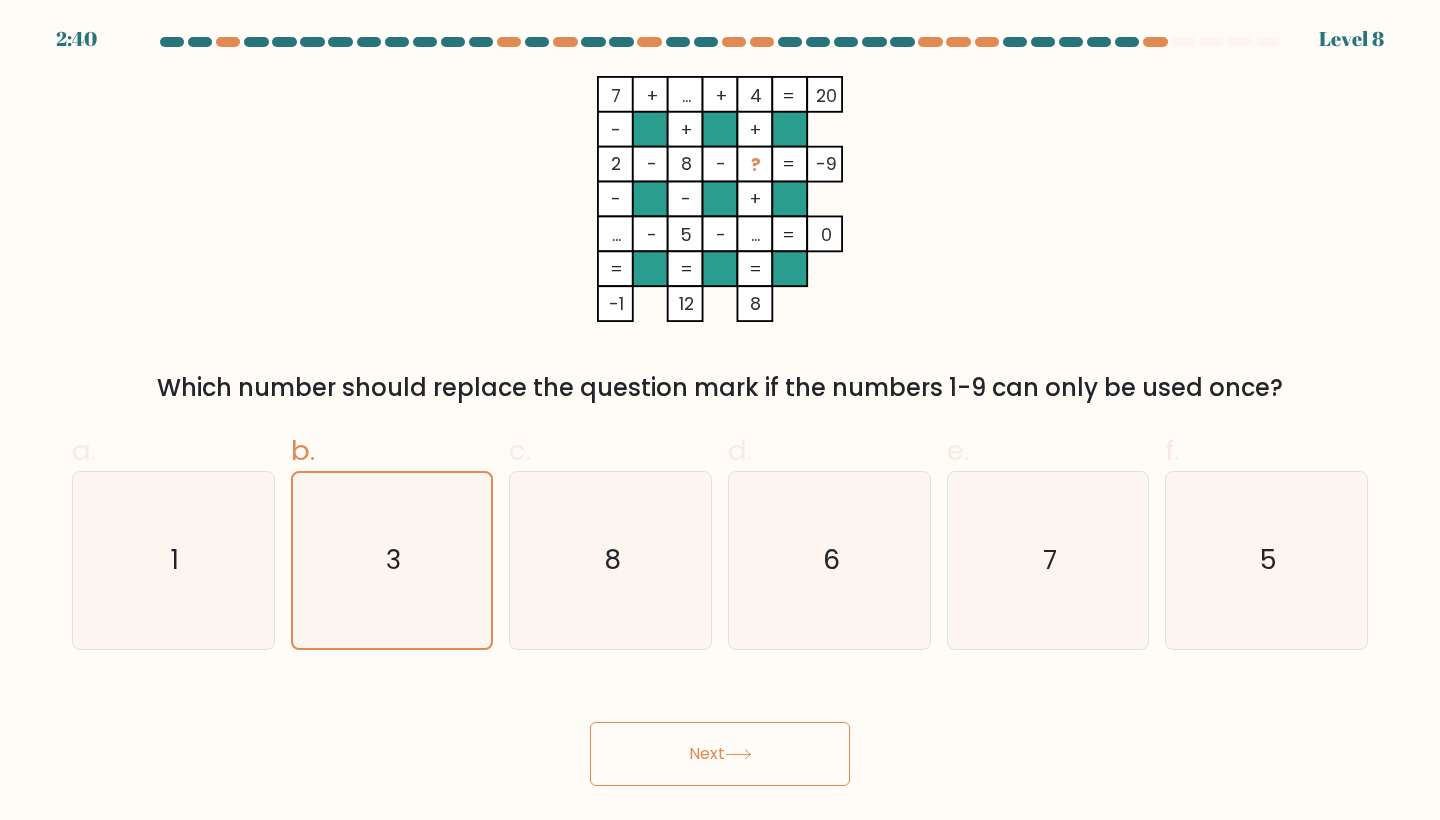 click on "Next" at bounding box center [720, 754] 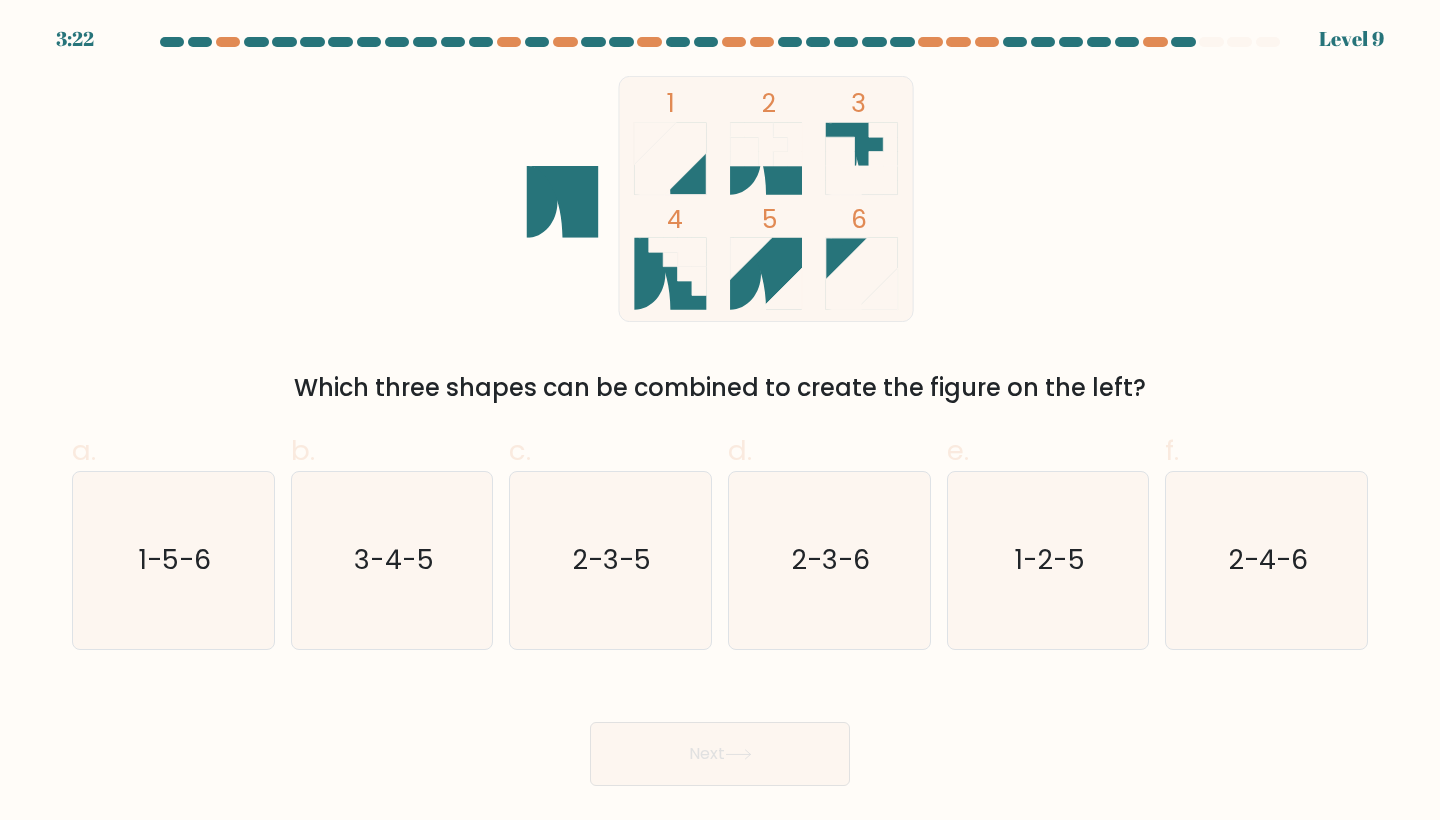 scroll, scrollTop: 0, scrollLeft: 0, axis: both 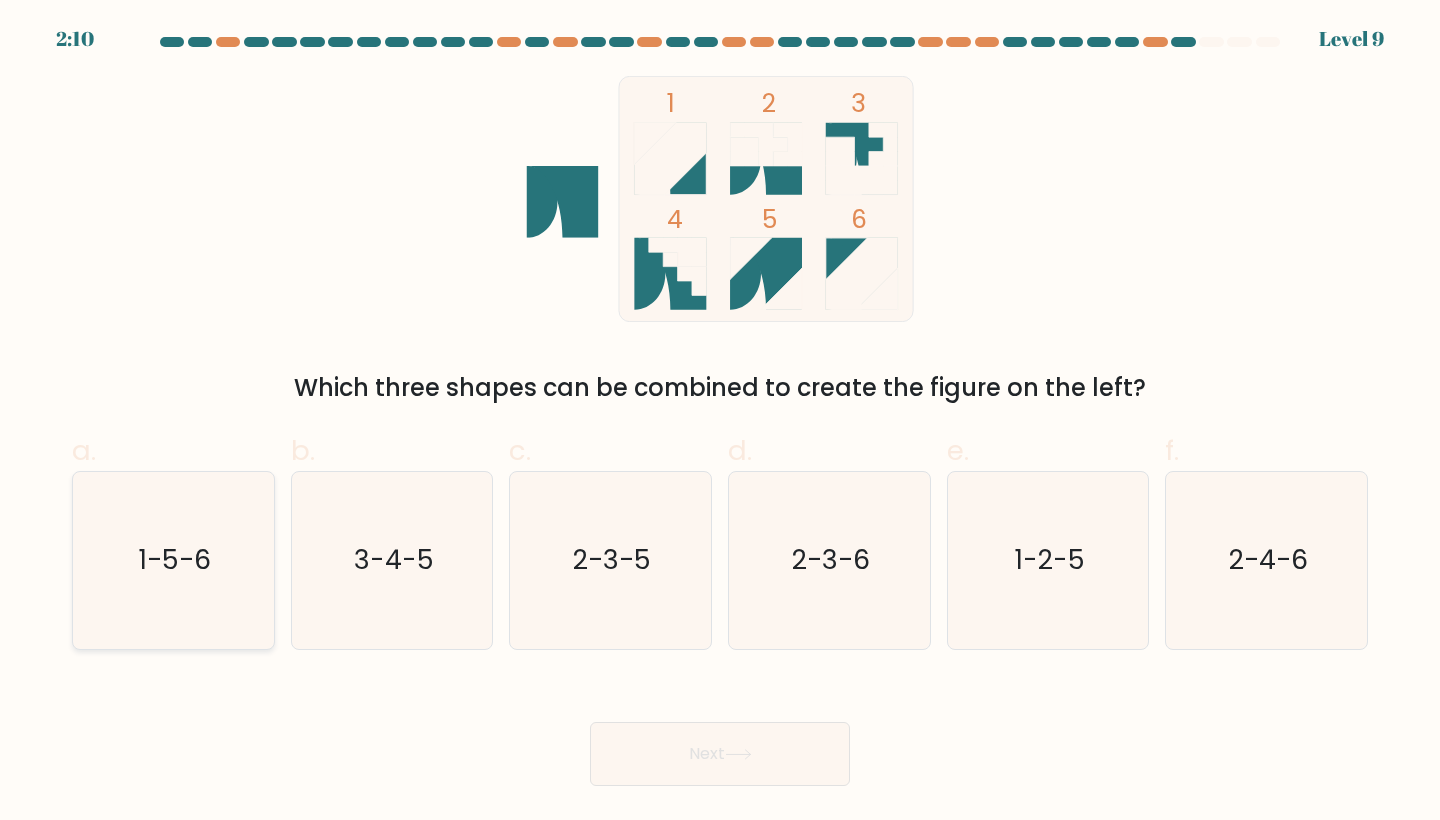 click on "1-5-6" at bounding box center [175, 560] 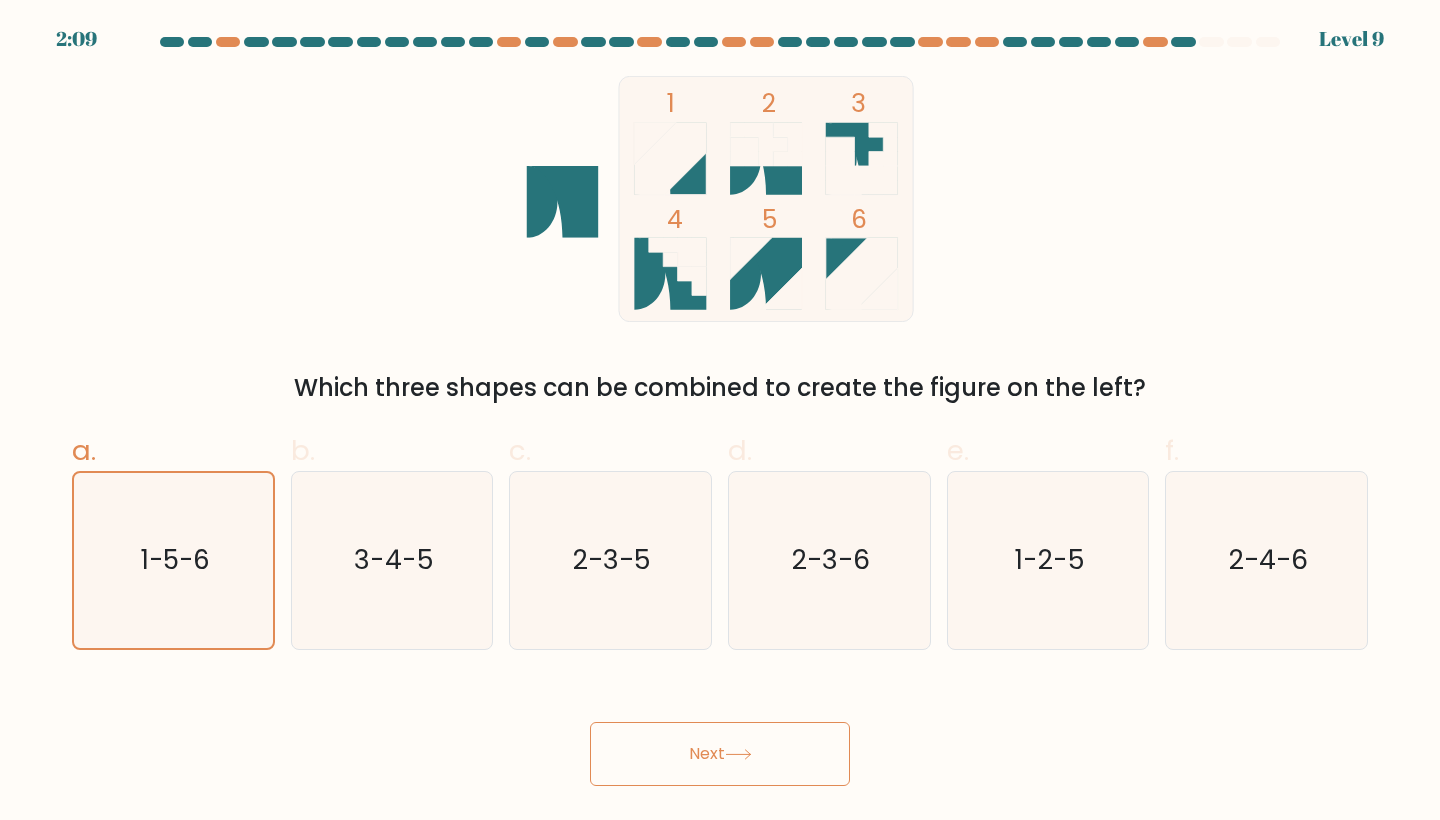 click on "Next" at bounding box center (720, 754) 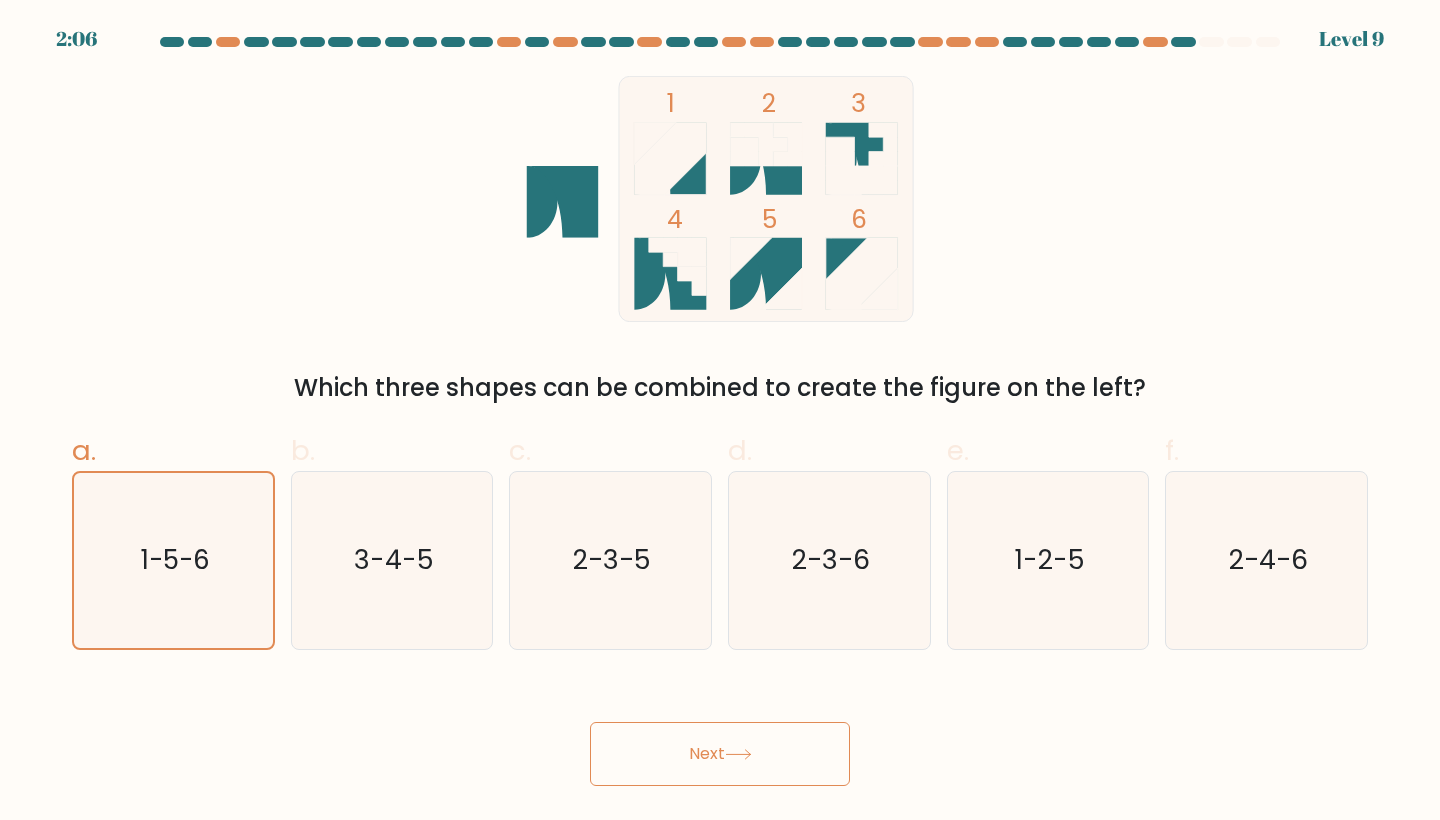 click on "Next" at bounding box center (720, 754) 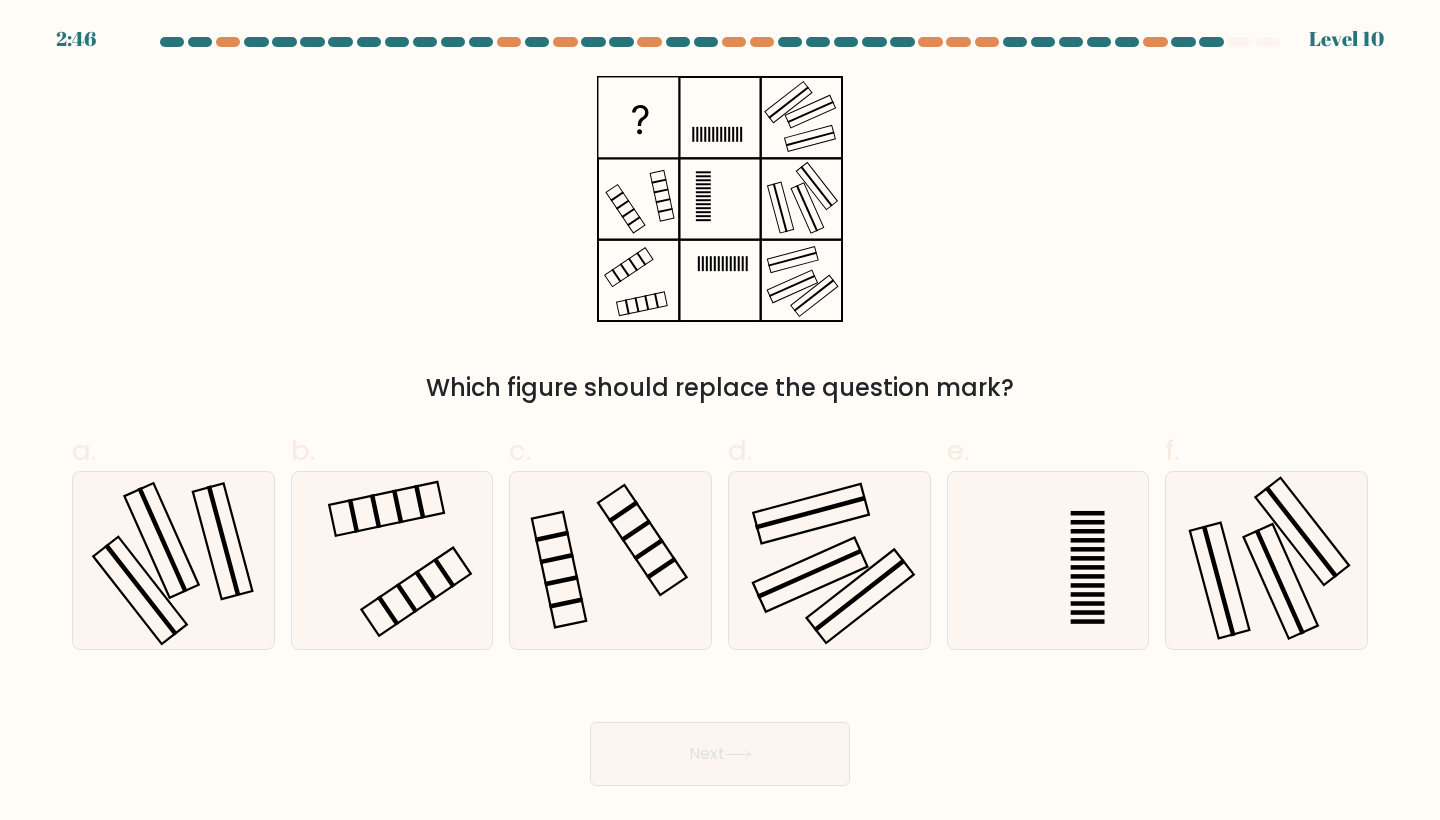 scroll, scrollTop: 0, scrollLeft: 0, axis: both 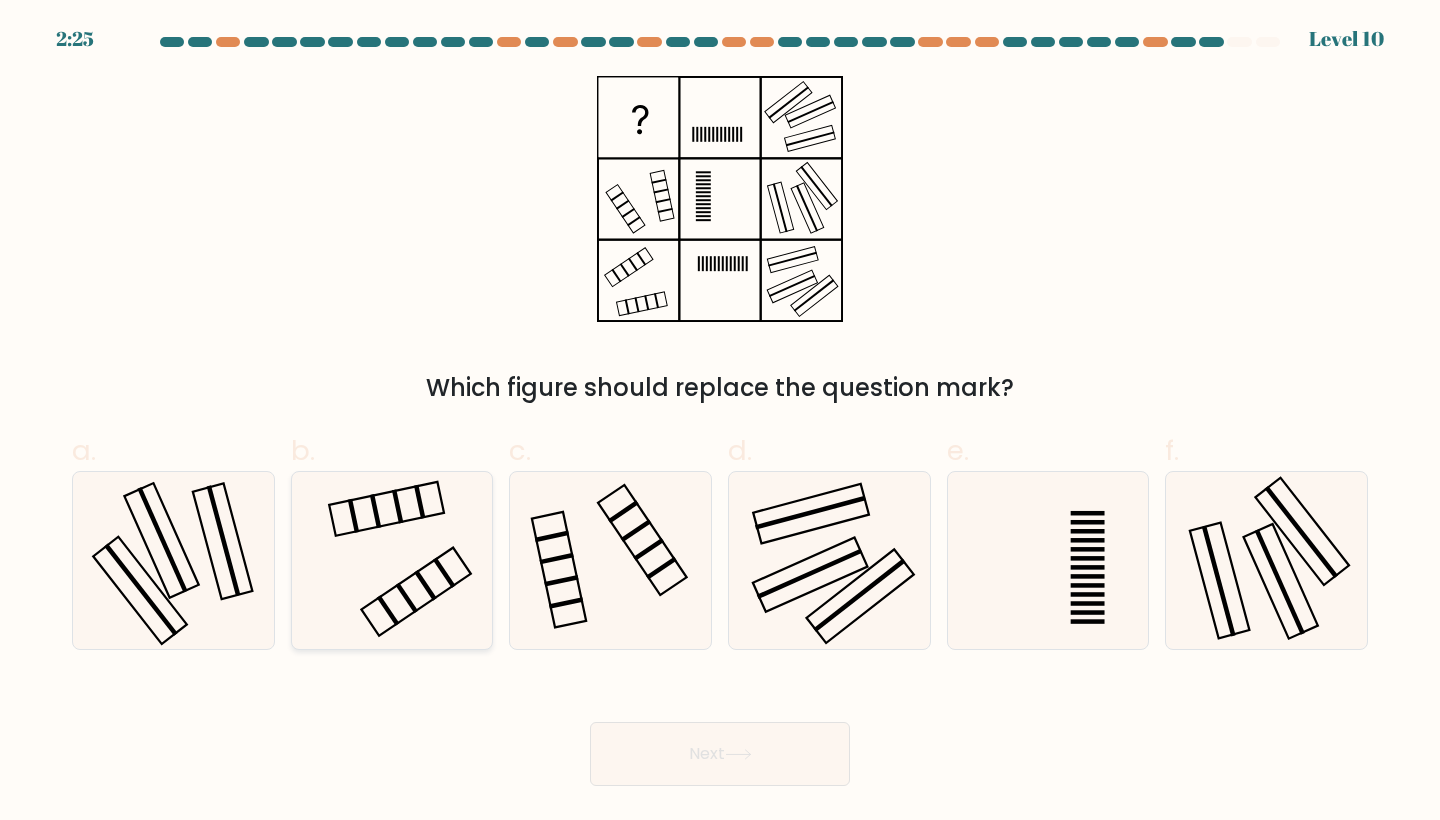 click at bounding box center [392, 560] 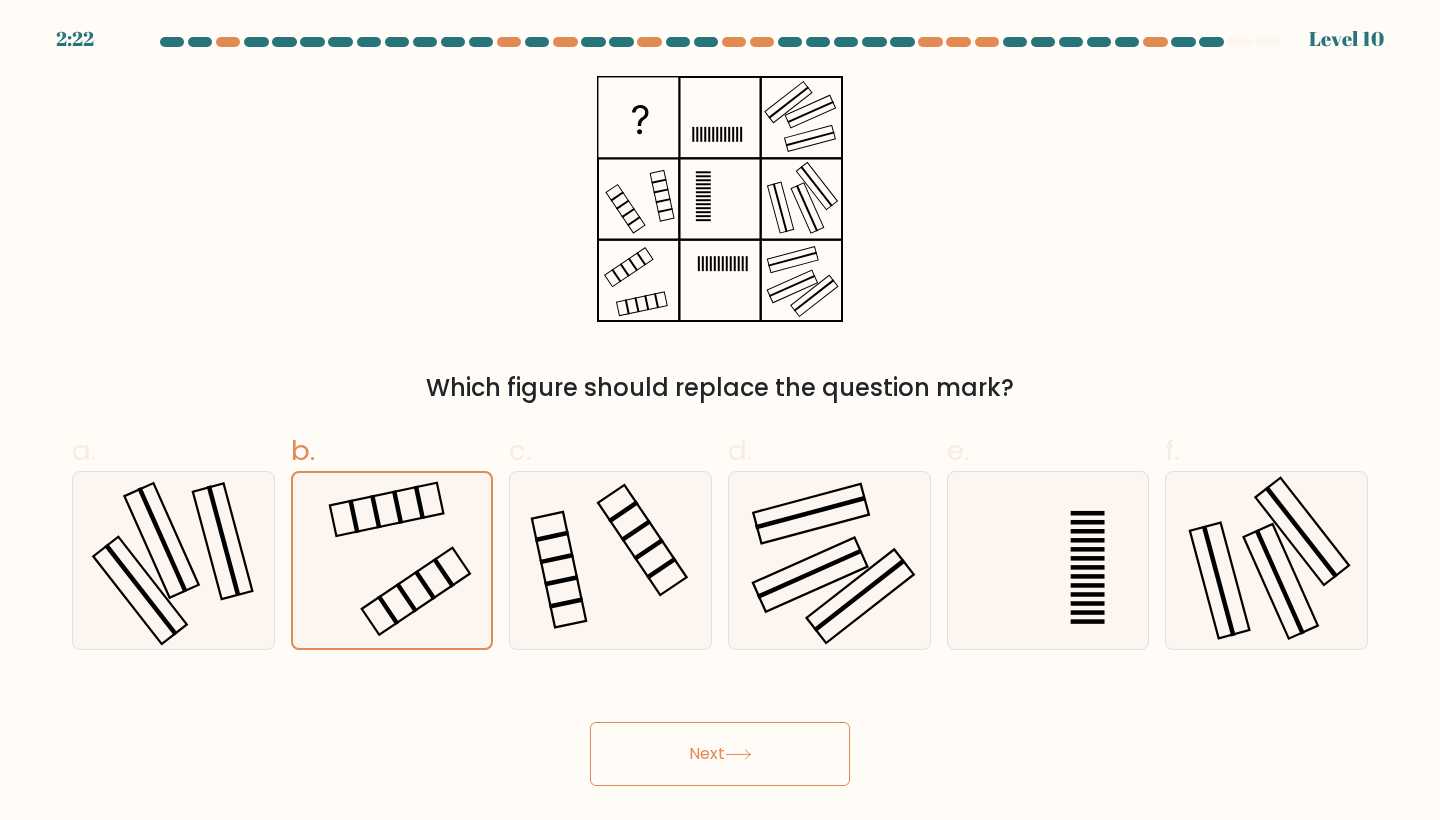 click on "Next" at bounding box center [720, 754] 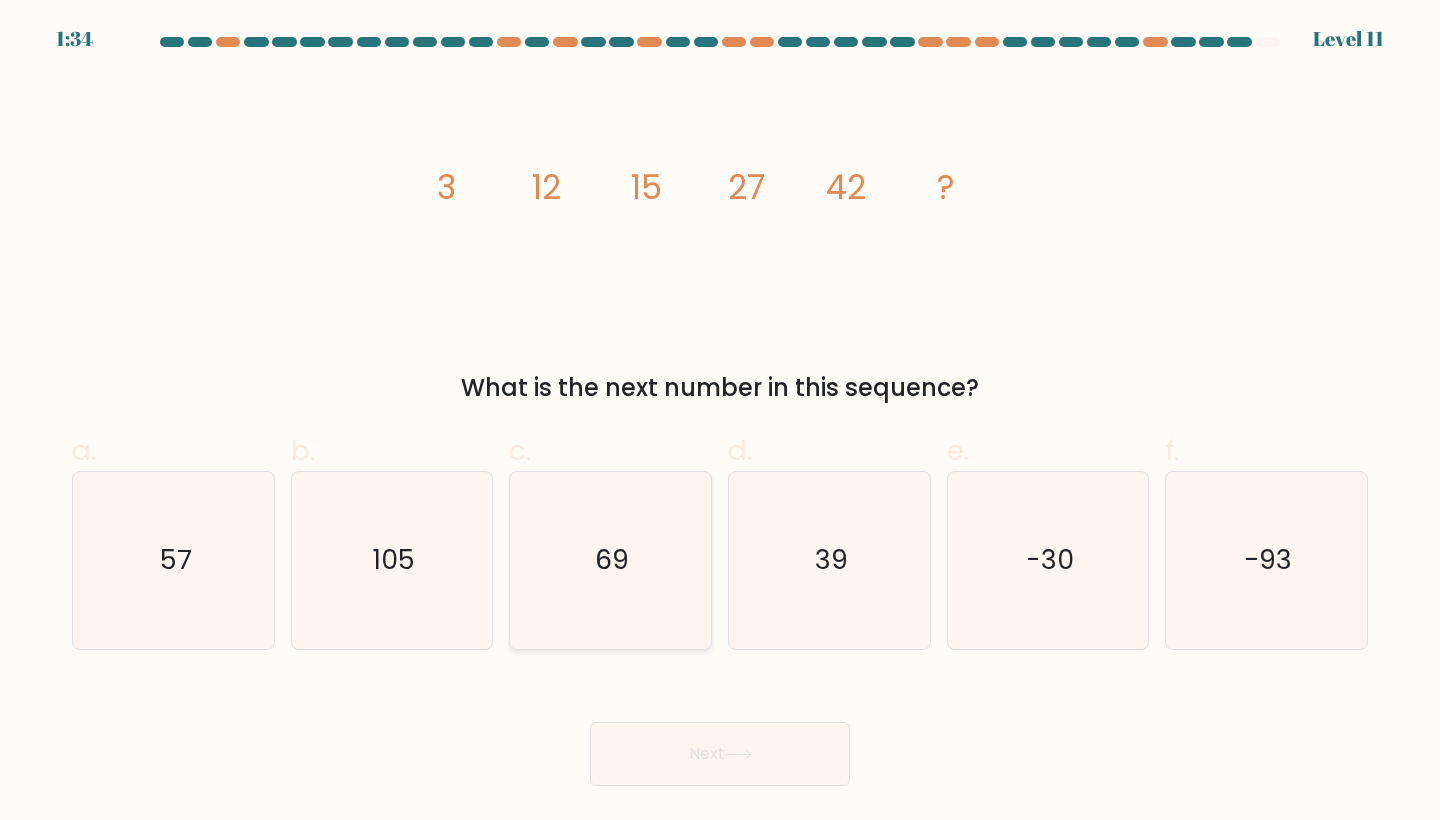 click on "69" at bounding box center [610, 560] 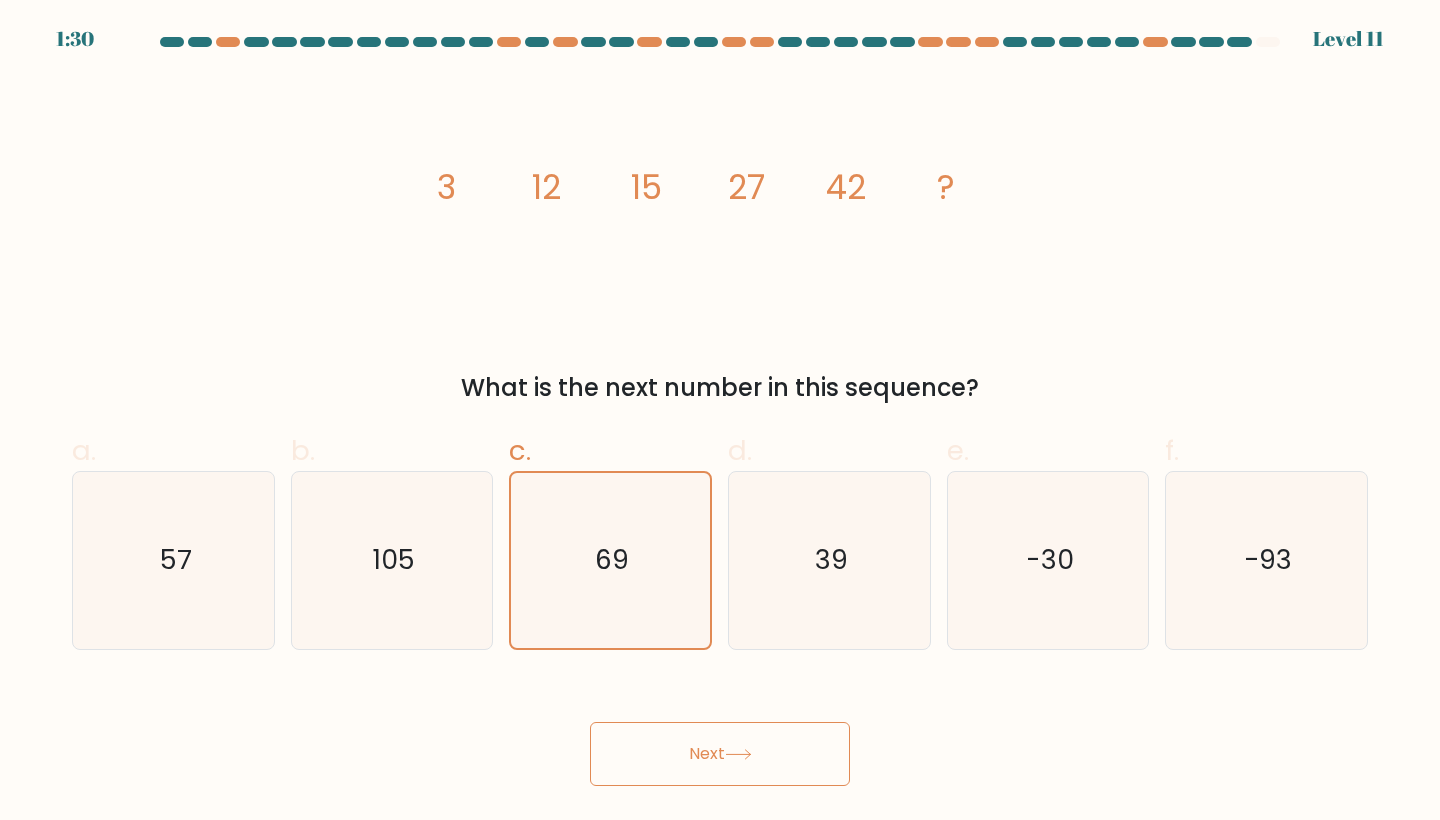 click on "Next" at bounding box center (720, 754) 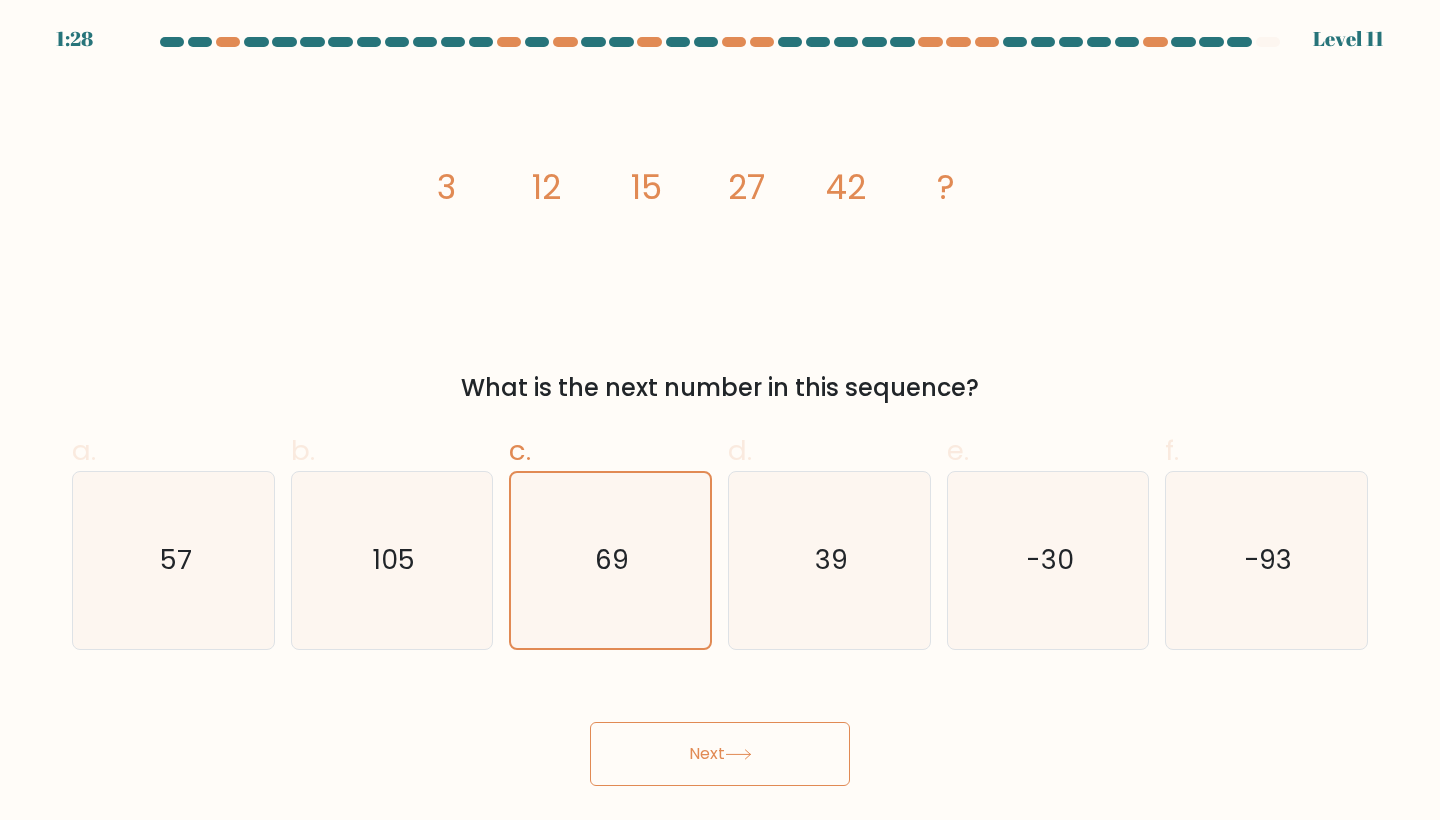 click on "Next" at bounding box center (720, 754) 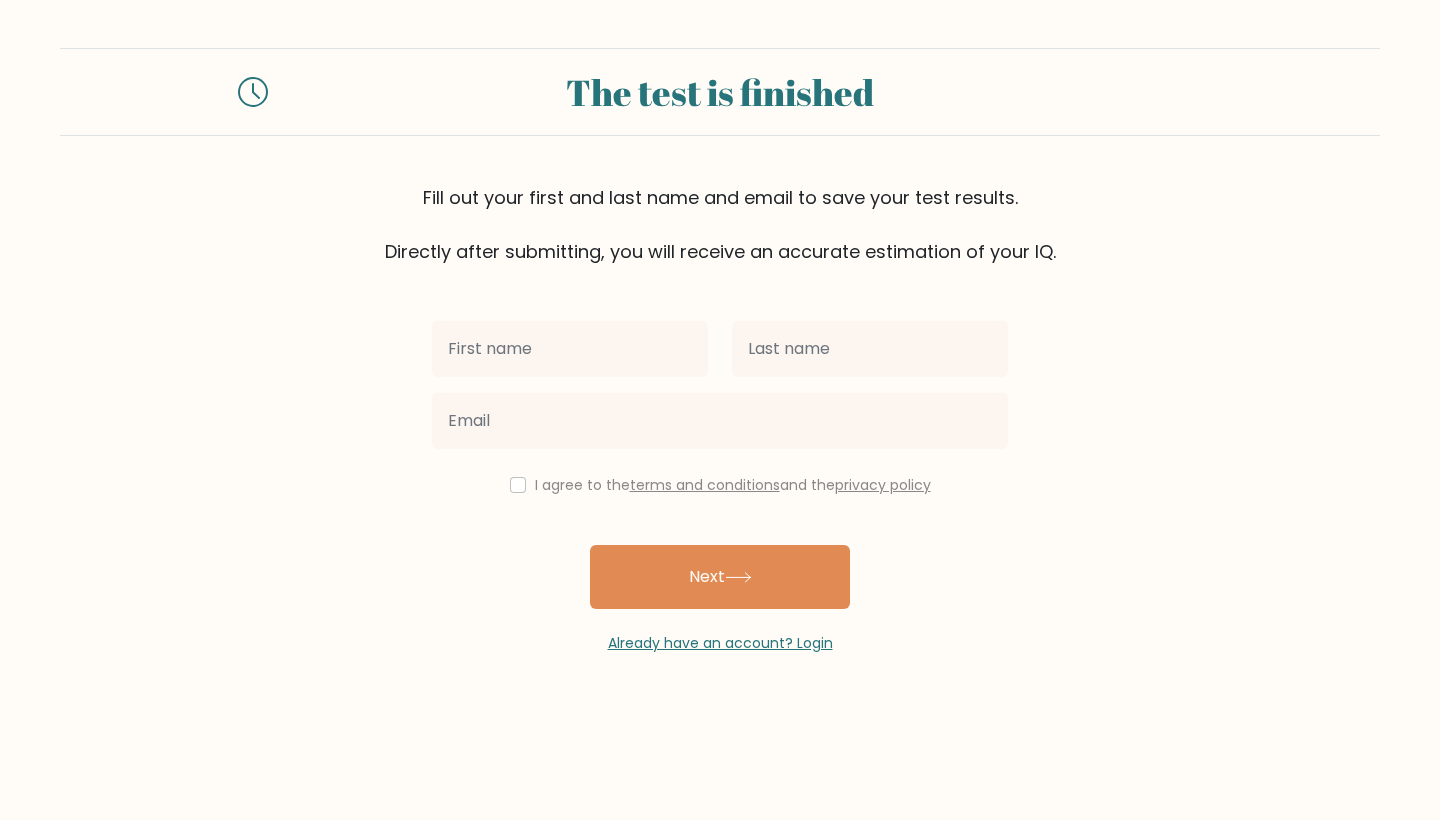 scroll, scrollTop: 0, scrollLeft: 0, axis: both 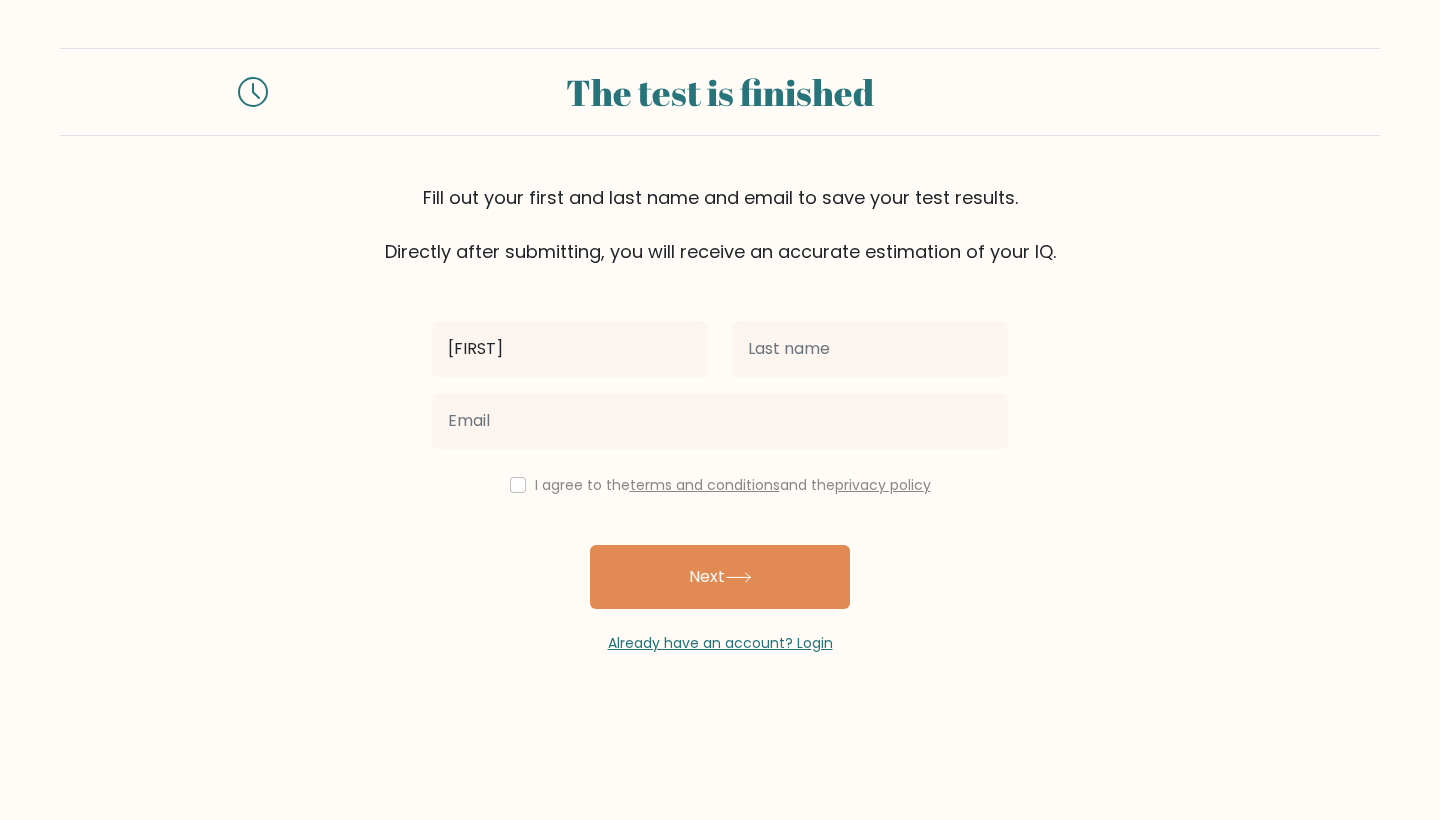 type on "[FIRST]" 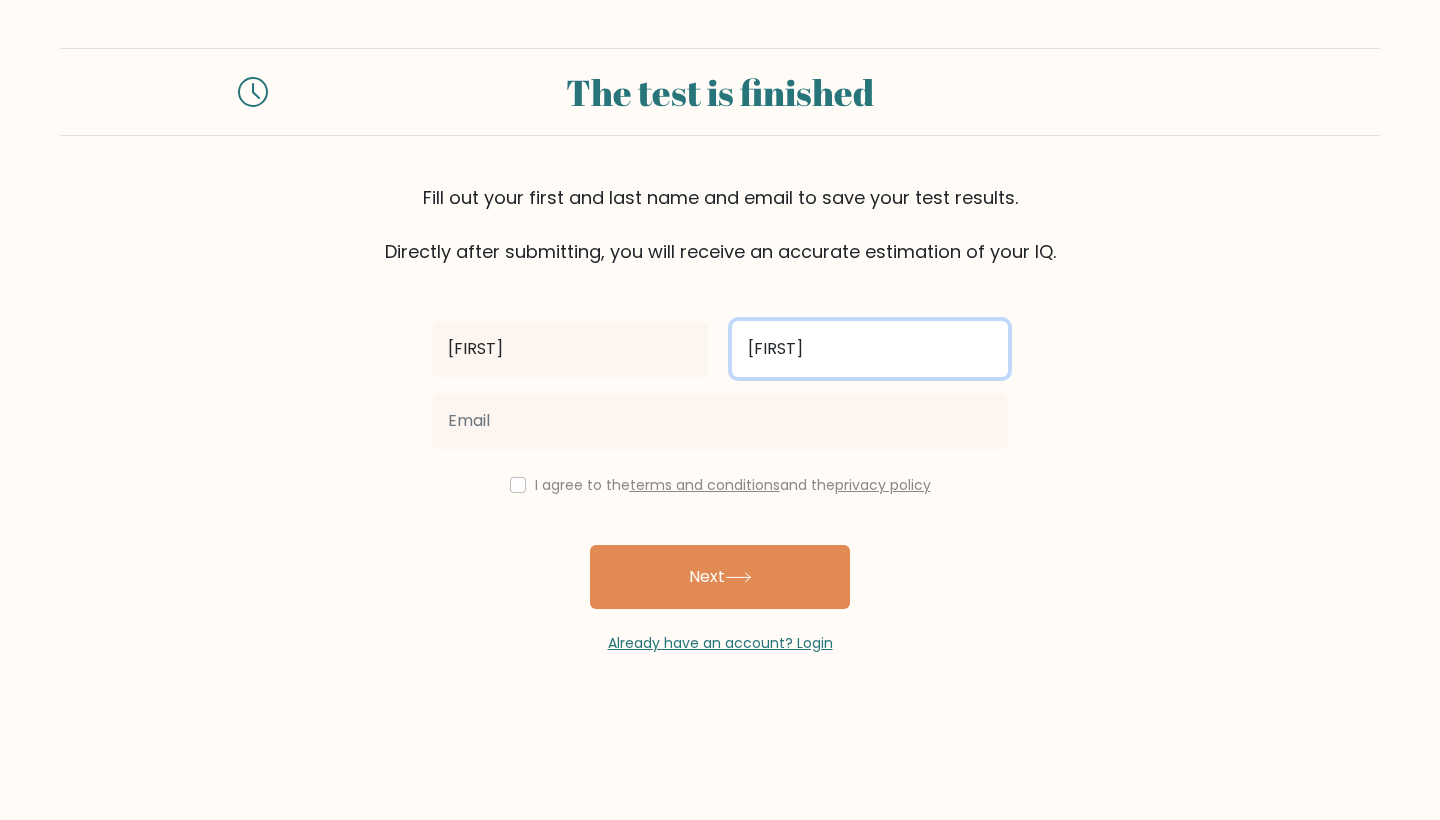 type on "[FIRST]" 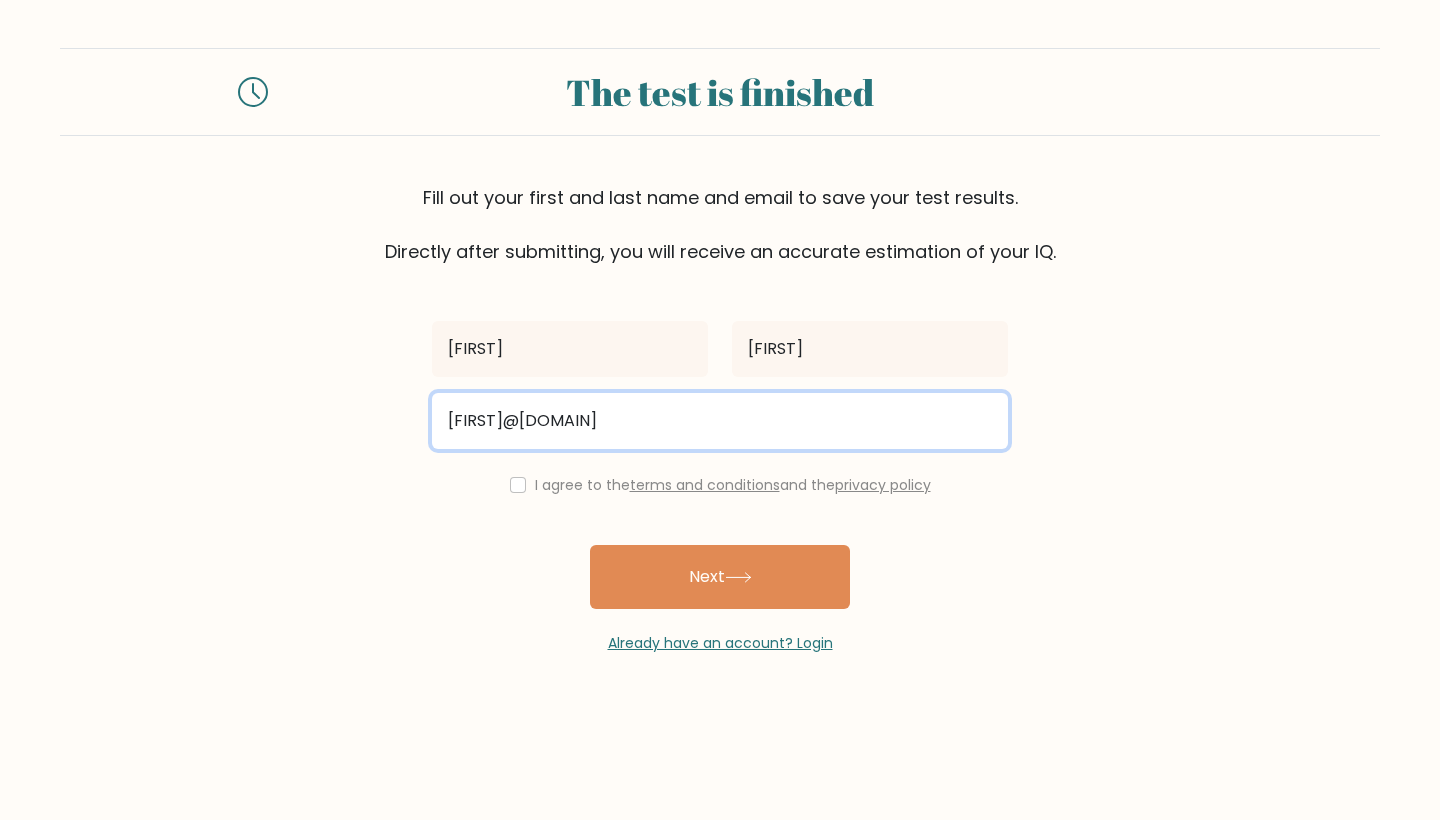 type on "chloeolufunwa0005@gmail.com" 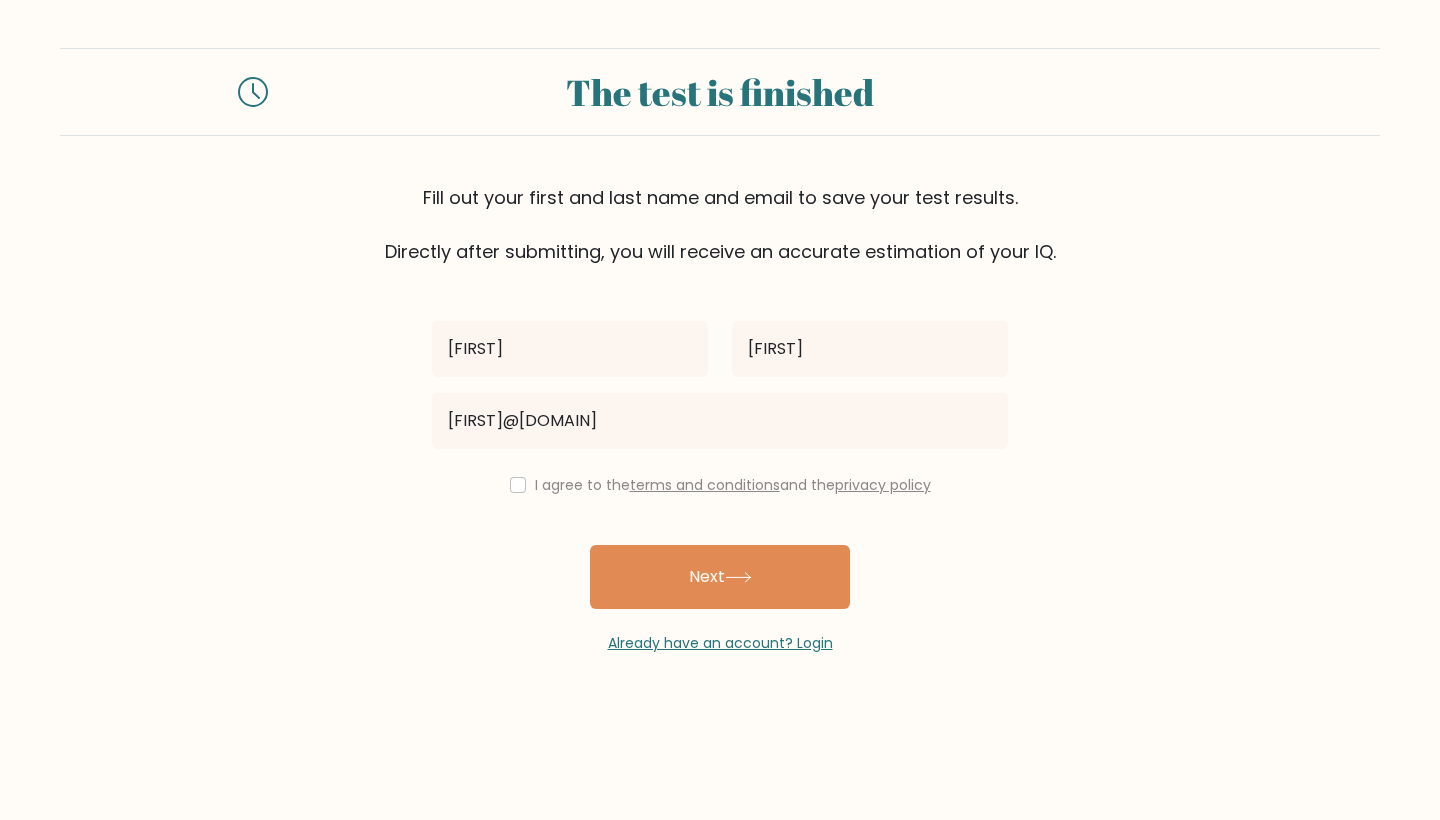 click at bounding box center [518, 485] 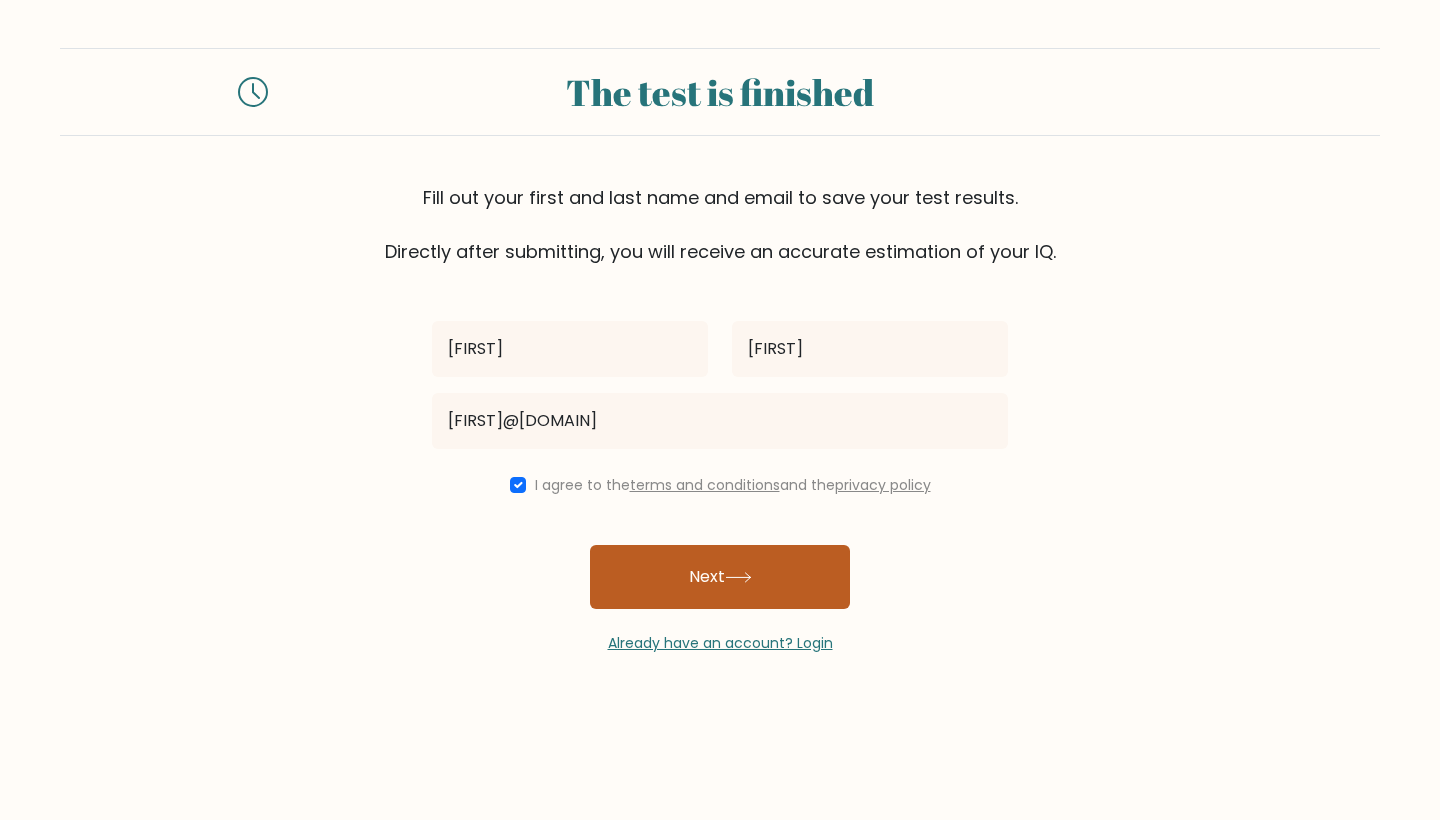 click at bounding box center (738, 577) 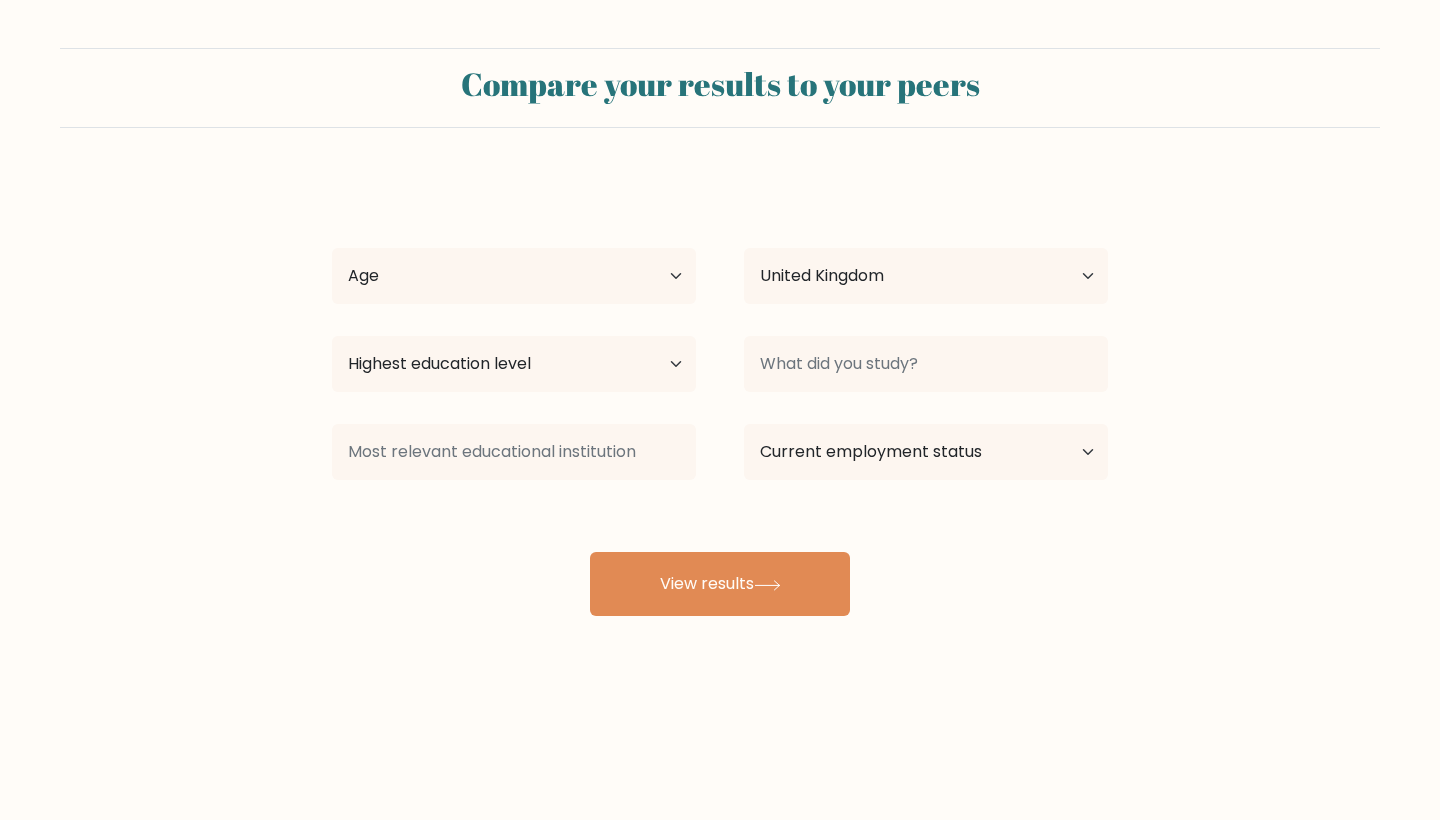 scroll, scrollTop: 0, scrollLeft: 0, axis: both 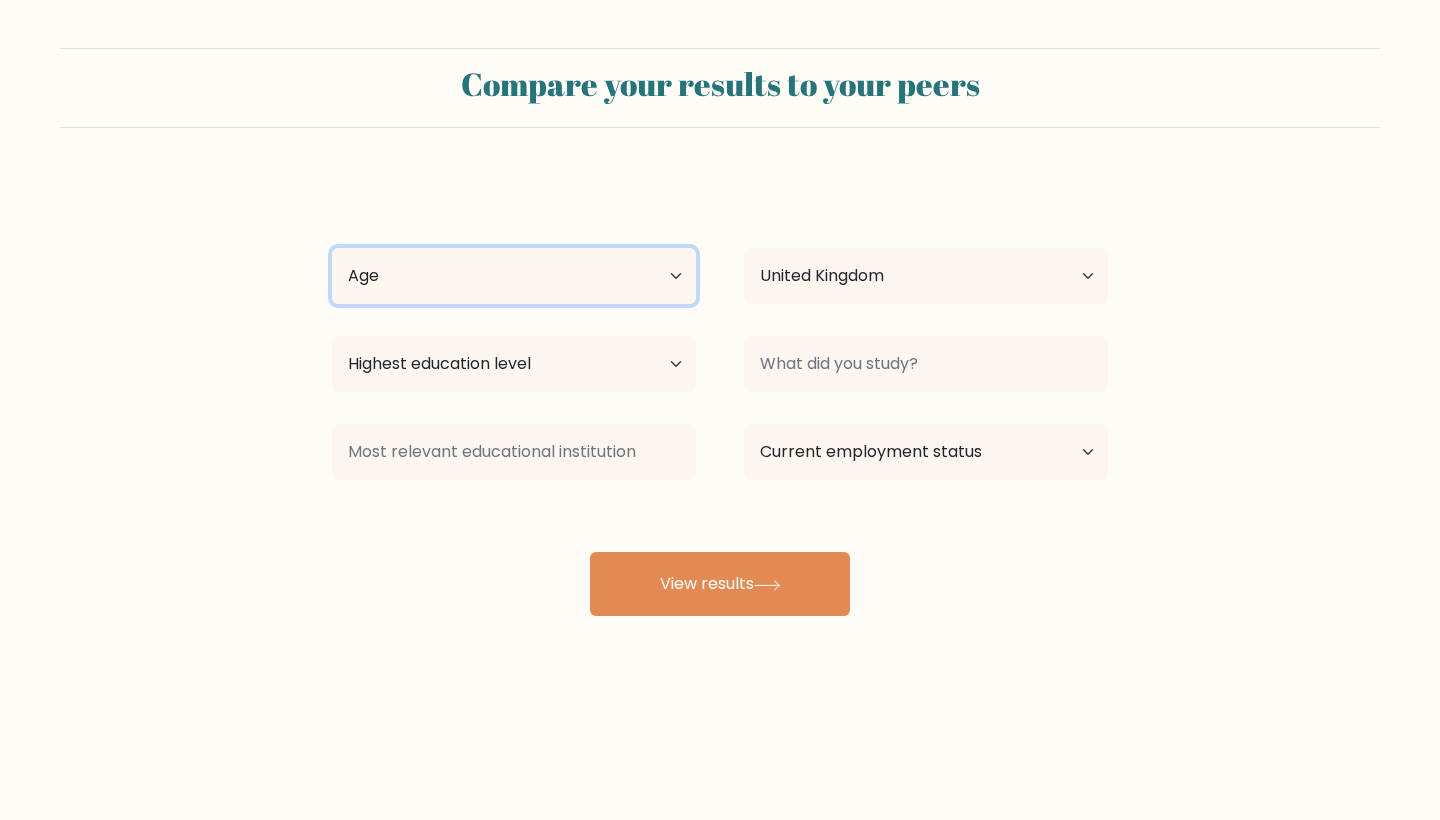 select on "[AGE]" 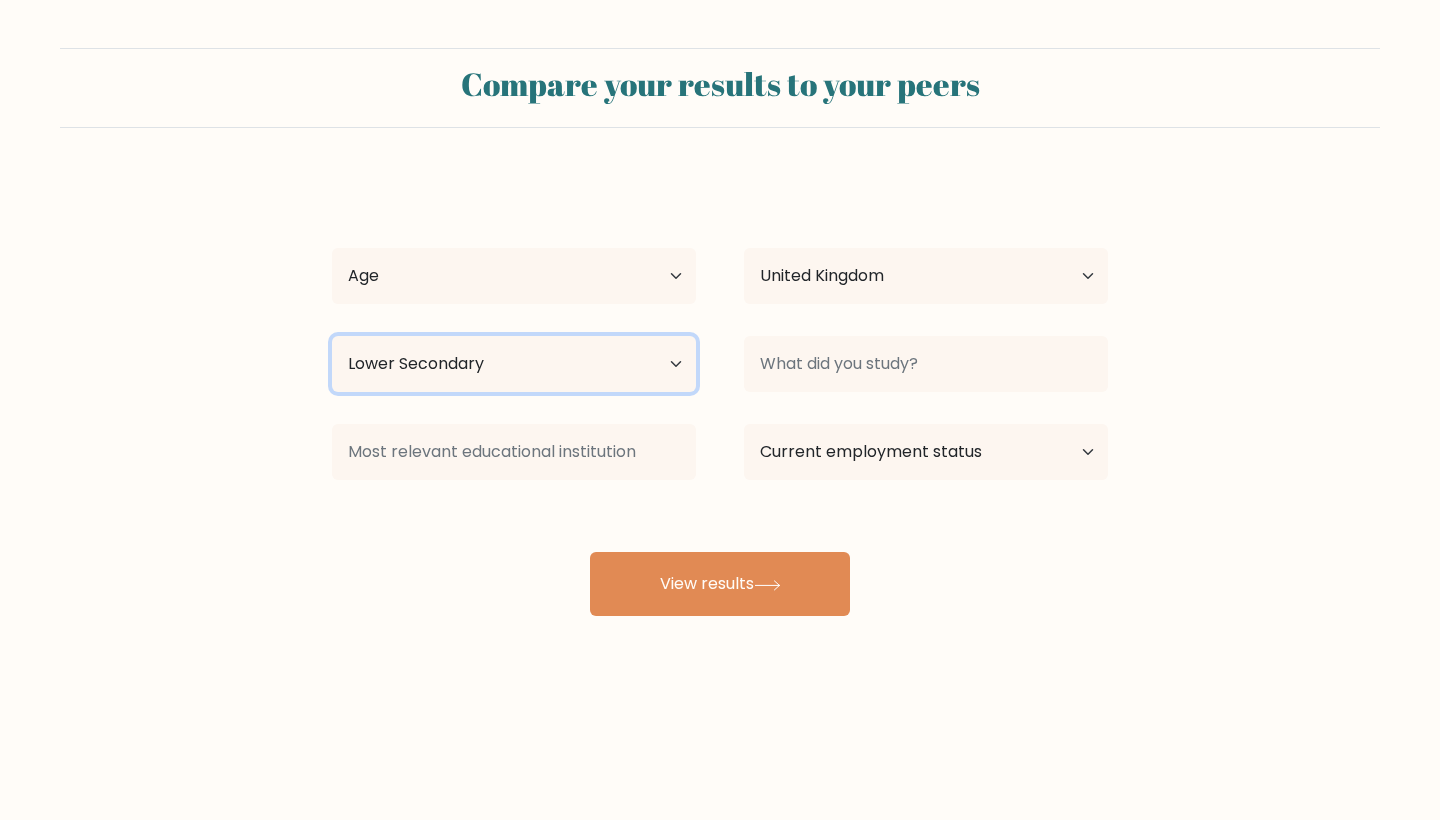 select on "upper_secondary" 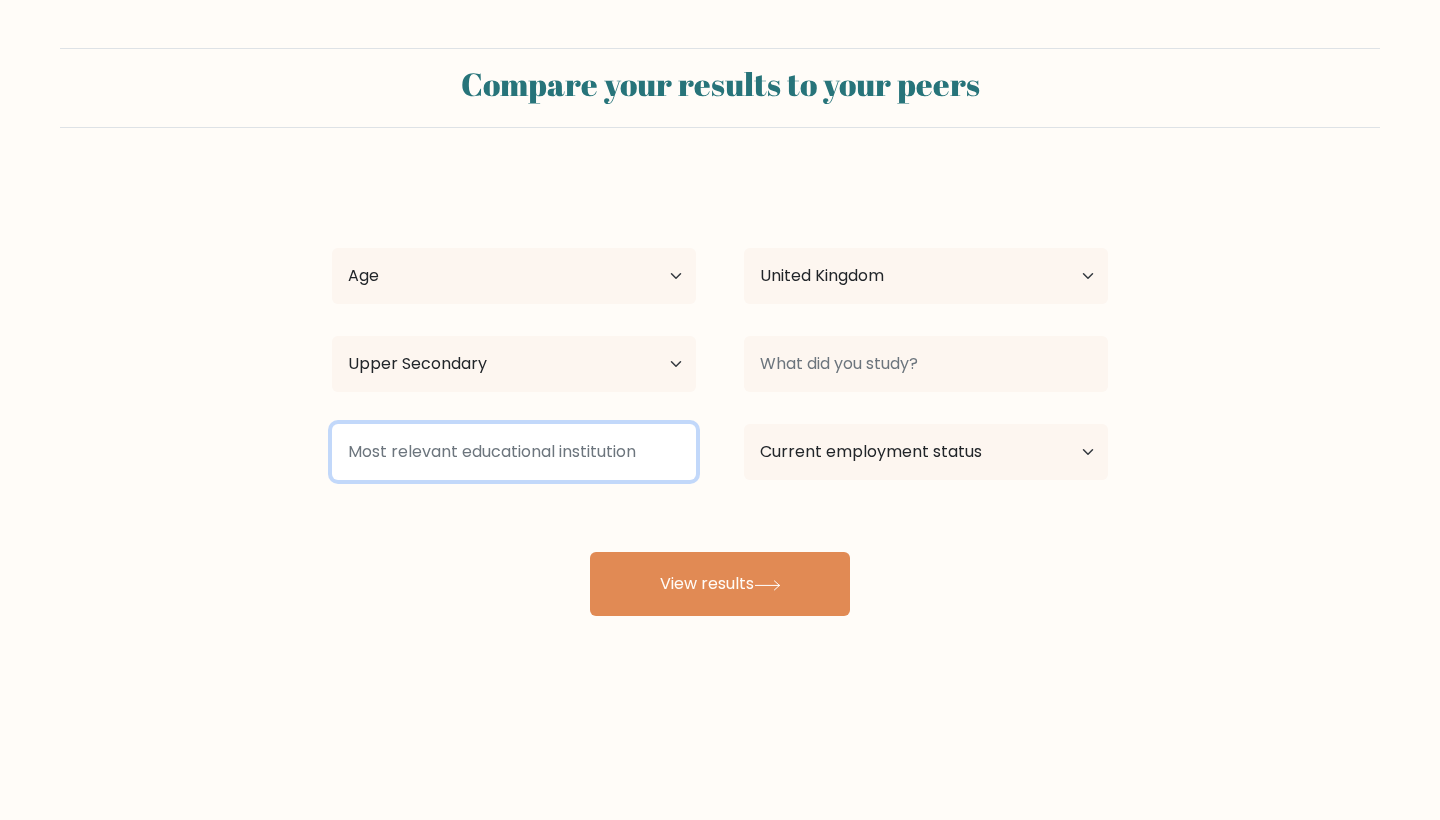 click at bounding box center (514, 452) 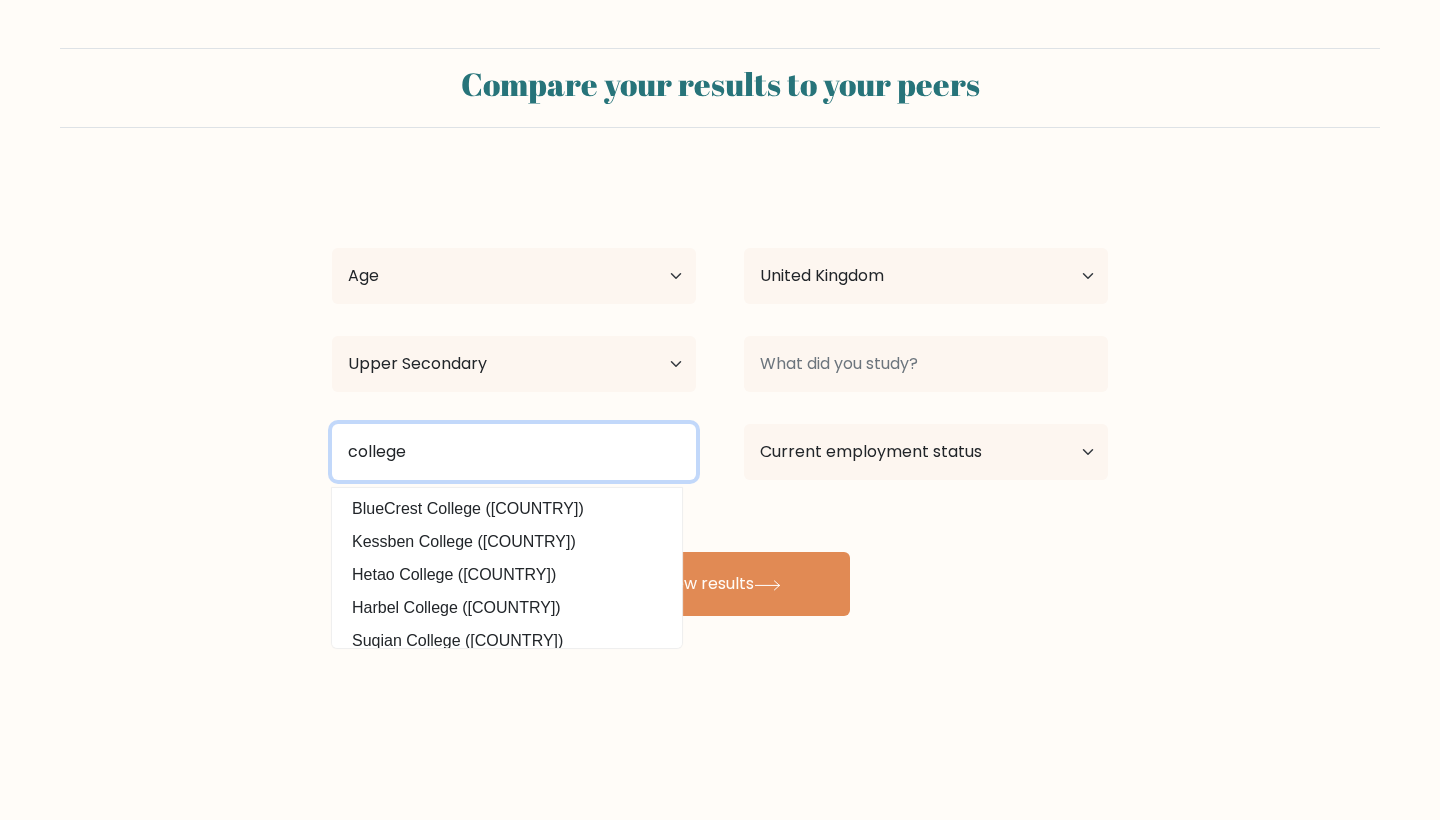 type on "college" 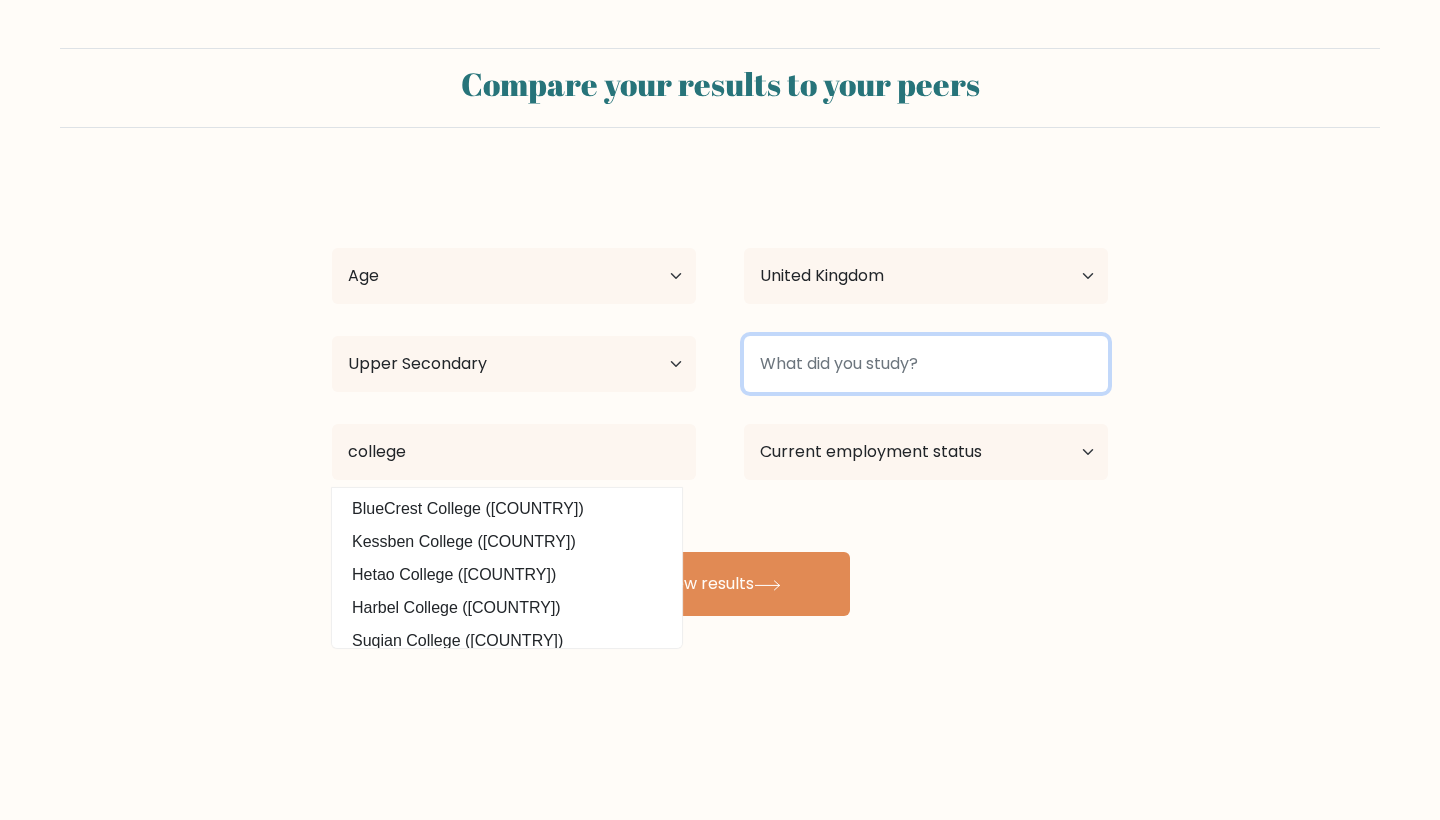 click at bounding box center (926, 364) 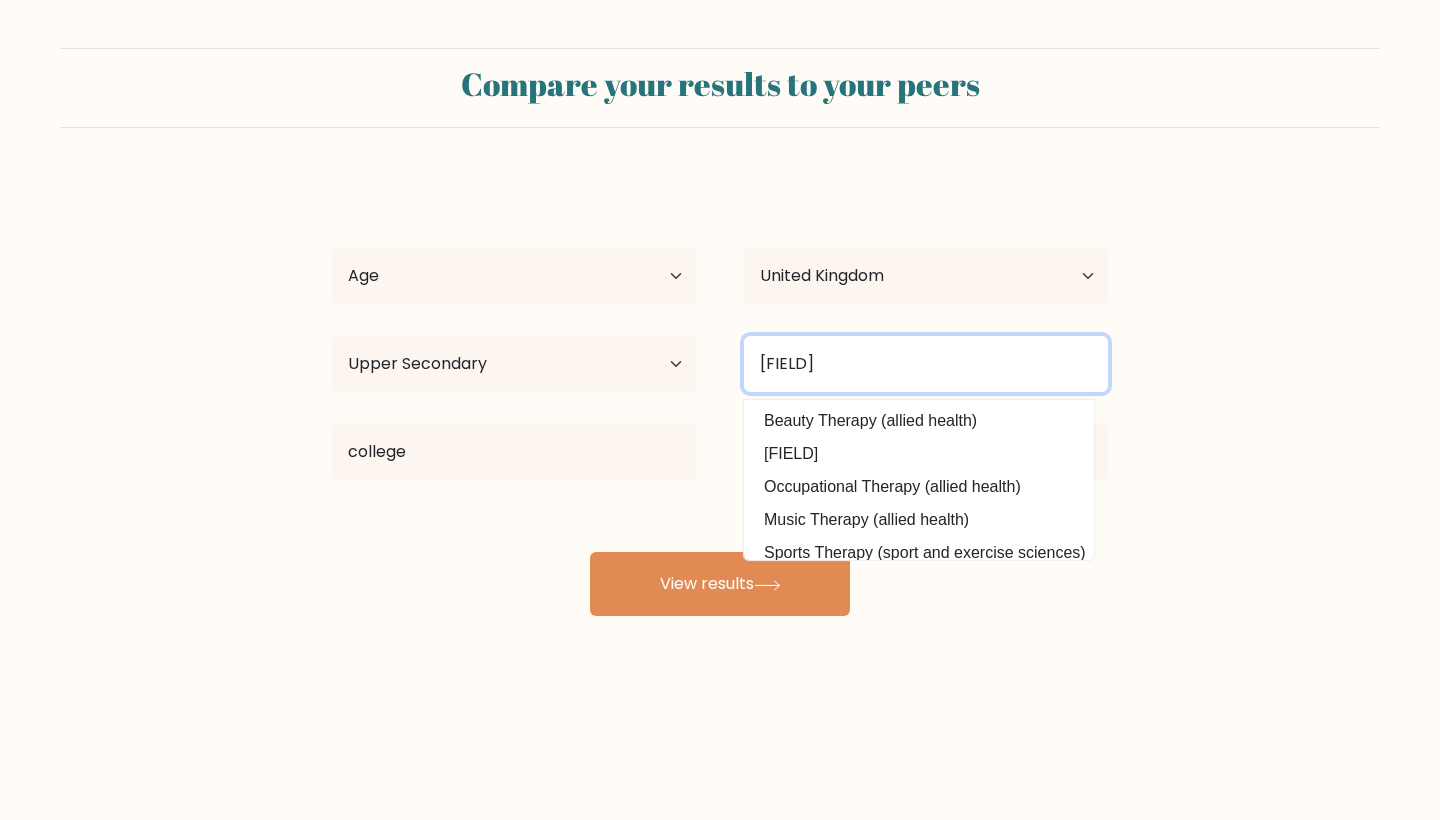type on "[FIELD]" 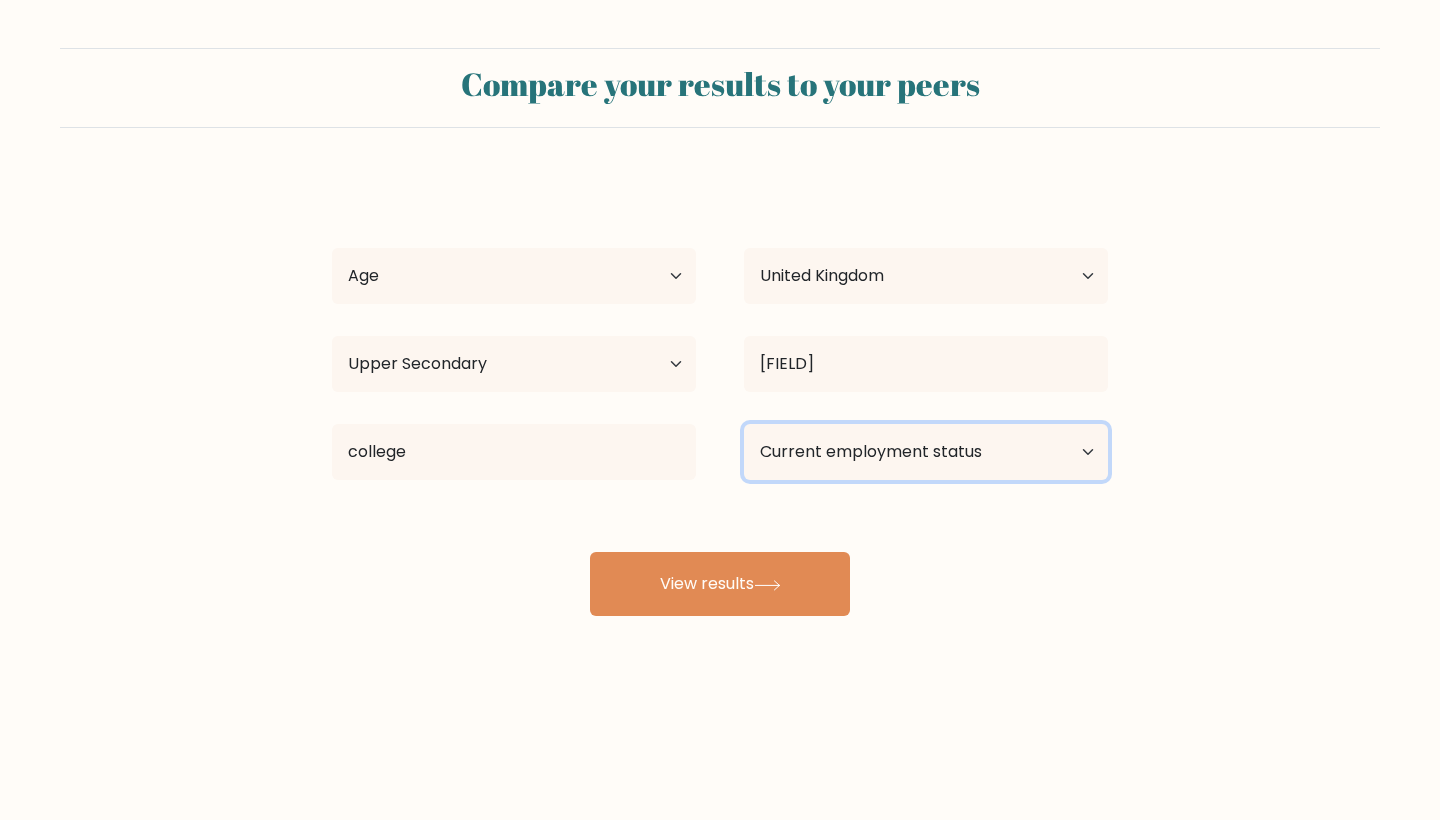 select on "other" 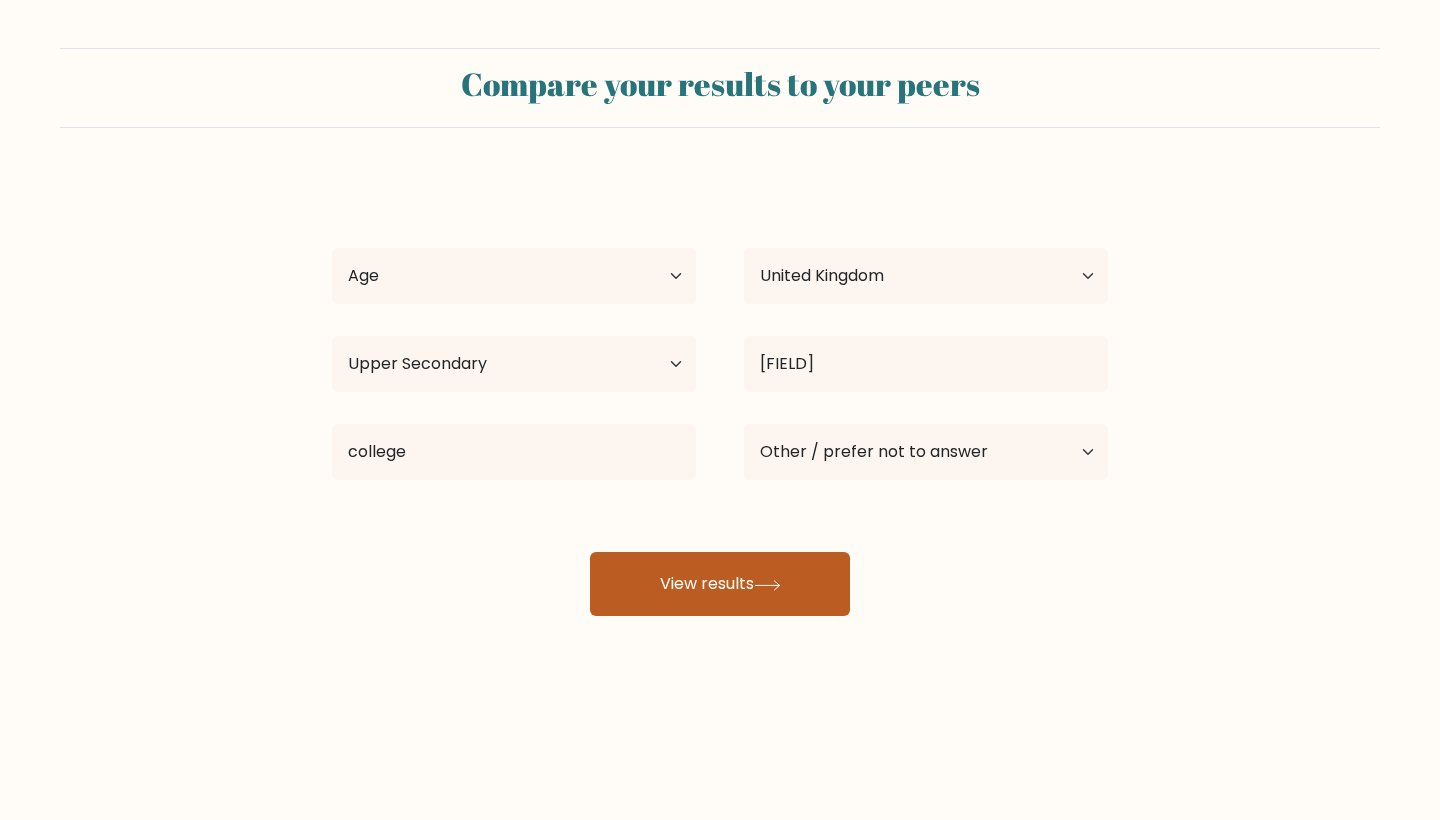 click on "View results" at bounding box center [720, 584] 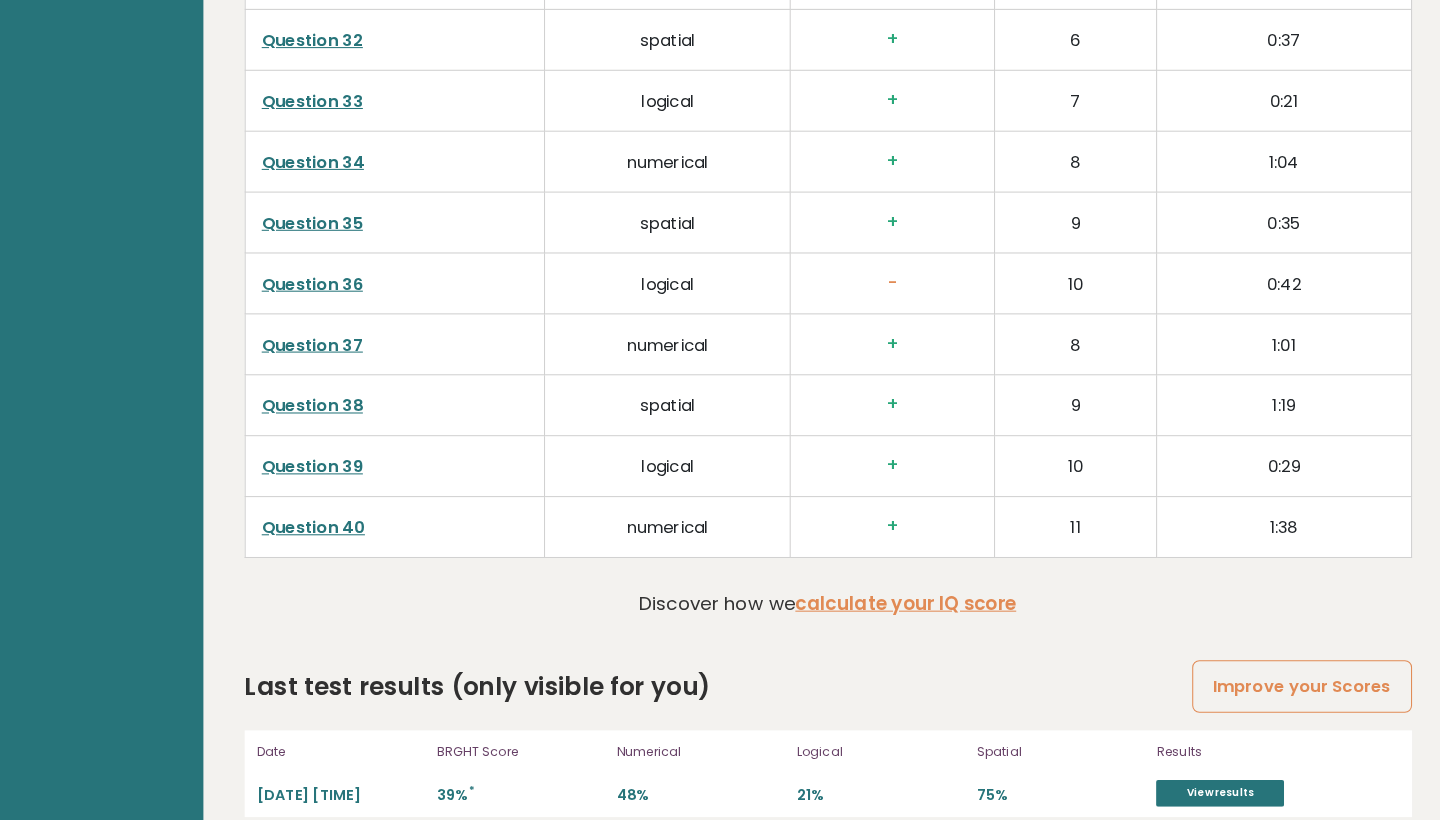 scroll, scrollTop: 4968, scrollLeft: 0, axis: vertical 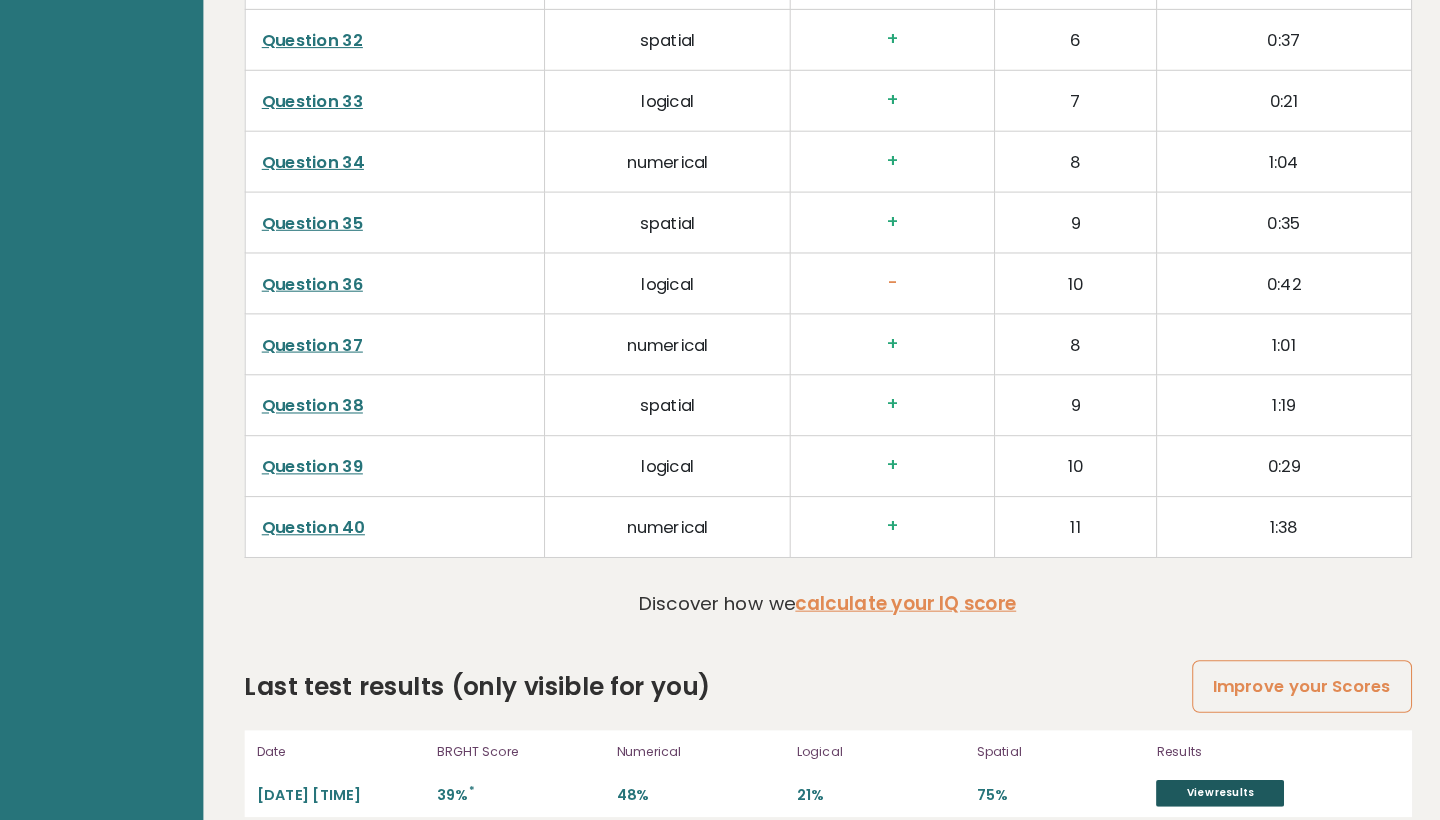 click on "View results" at bounding box center (1215, 794) 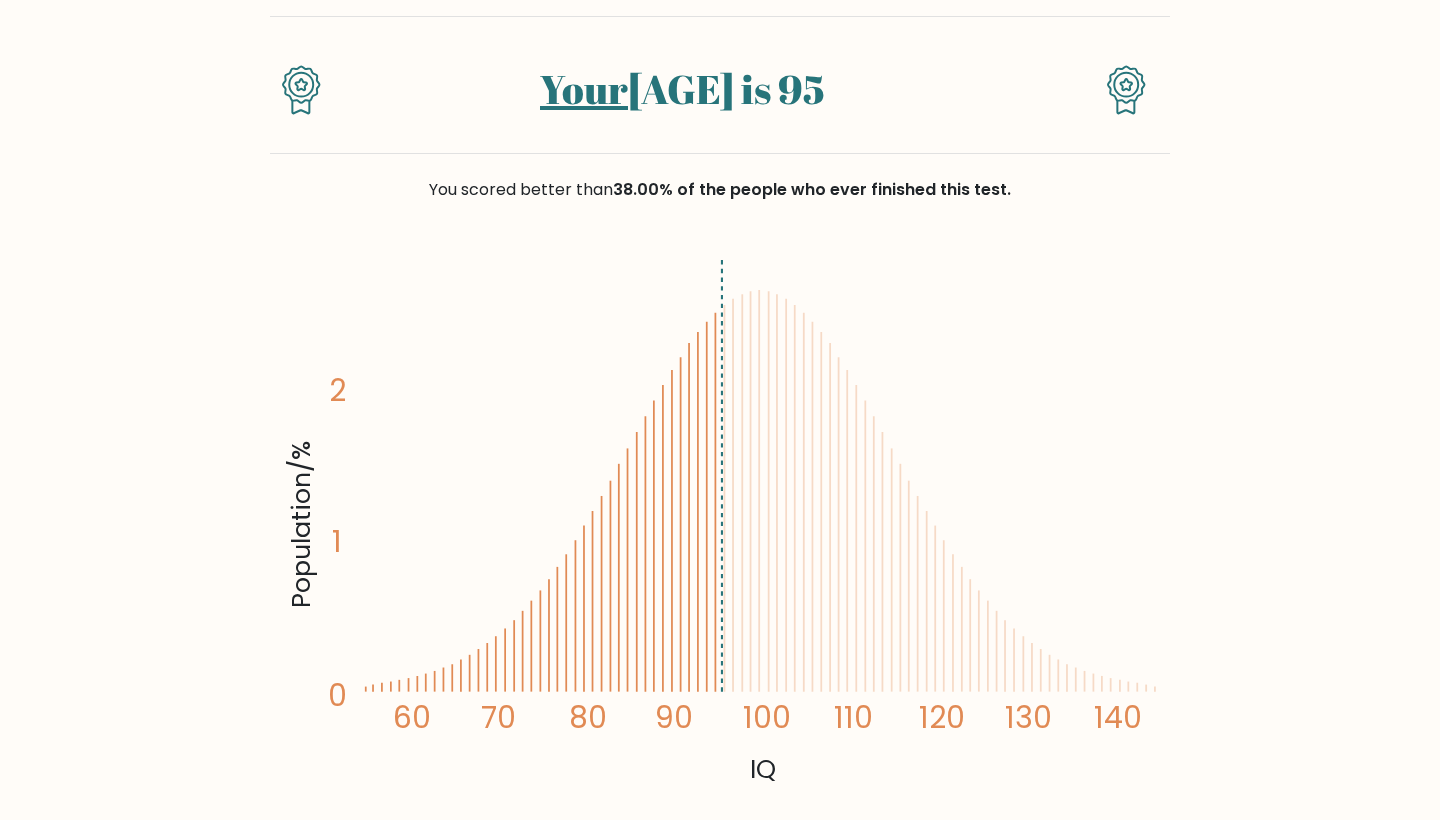 scroll, scrollTop: 141, scrollLeft: 0, axis: vertical 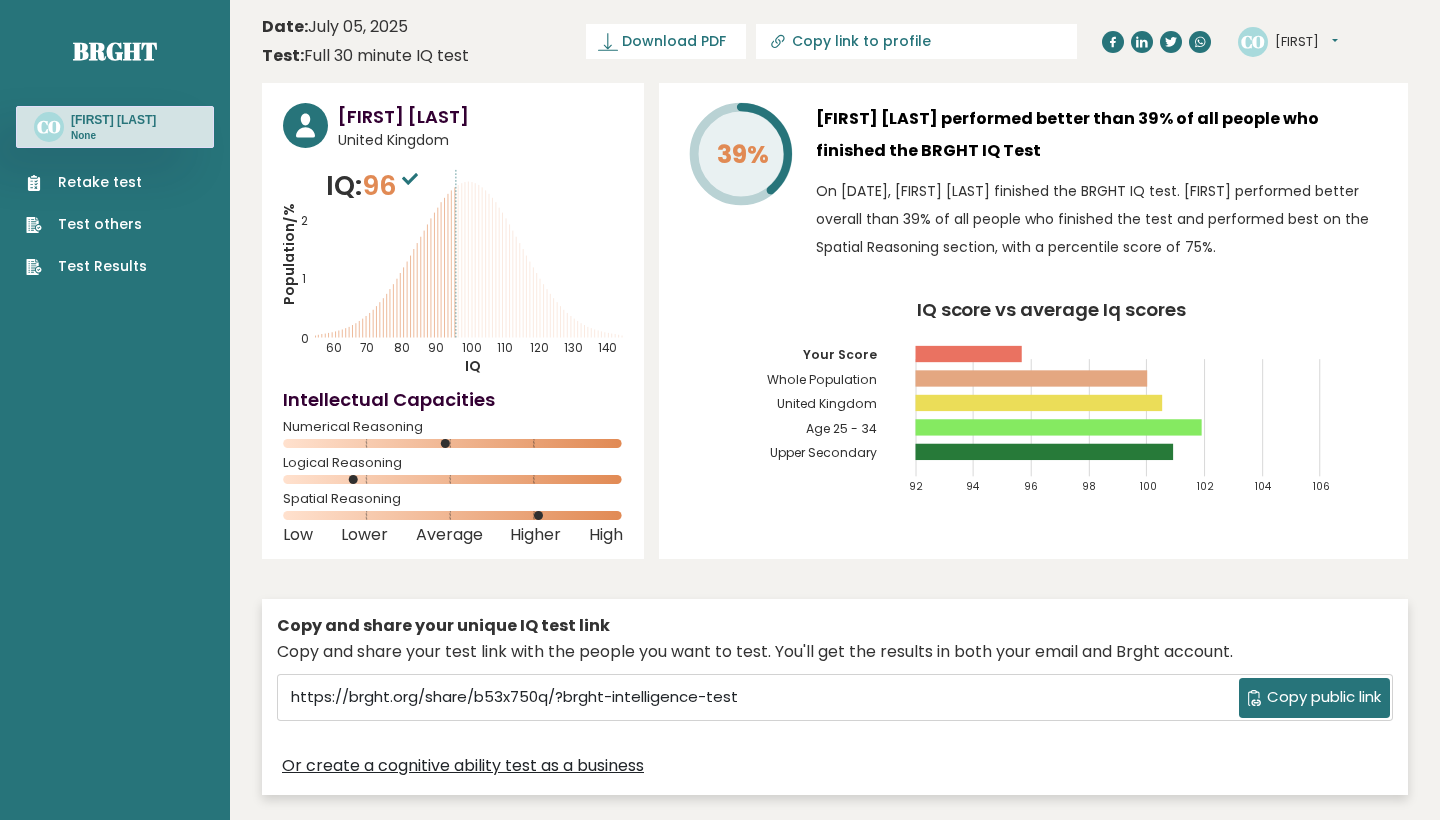 click on "[FIRST]" at bounding box center [1306, 42] 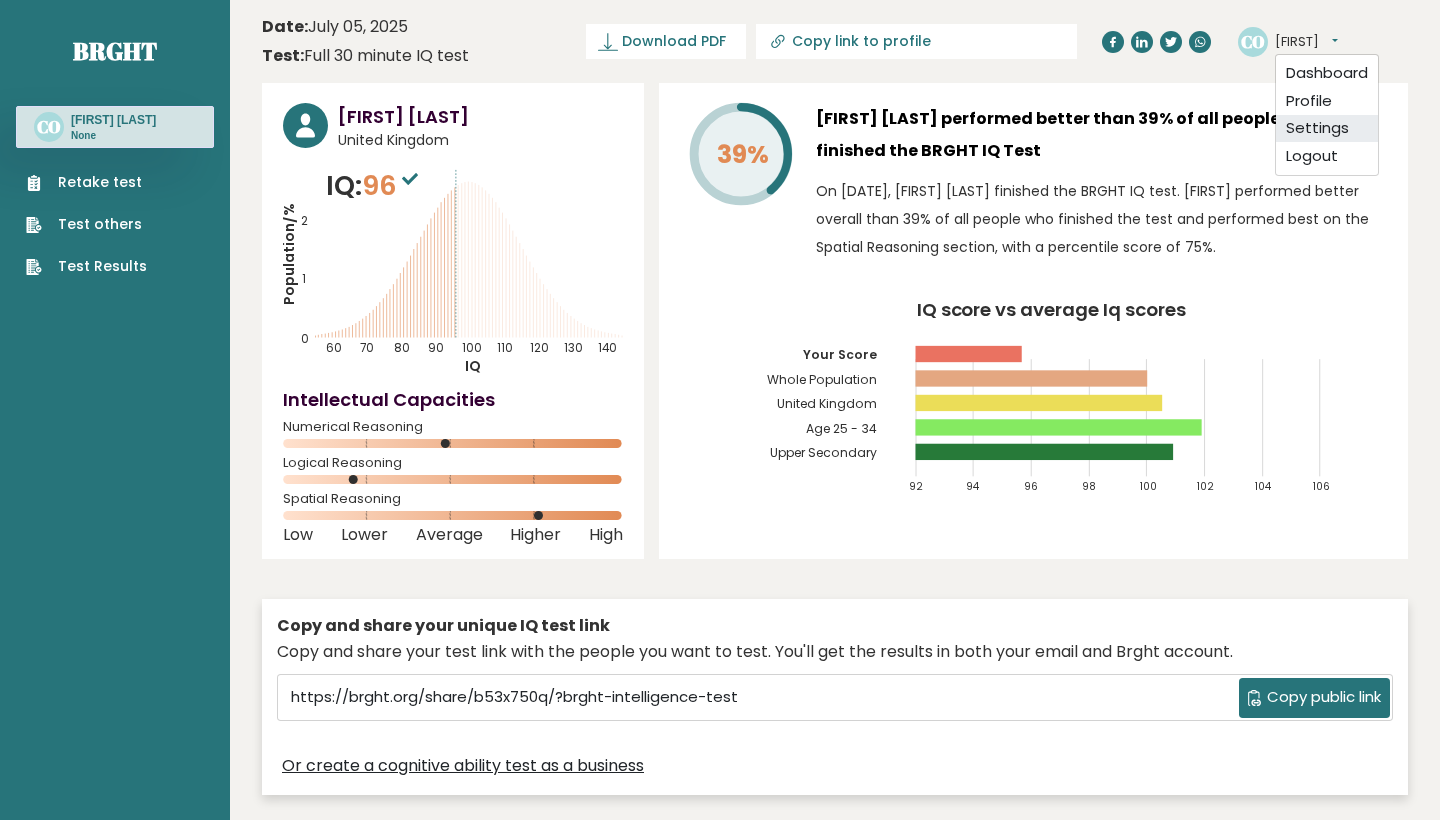 click on "Settings" at bounding box center [1327, 129] 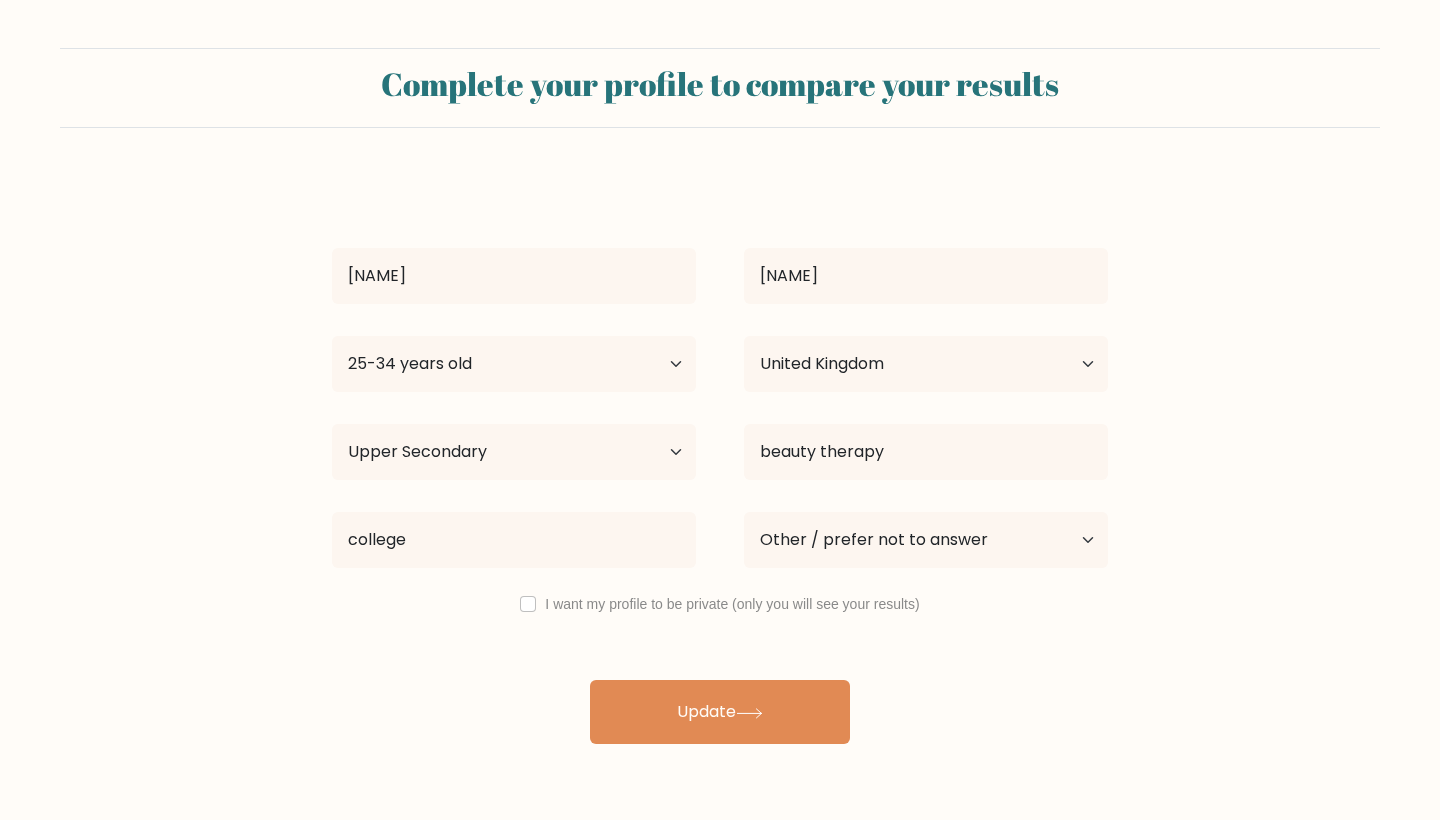 scroll, scrollTop: 0, scrollLeft: 0, axis: both 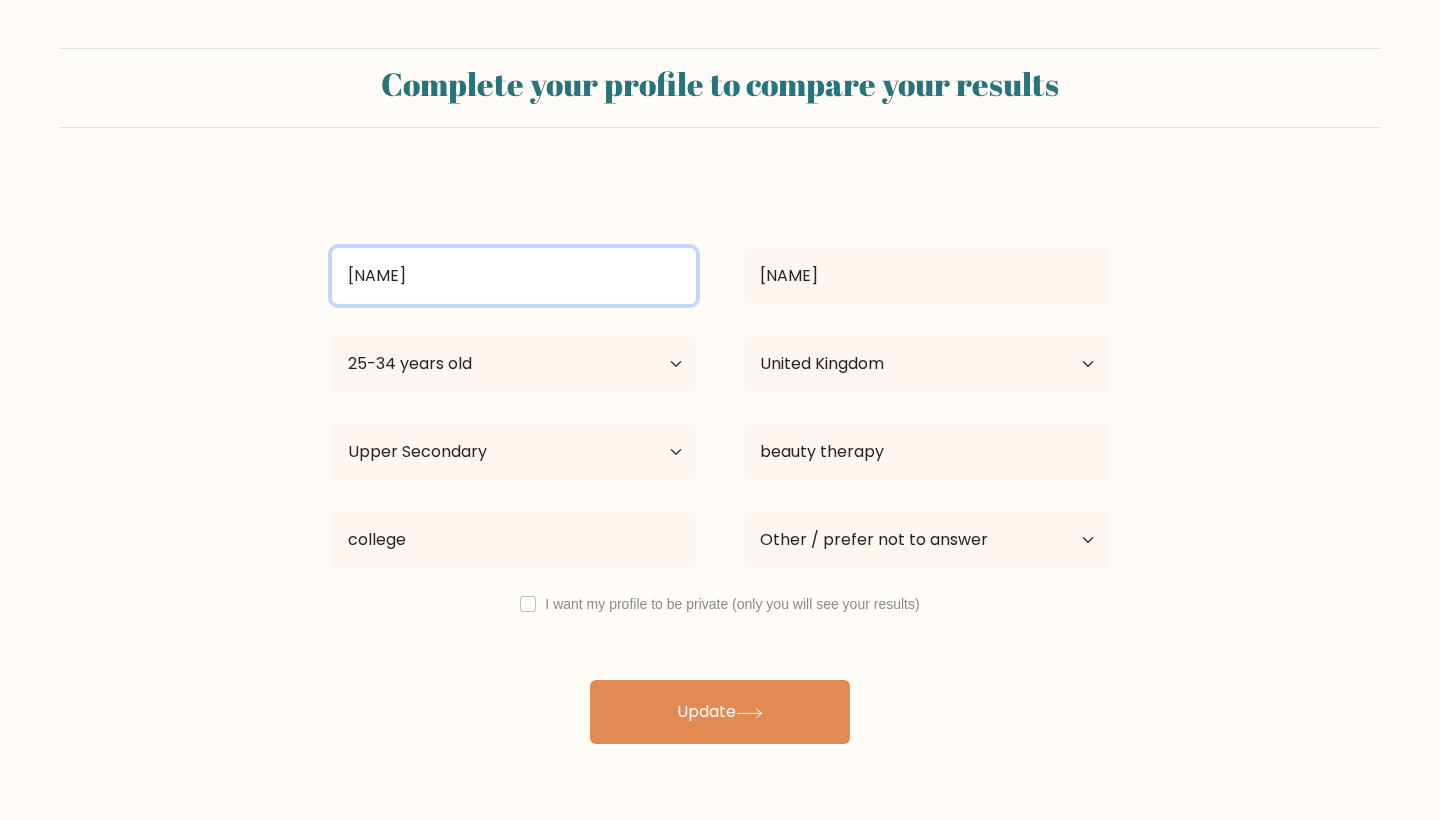 drag, startPoint x: 430, startPoint y: 261, endPoint x: 328, endPoint y: 256, distance: 102.122475 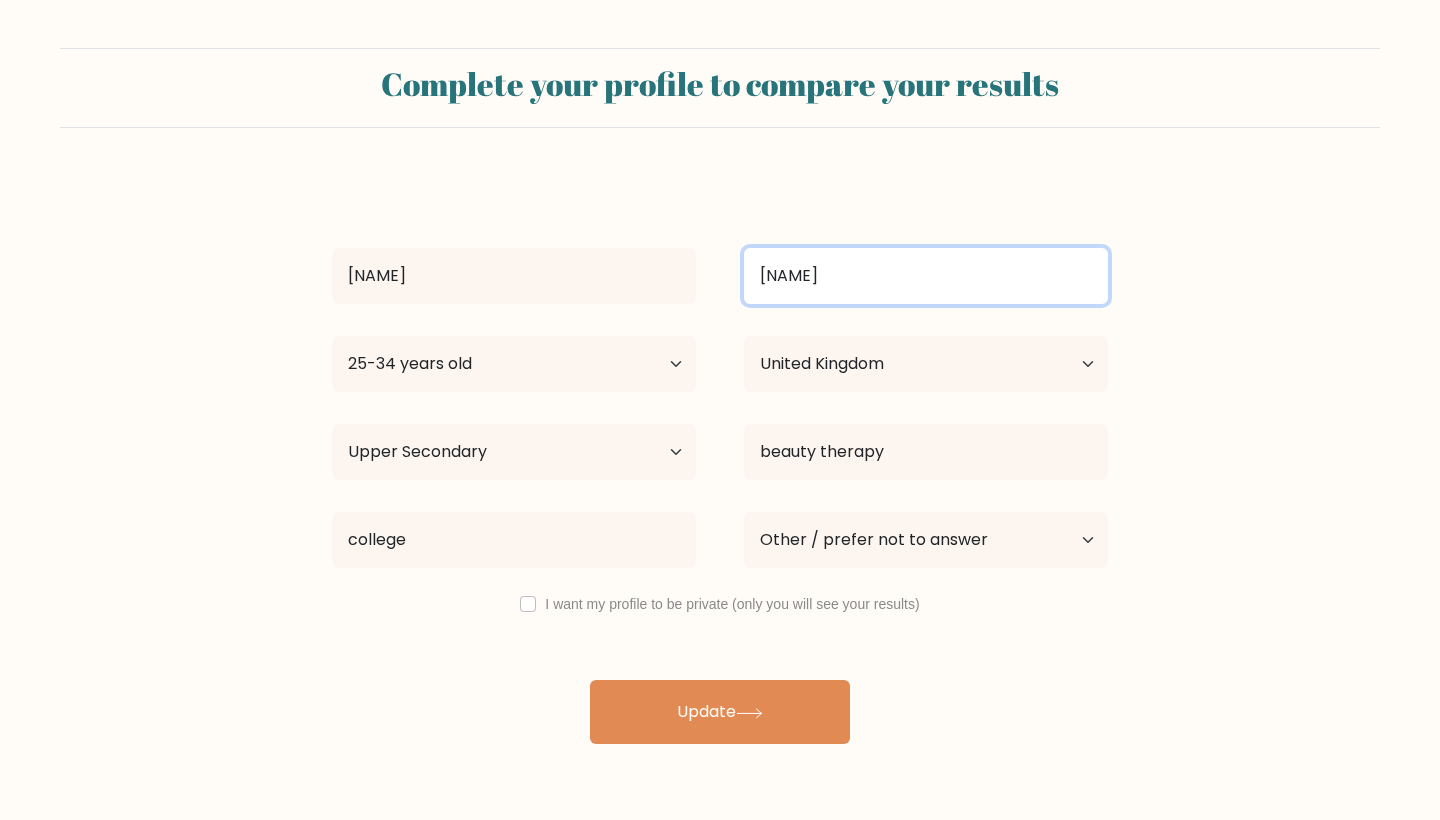 drag, startPoint x: 847, startPoint y: 282, endPoint x: 639, endPoint y: 265, distance: 208.69356 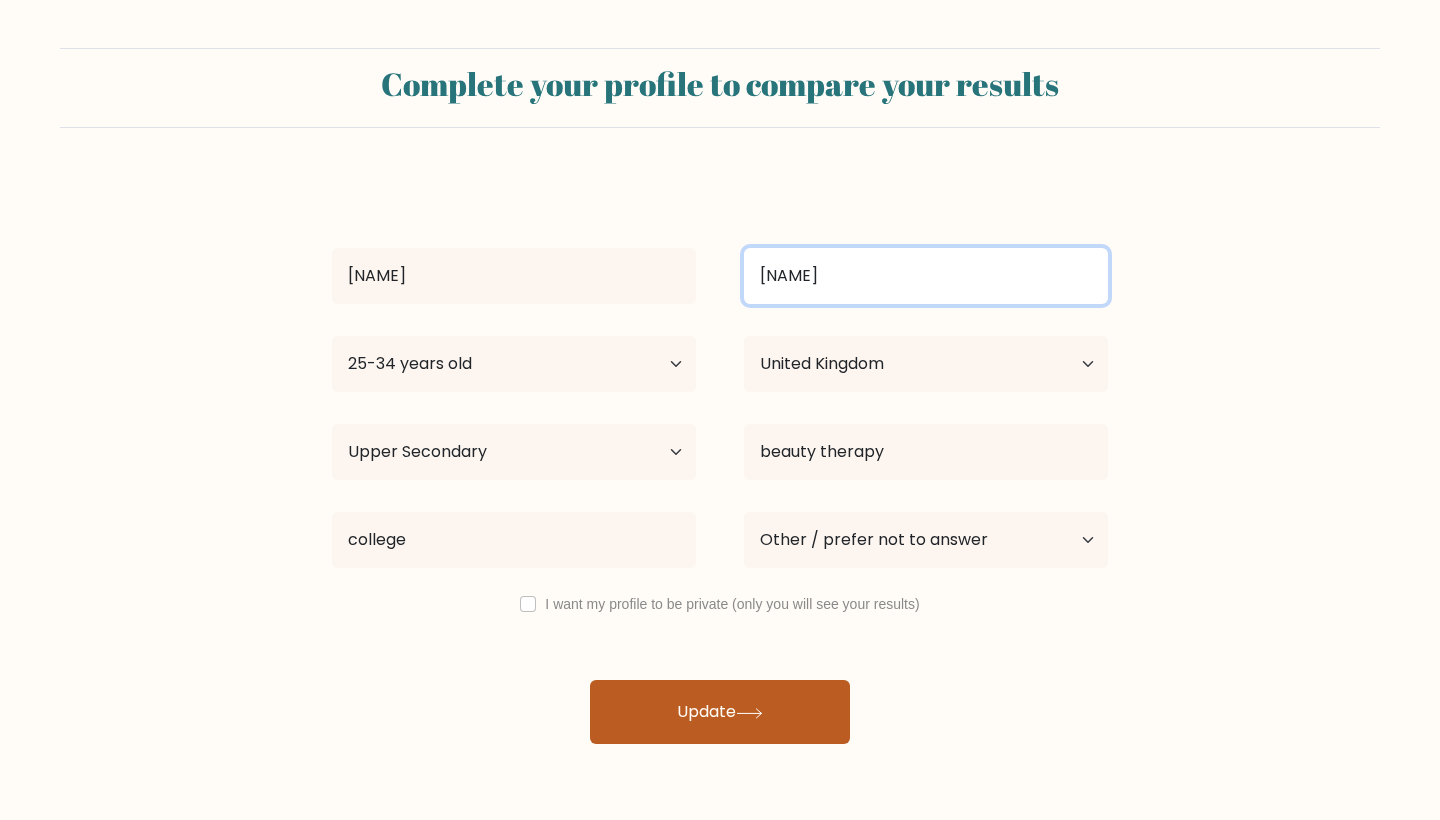 type on "rain" 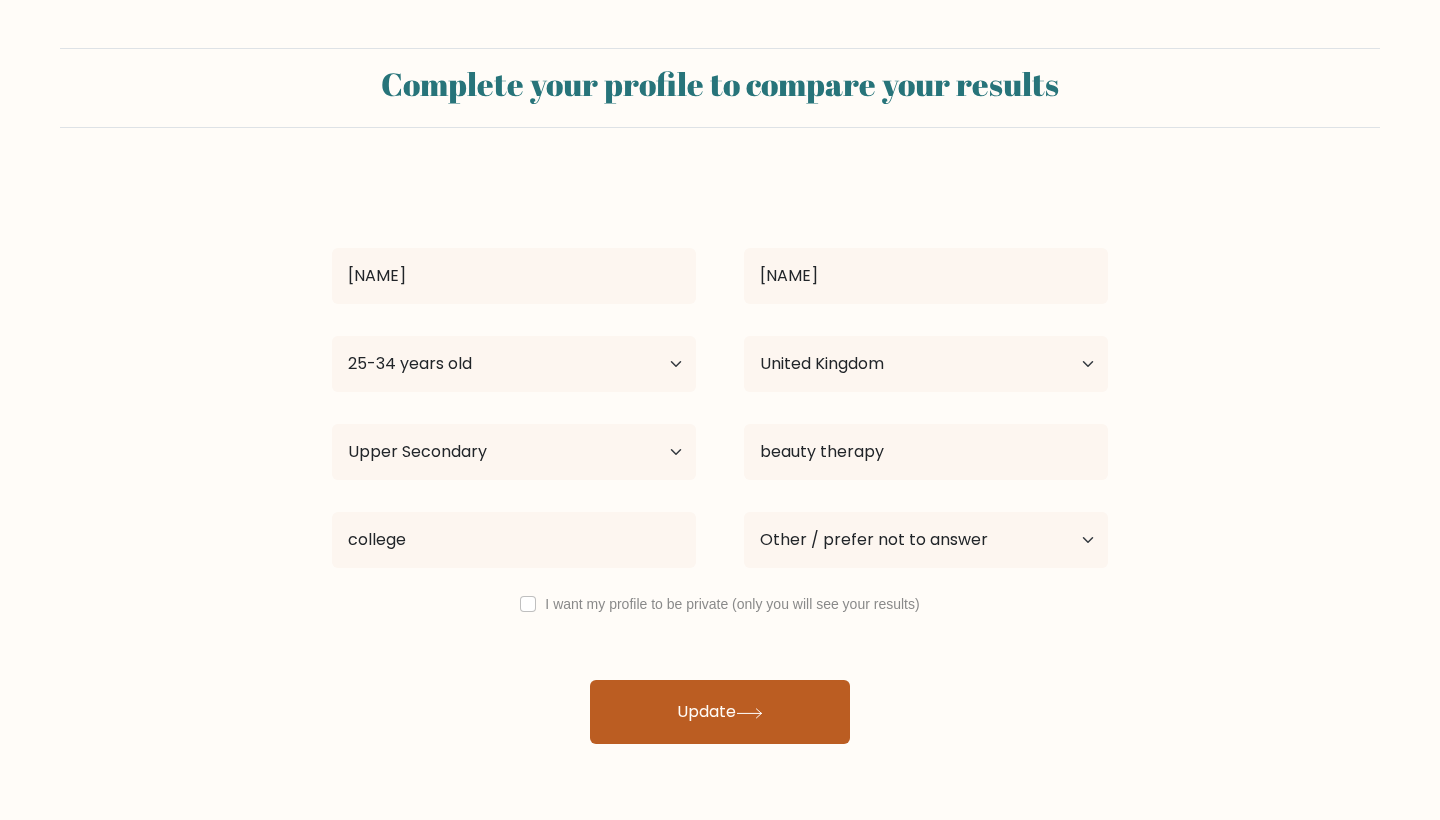 click on "Update" at bounding box center [720, 712] 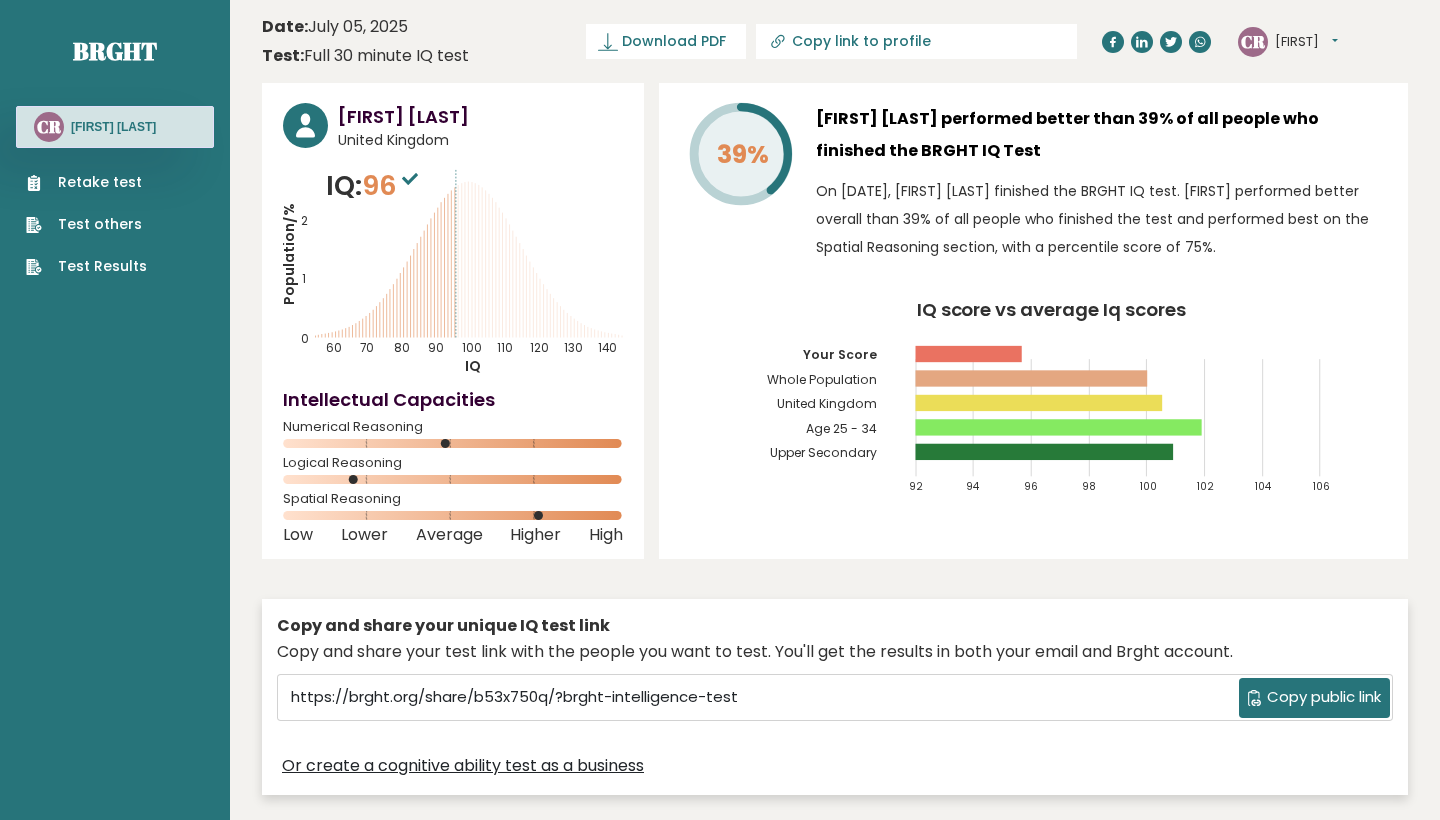 scroll, scrollTop: 0, scrollLeft: 0, axis: both 